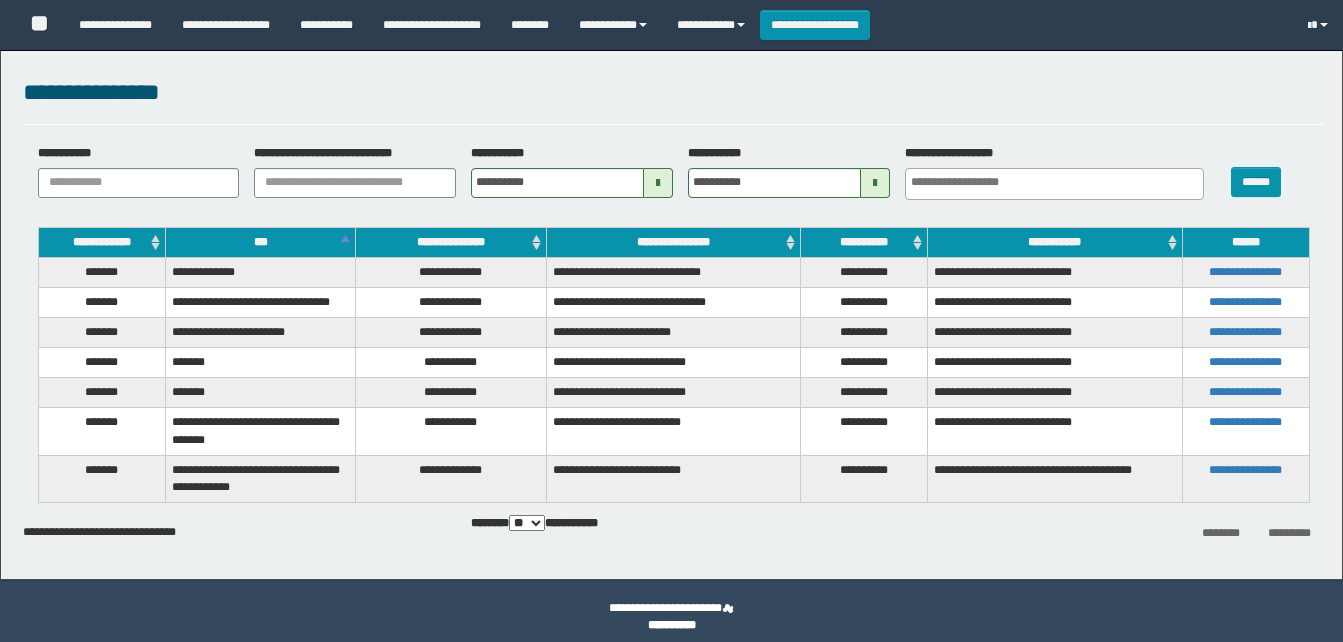 select 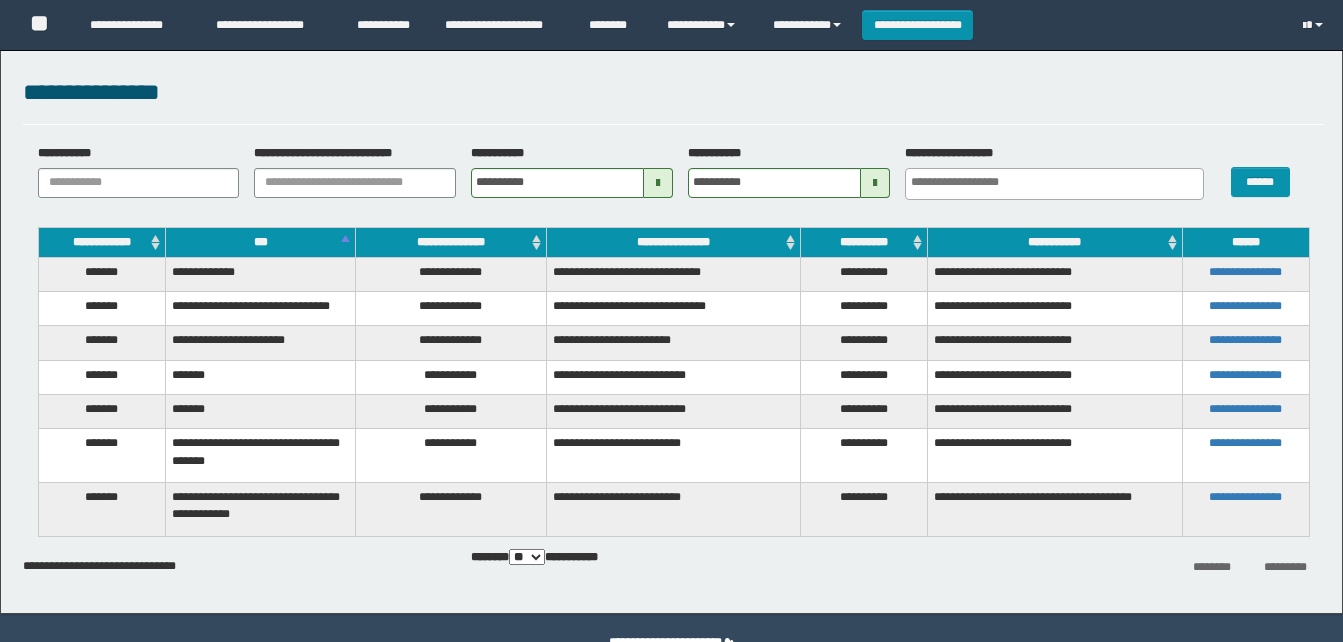 scroll, scrollTop: 0, scrollLeft: 0, axis: both 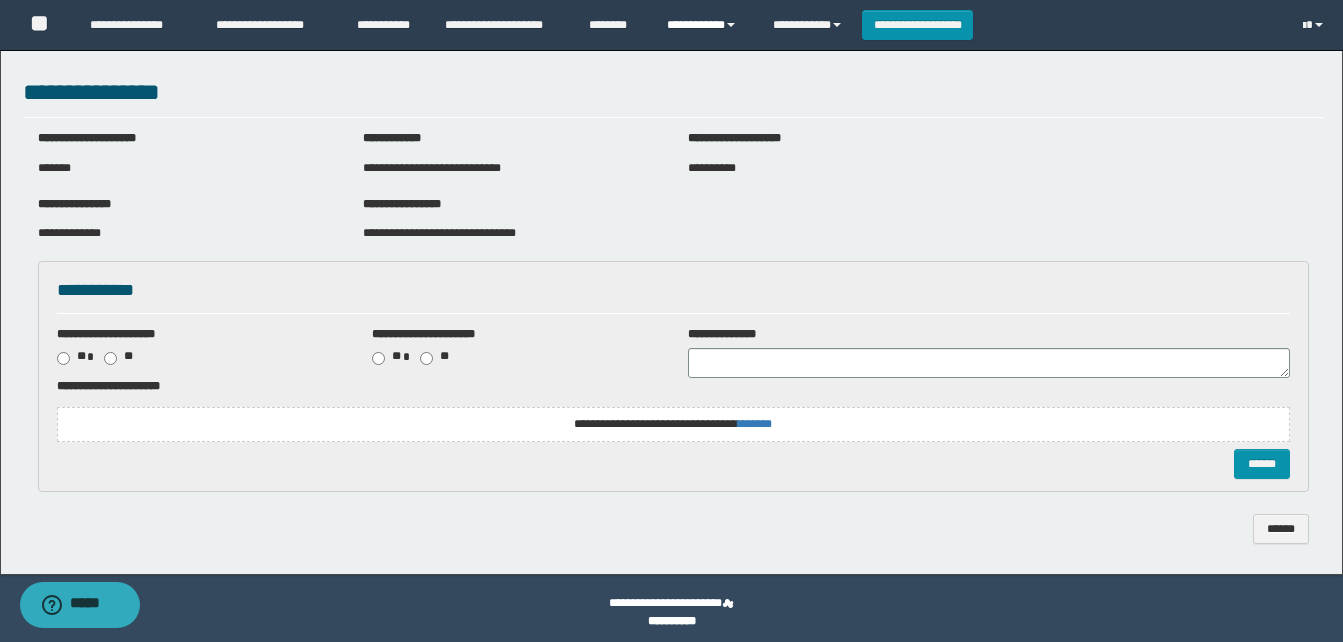 click on "**********" at bounding box center [705, 25] 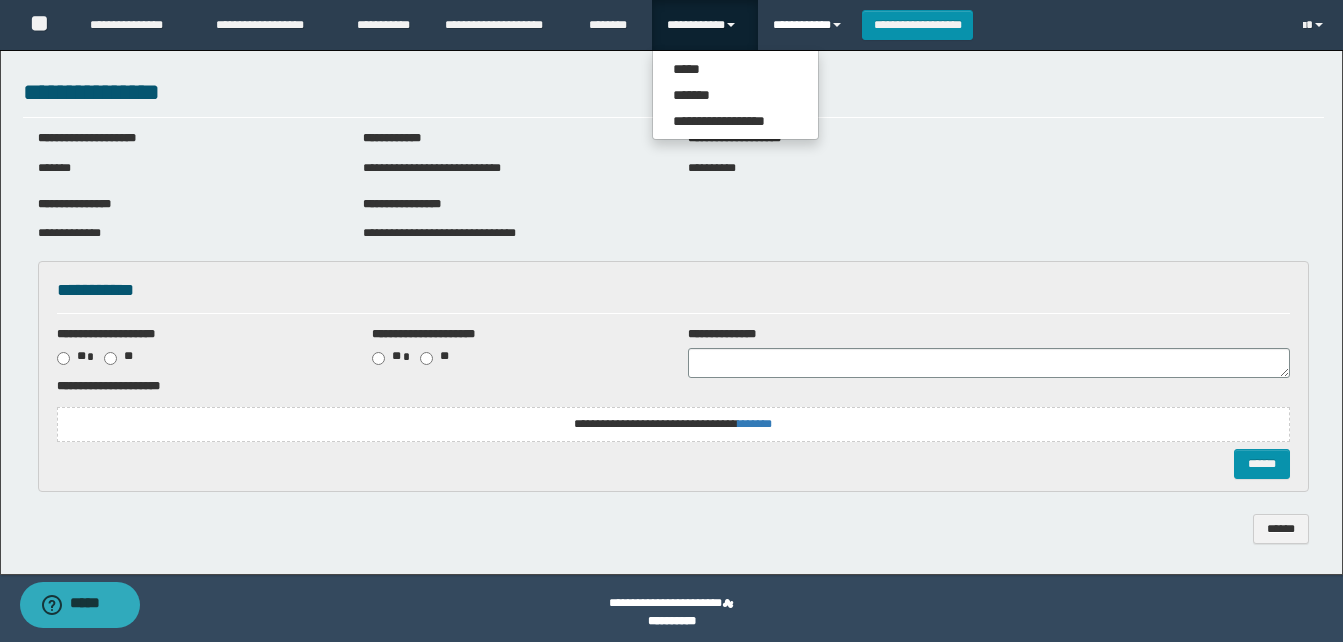 click on "**********" at bounding box center [810, 25] 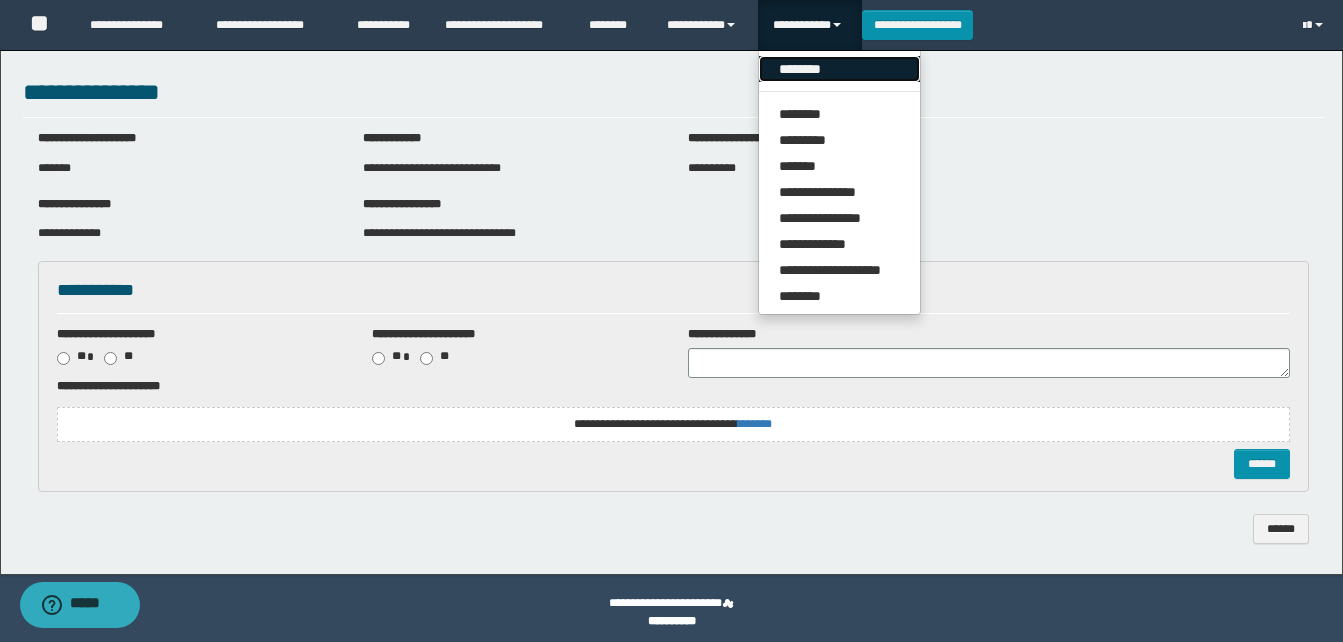 click on "********" at bounding box center [839, 69] 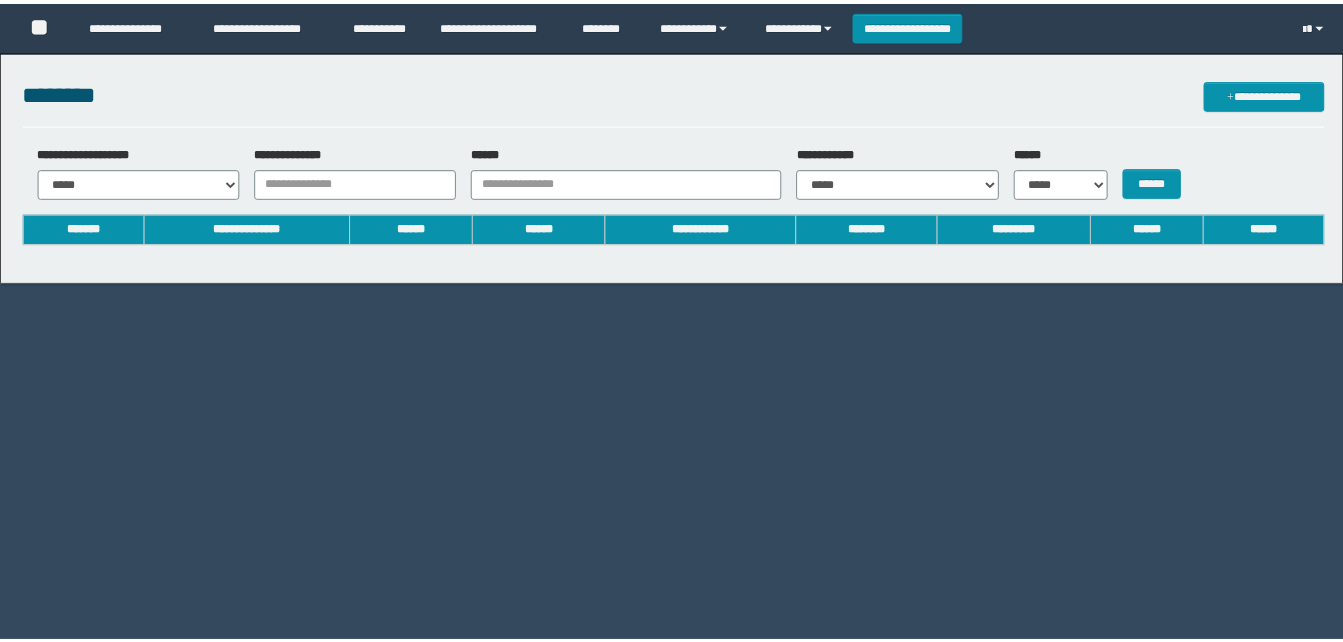 scroll, scrollTop: 0, scrollLeft: 0, axis: both 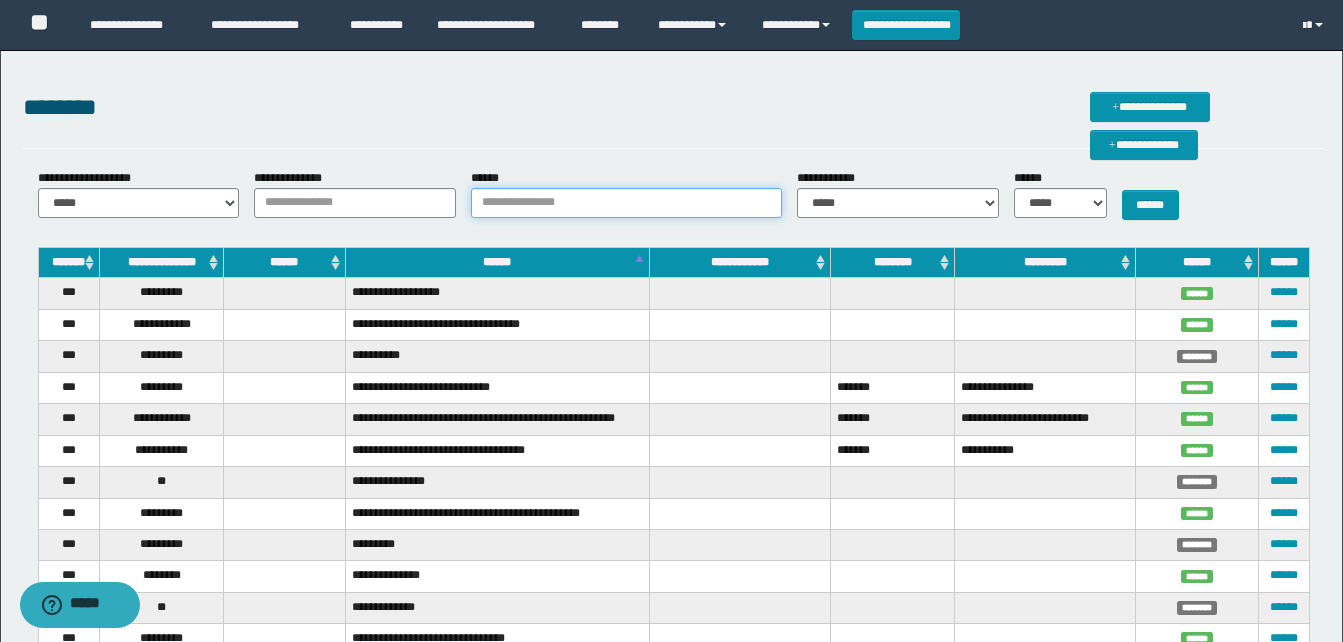 click on "******" at bounding box center (626, 203) 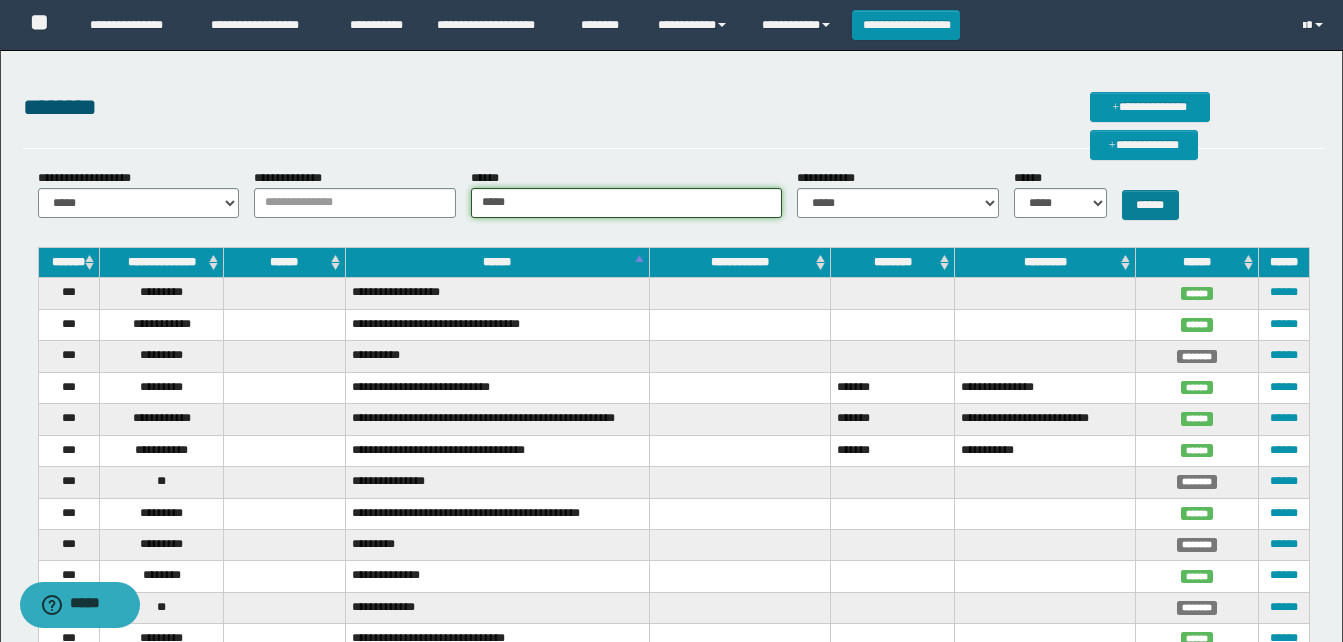type on "*****" 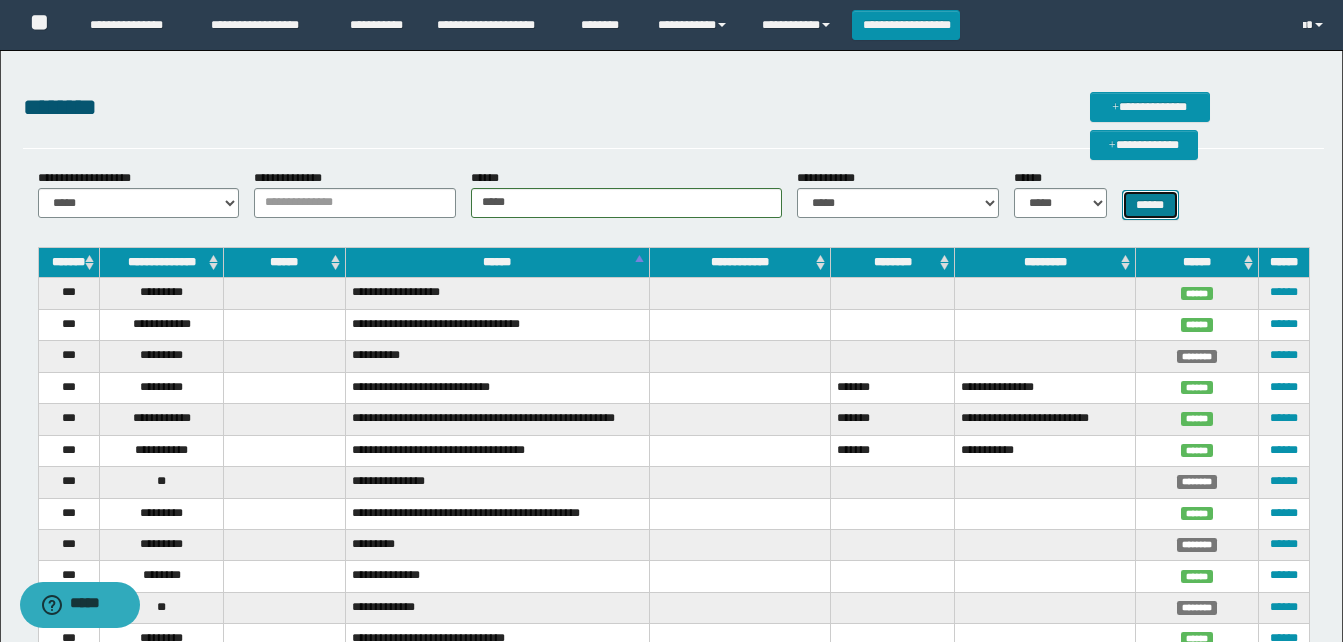 click on "******" at bounding box center [1150, 205] 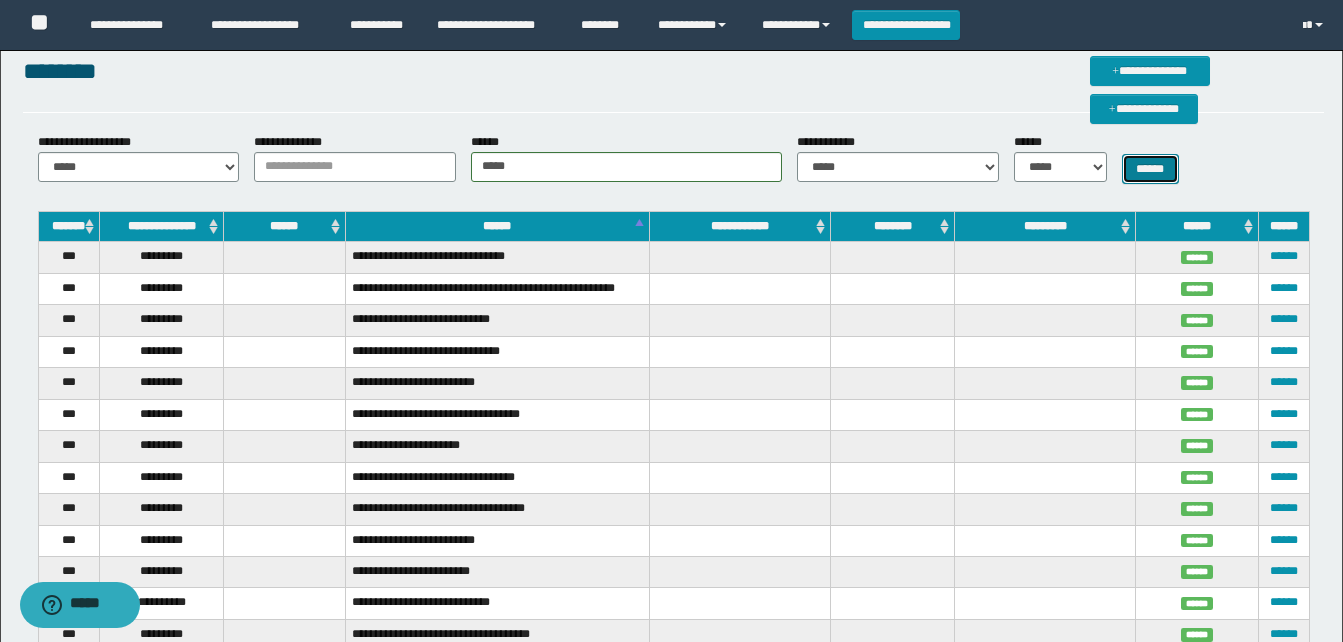 scroll, scrollTop: 100, scrollLeft: 0, axis: vertical 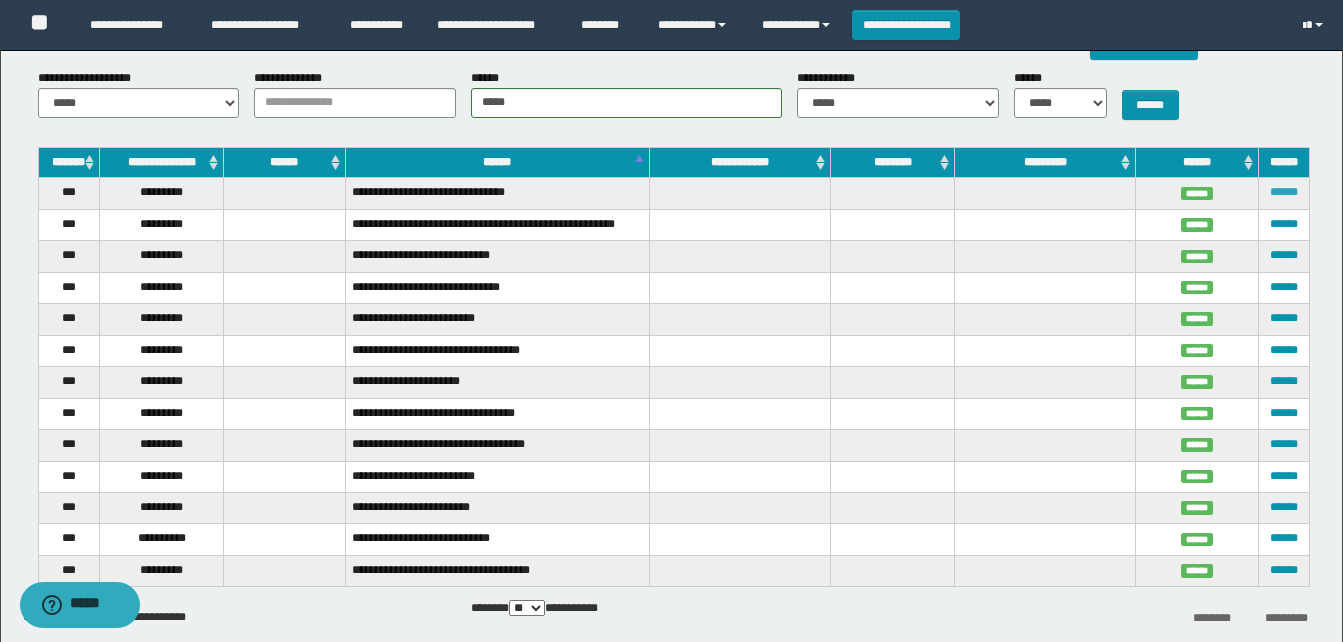click on "******" at bounding box center [1284, 192] 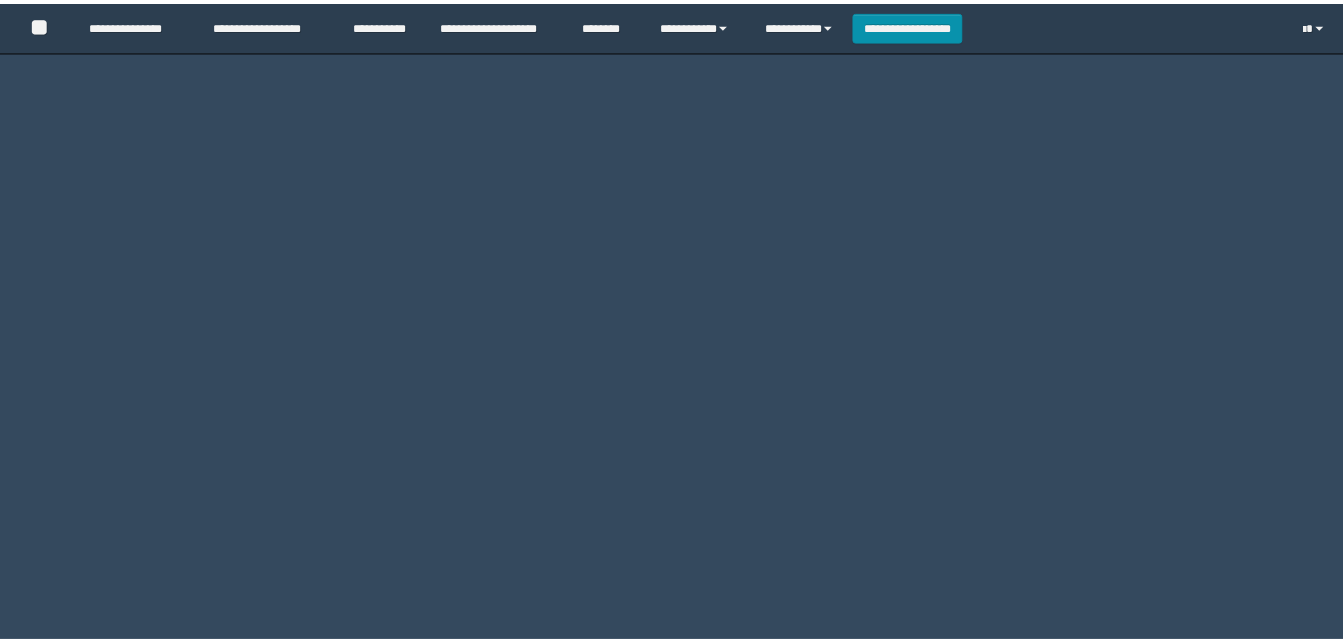 scroll, scrollTop: 0, scrollLeft: 0, axis: both 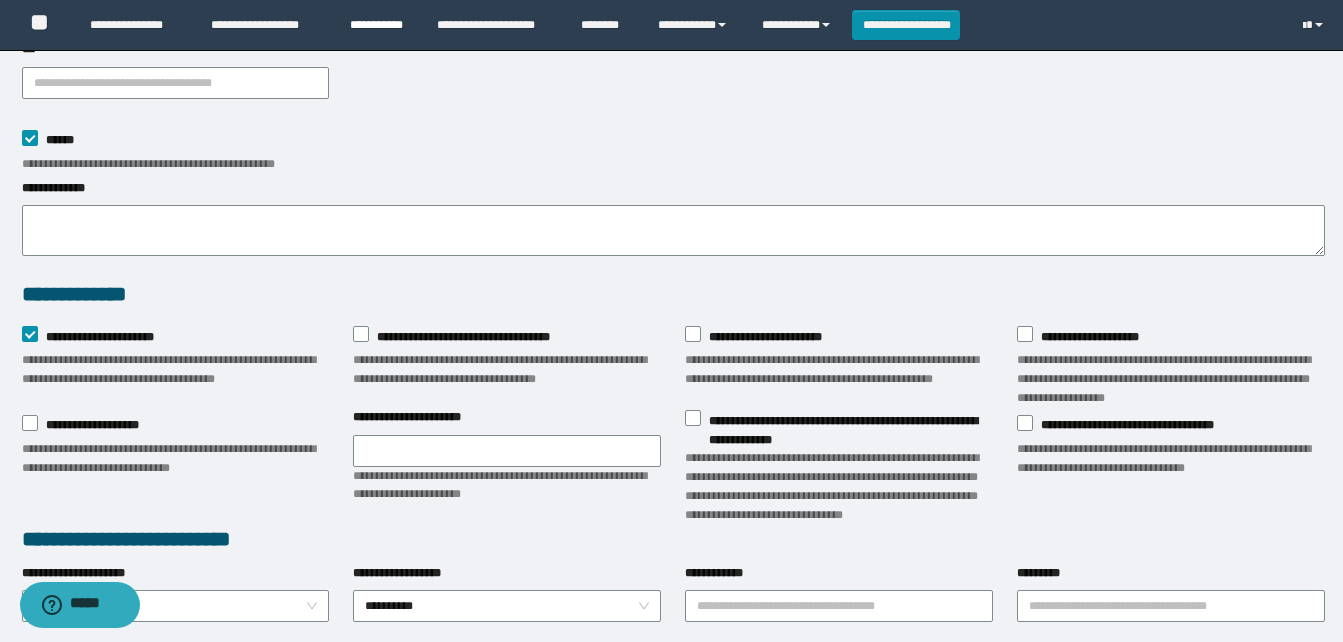 click on "**********" at bounding box center [378, 25] 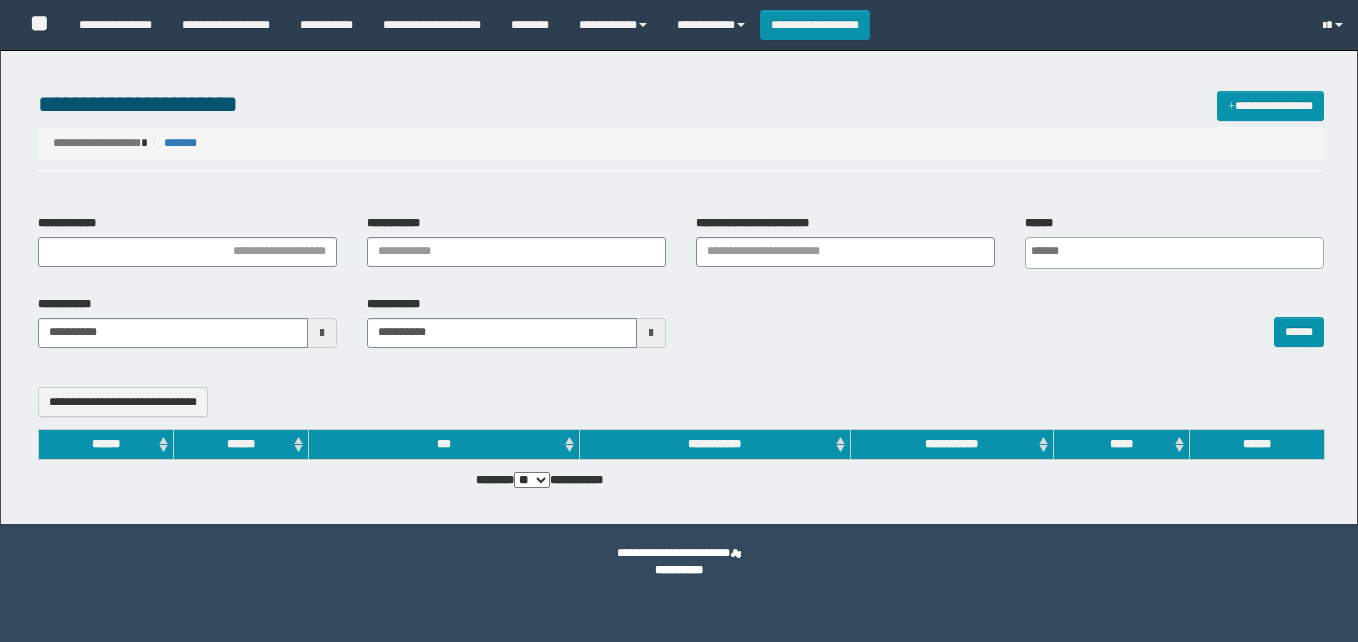 select 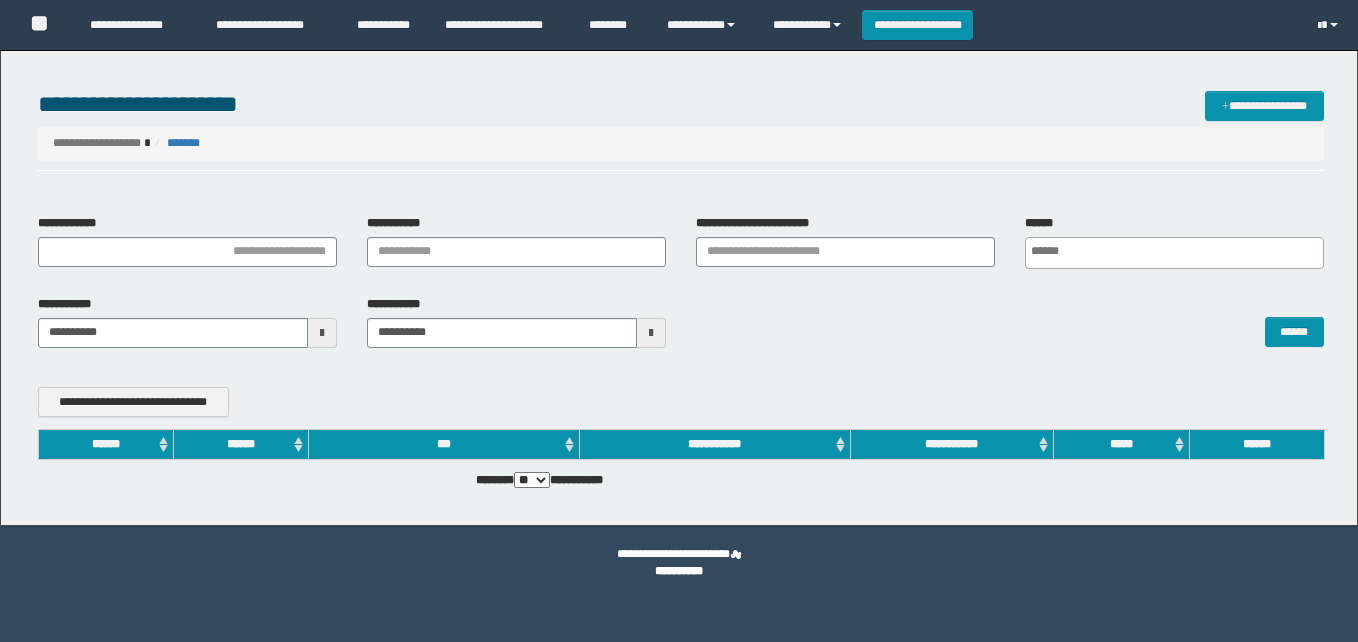 scroll, scrollTop: 0, scrollLeft: 0, axis: both 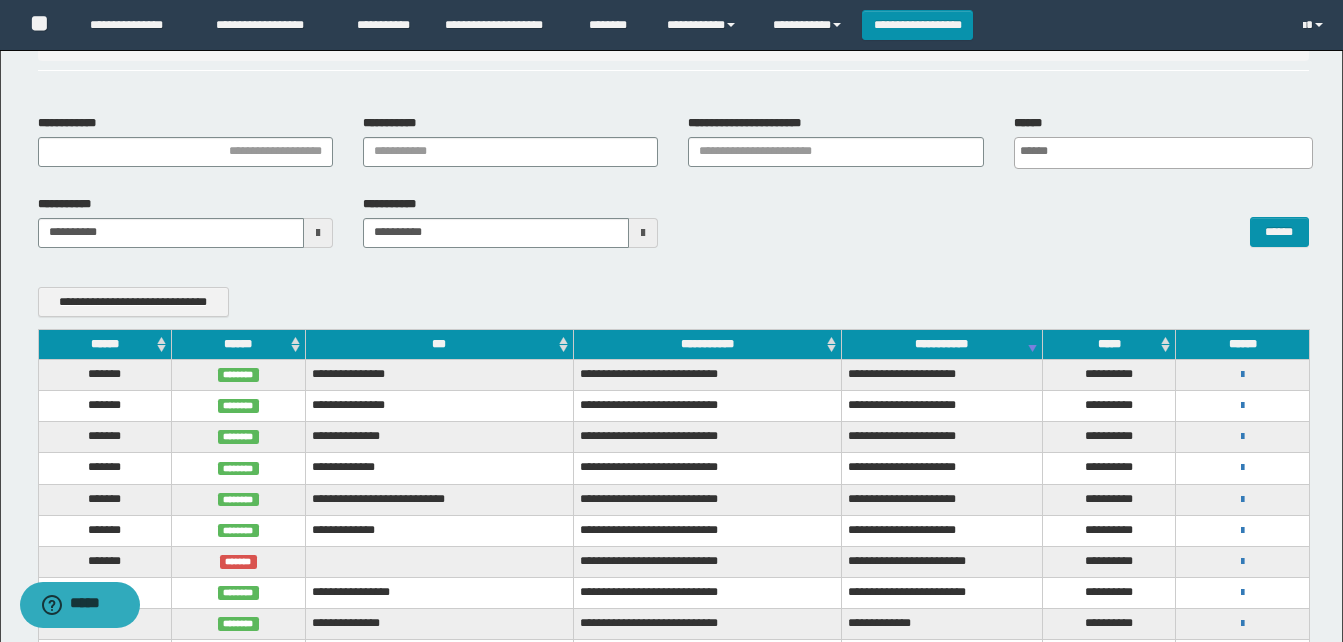click on "******" at bounding box center [105, 344] 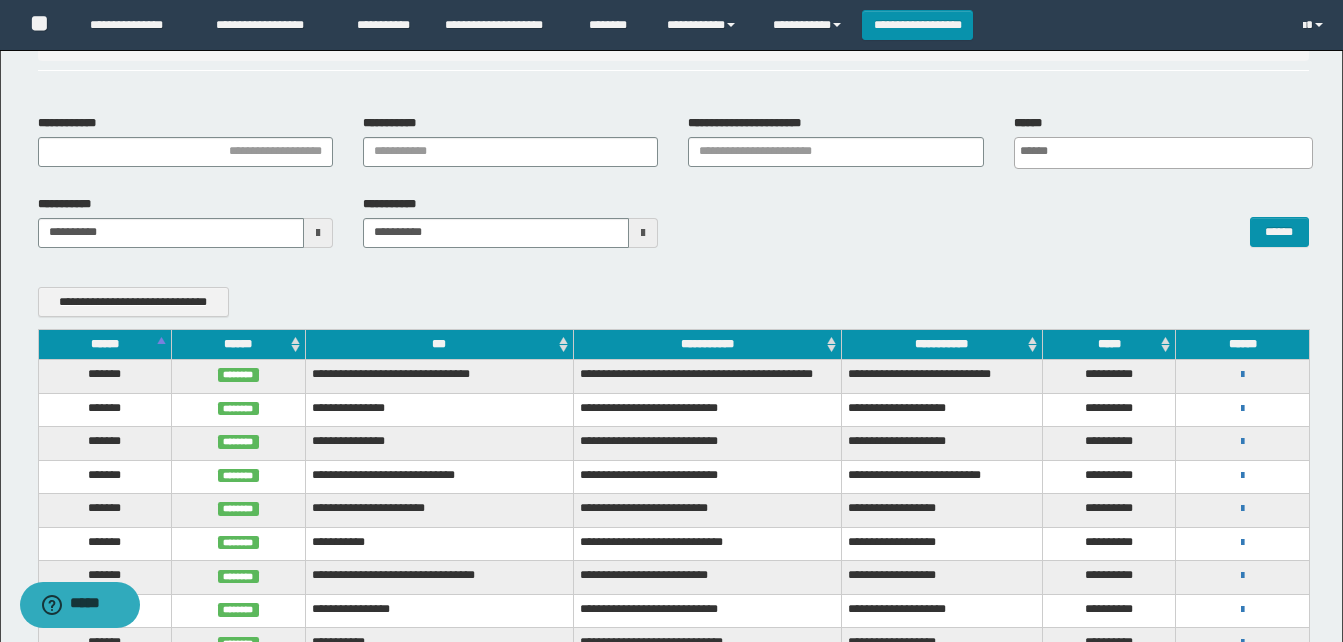 click on "******" at bounding box center (105, 344) 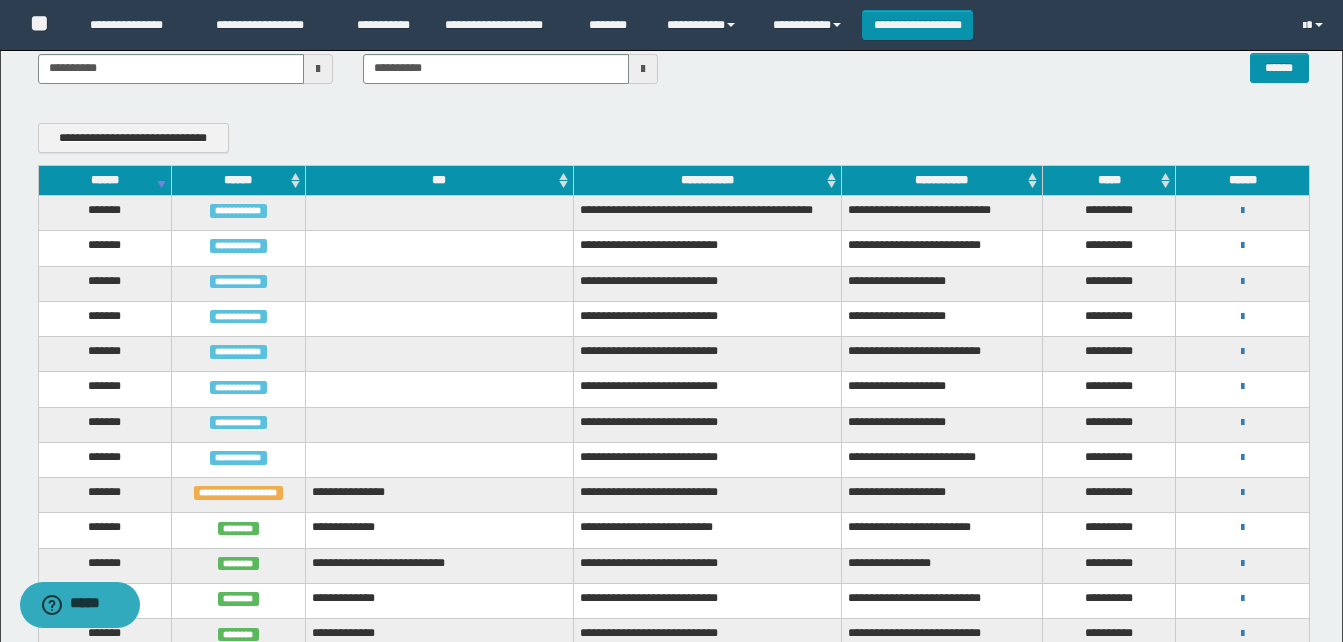 scroll, scrollTop: 300, scrollLeft: 0, axis: vertical 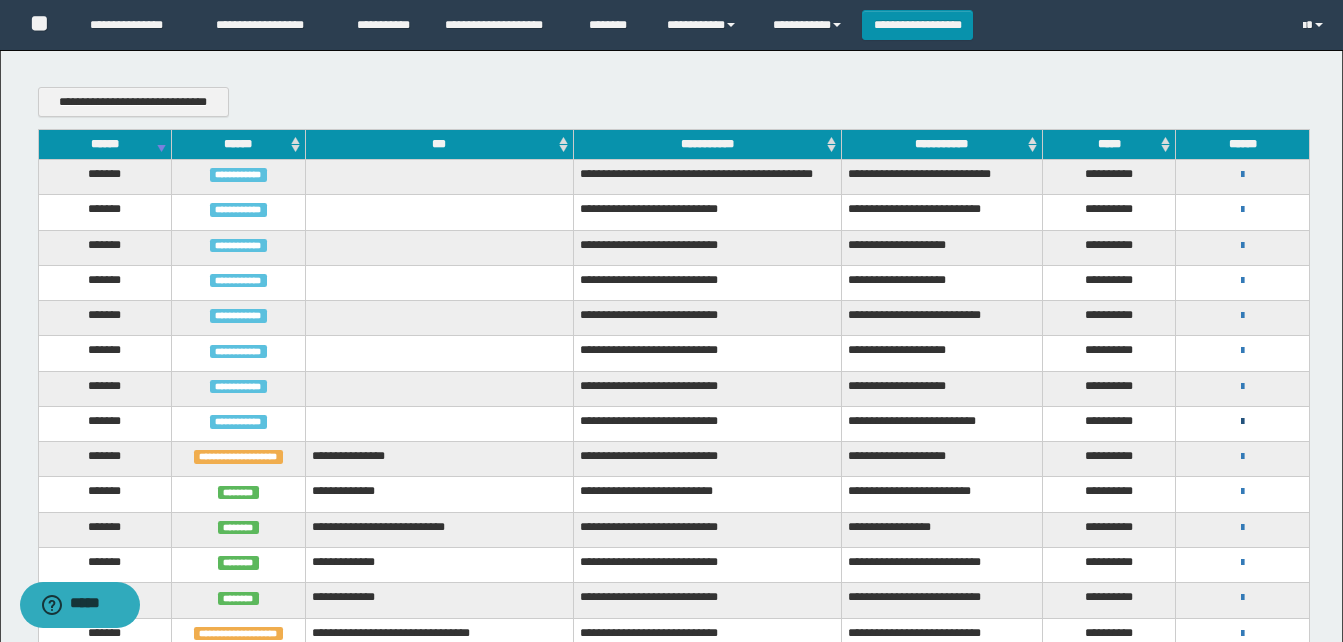click at bounding box center (1242, 422) 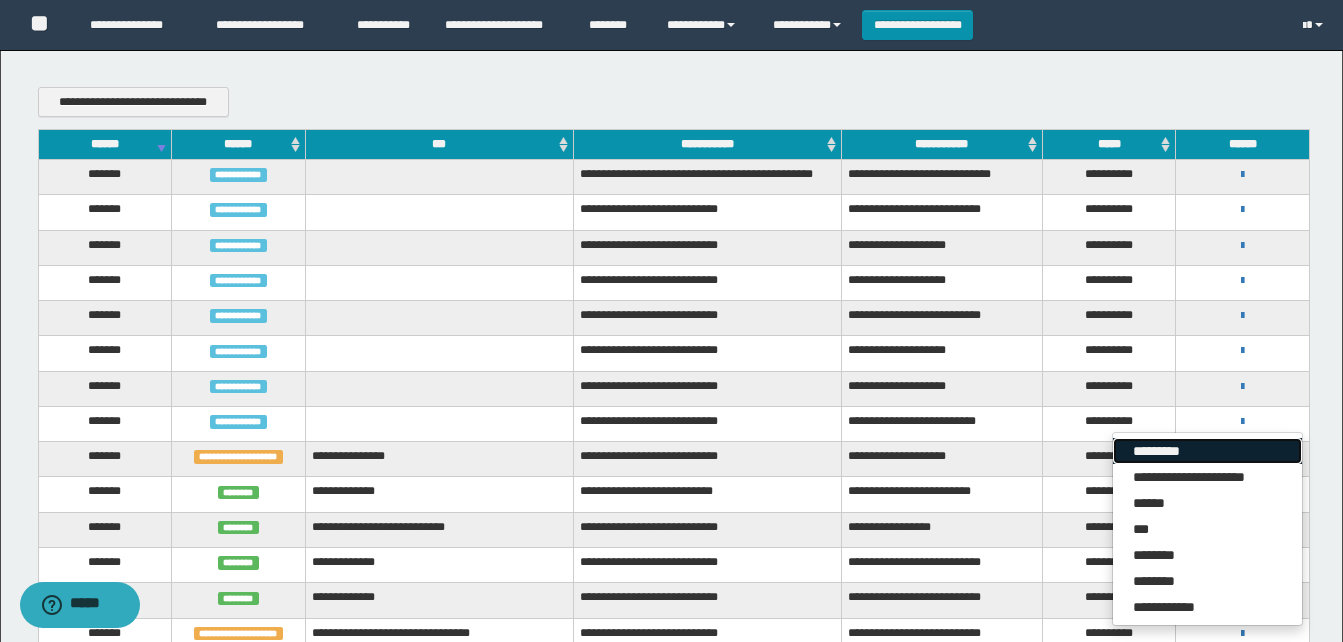 click on "*********" at bounding box center (1207, 451) 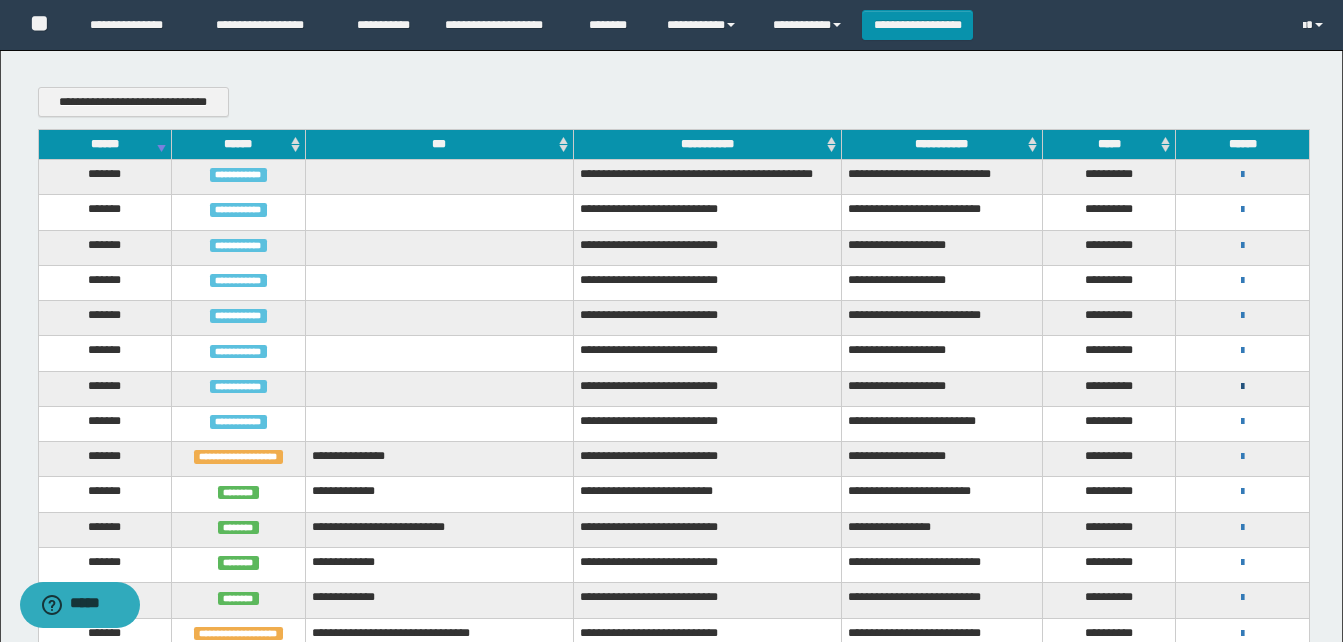 click at bounding box center [1242, 387] 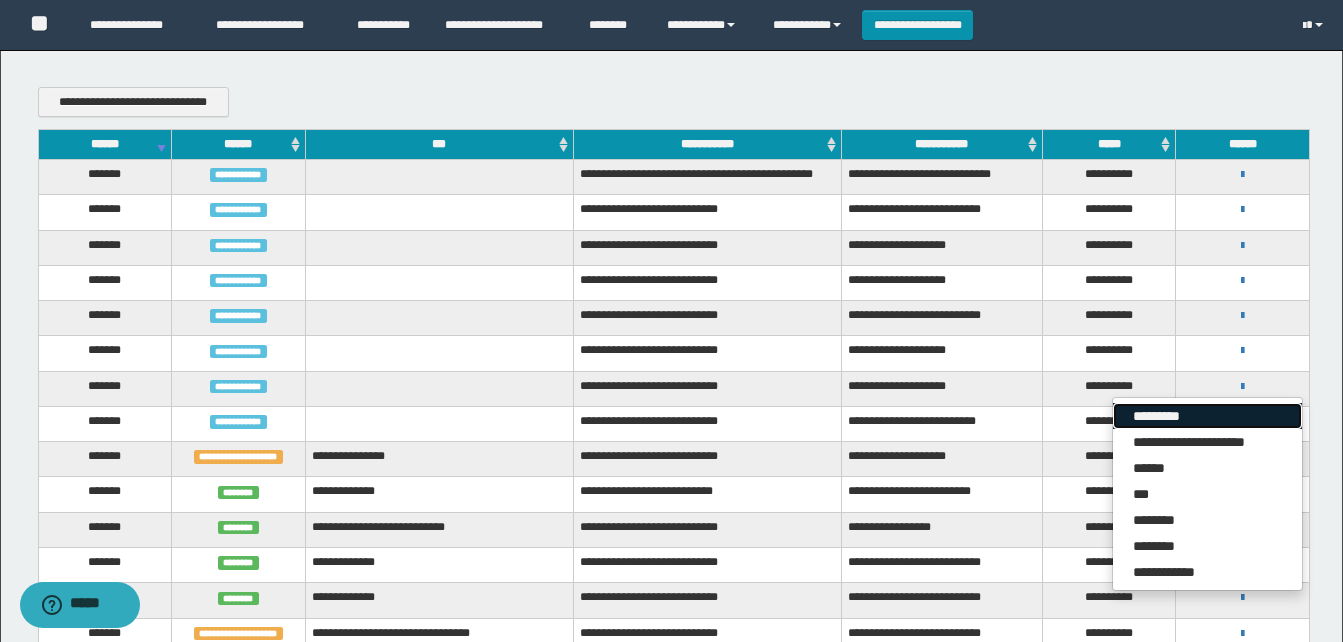 click on "*********" at bounding box center (1207, 416) 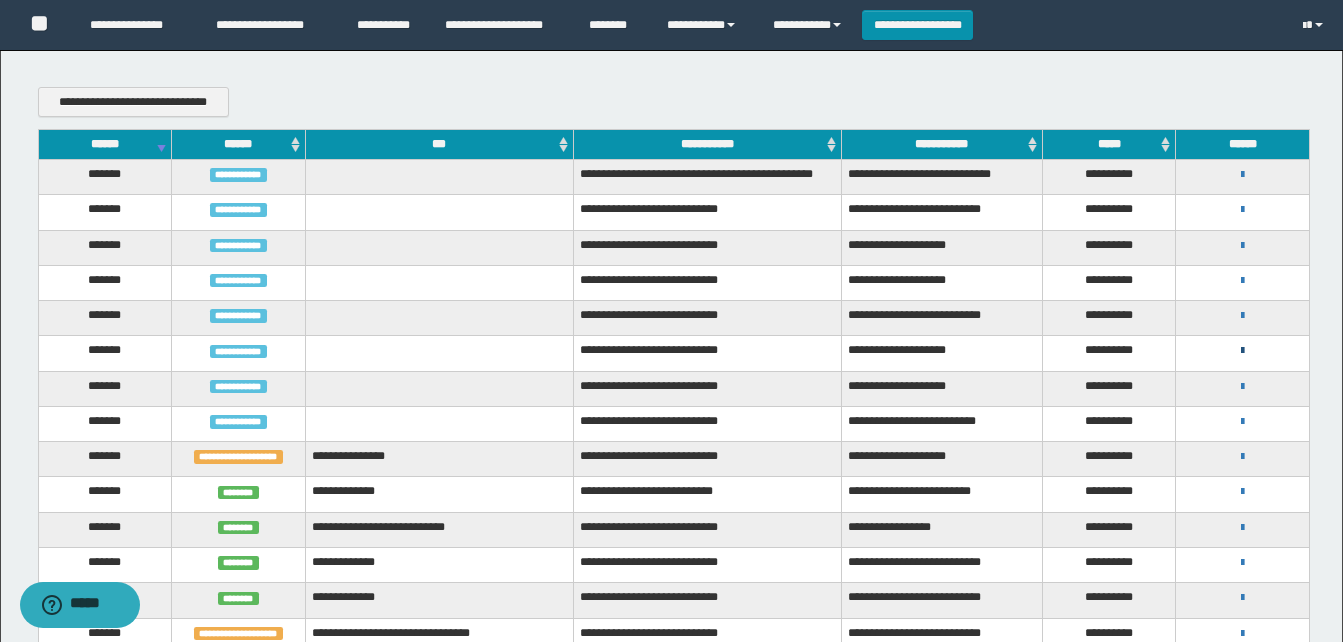 click at bounding box center [1242, 351] 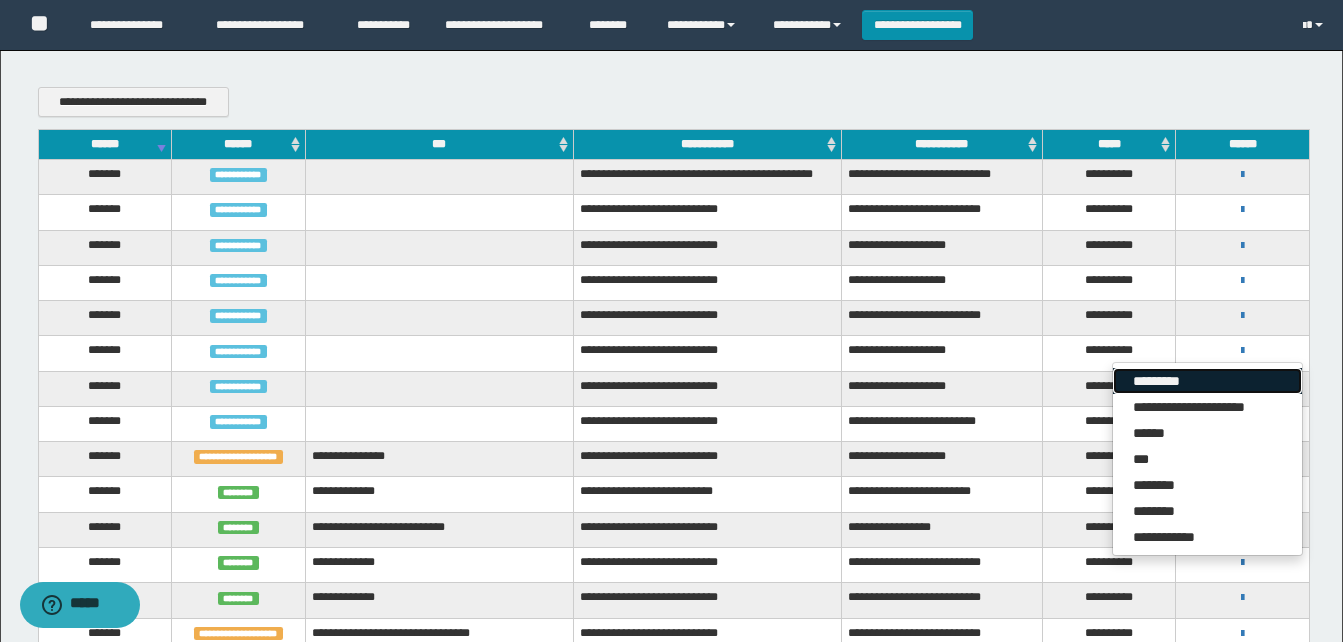 click on "*********" at bounding box center (1207, 381) 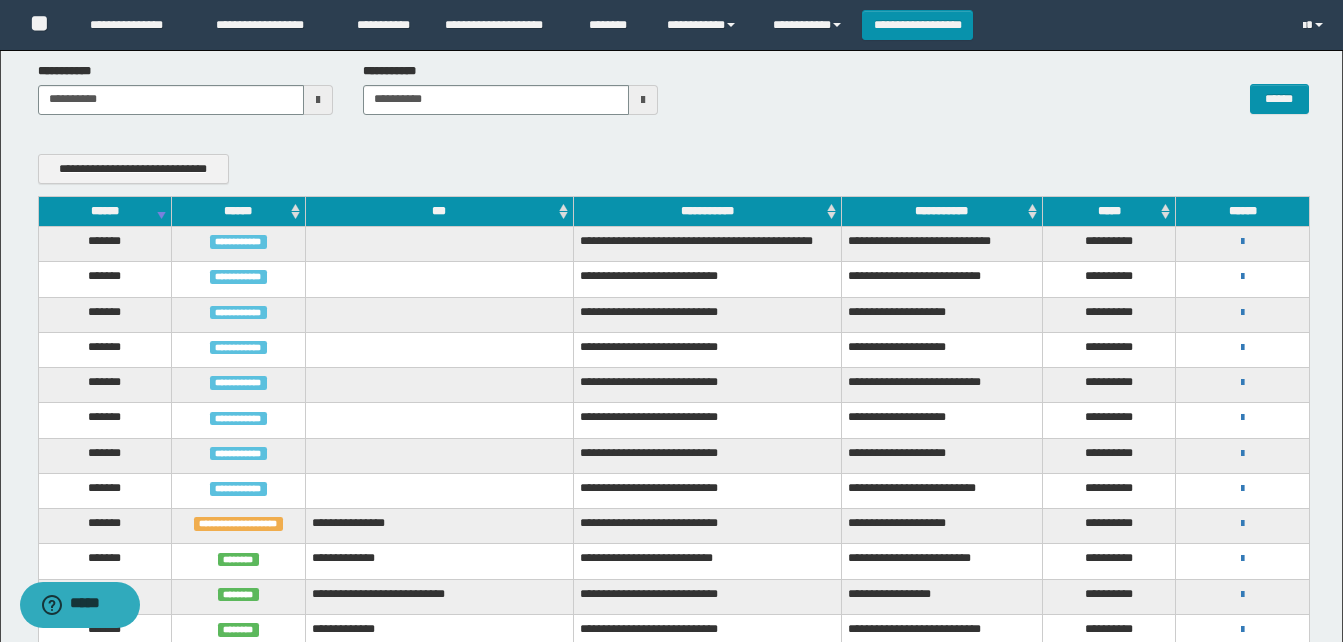 scroll, scrollTop: 200, scrollLeft: 0, axis: vertical 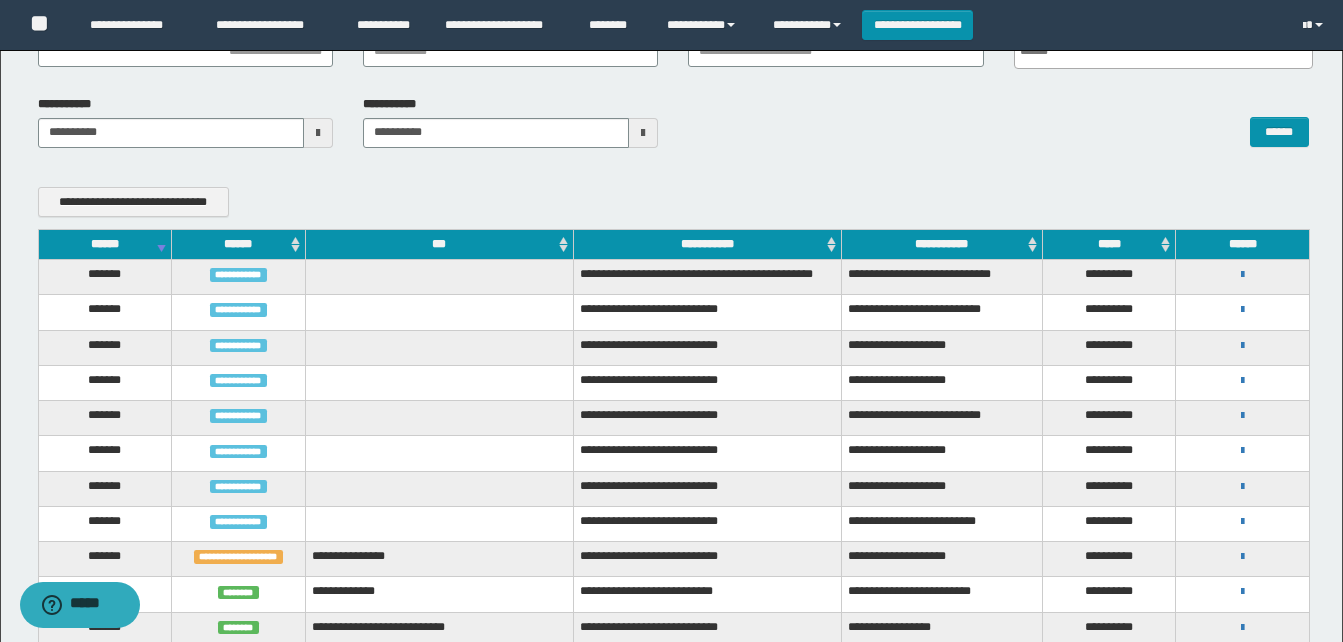 click on "******" at bounding box center (105, 244) 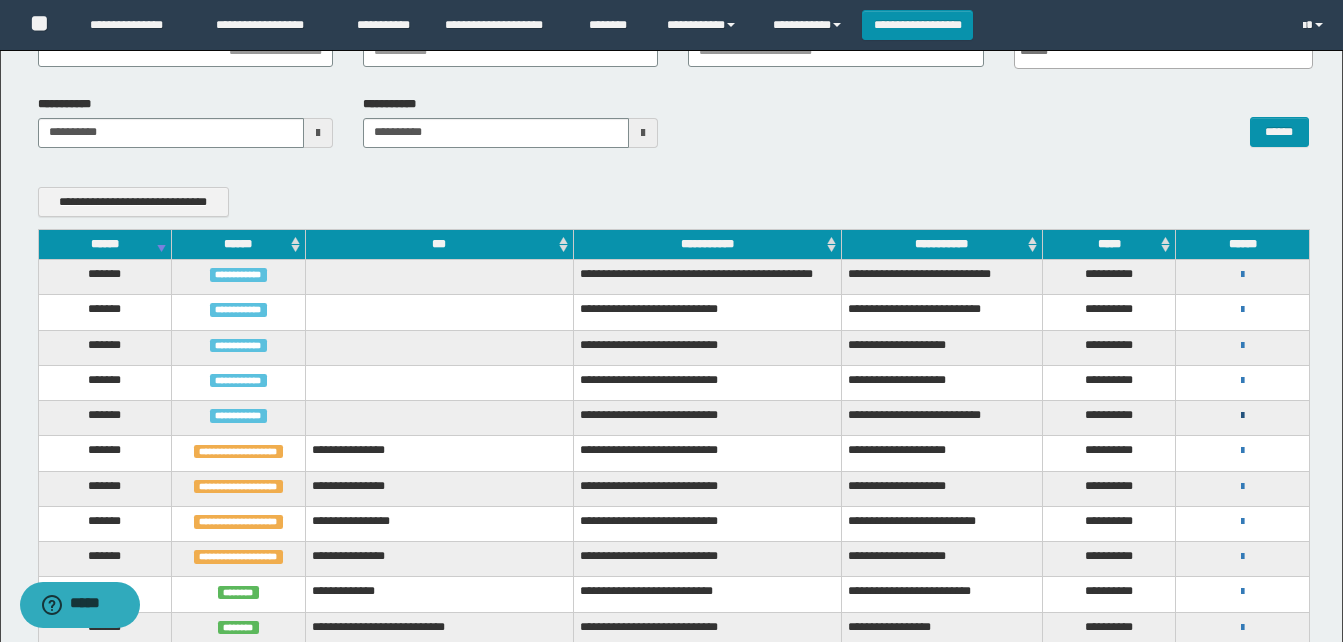 click at bounding box center [1242, 416] 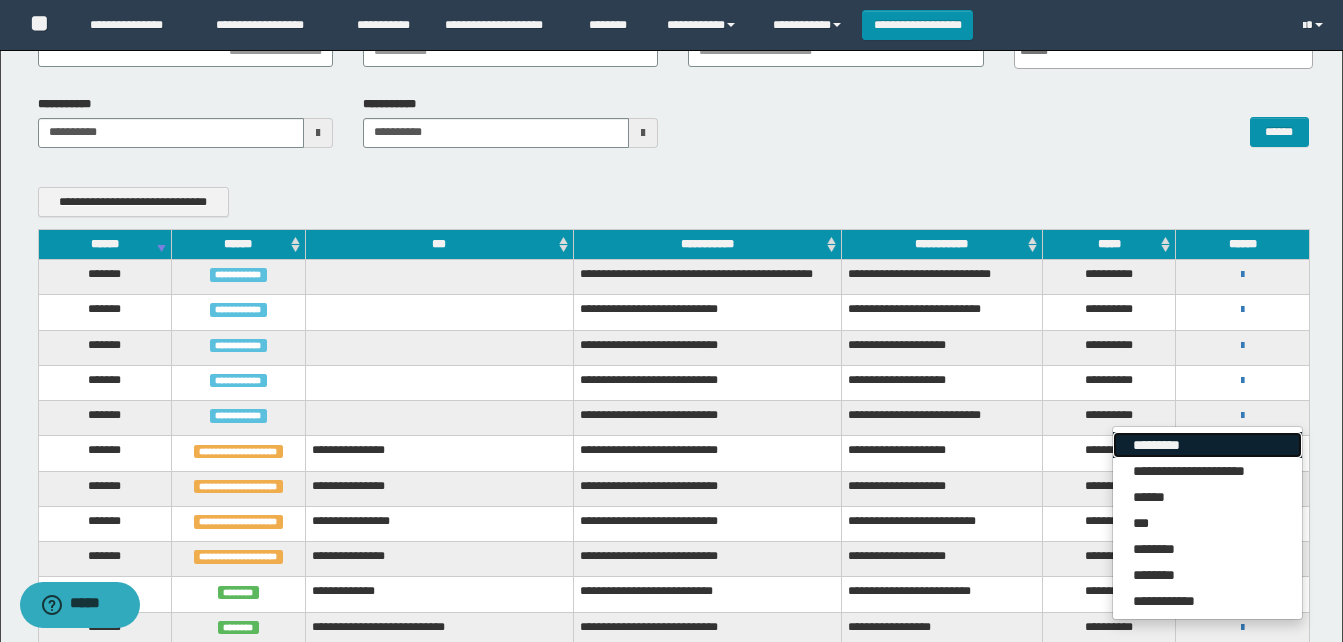 click on "*********" at bounding box center (1207, 445) 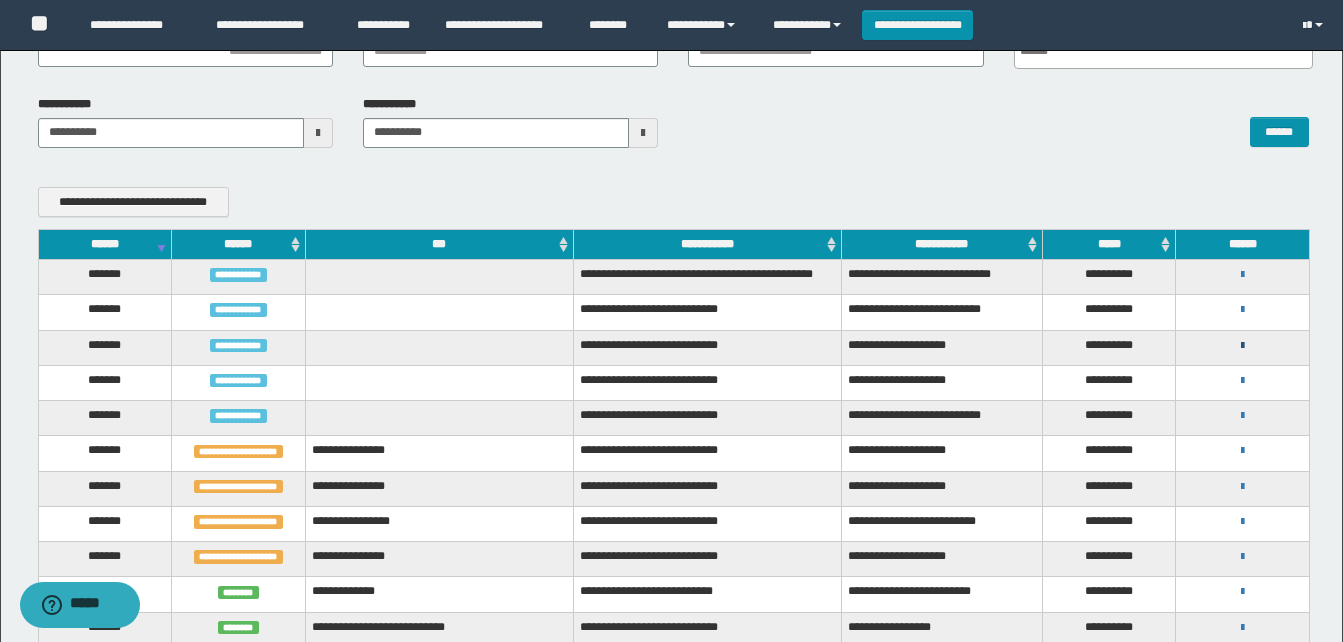 click at bounding box center [1242, 346] 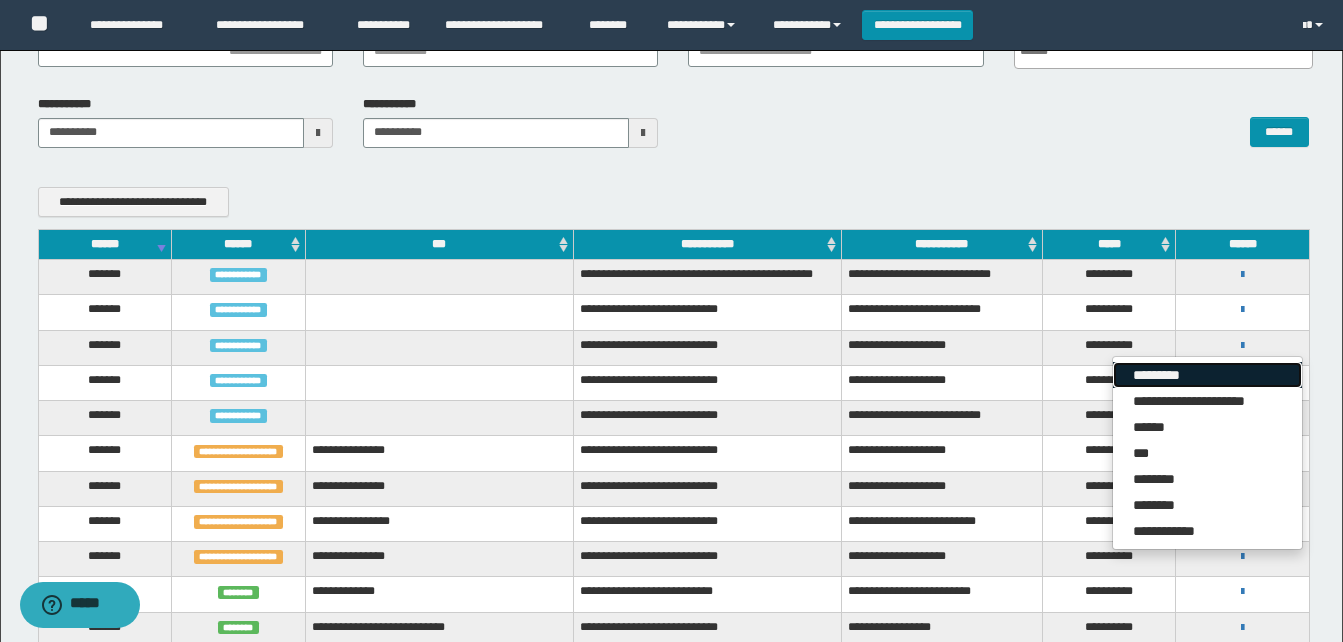 click on "*********" at bounding box center (1207, 375) 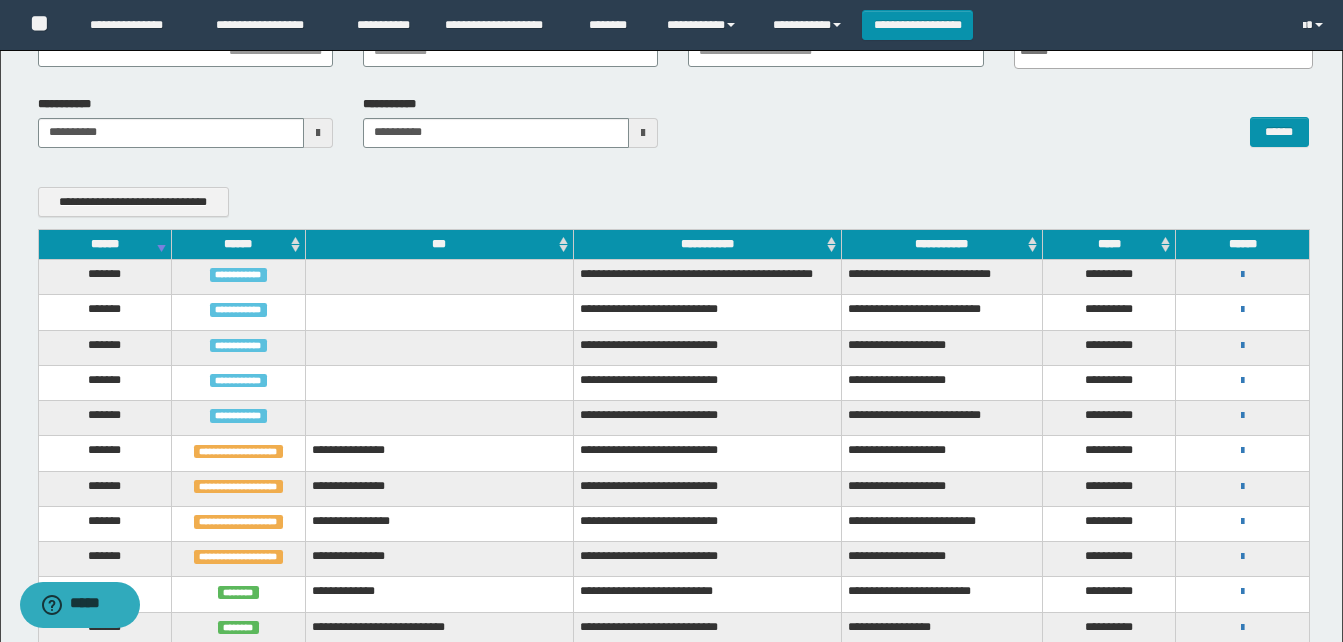 click on "******" at bounding box center [105, 244] 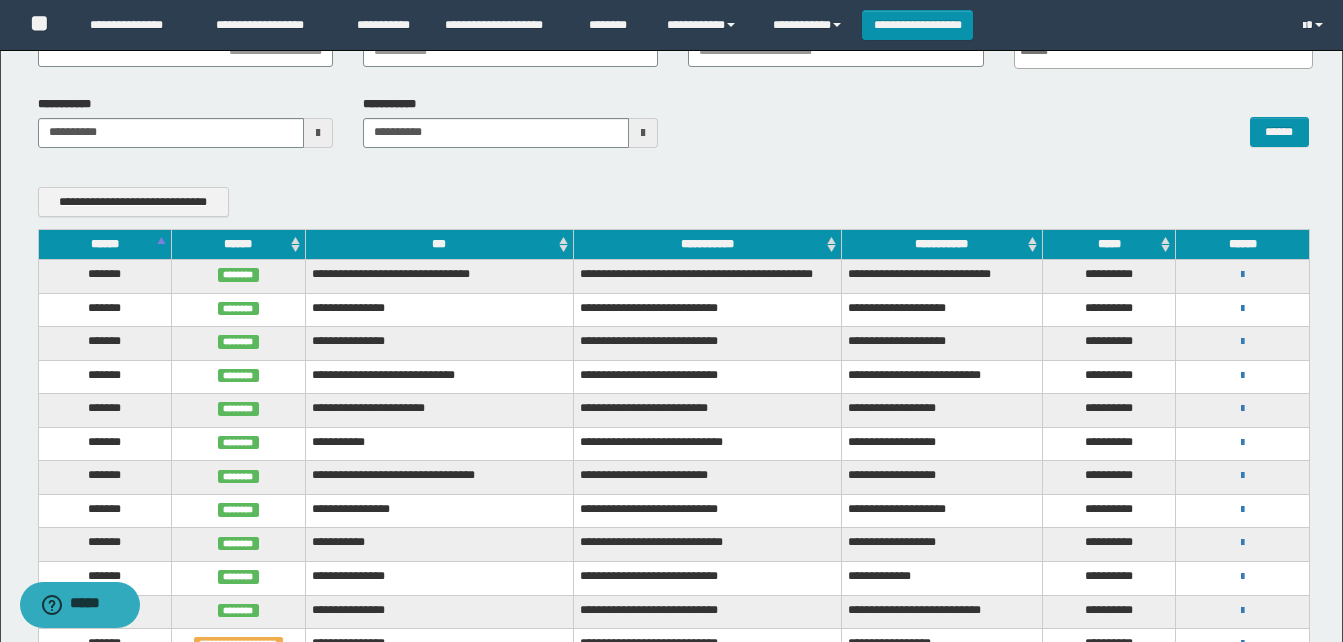 click on "******" at bounding box center [105, 244] 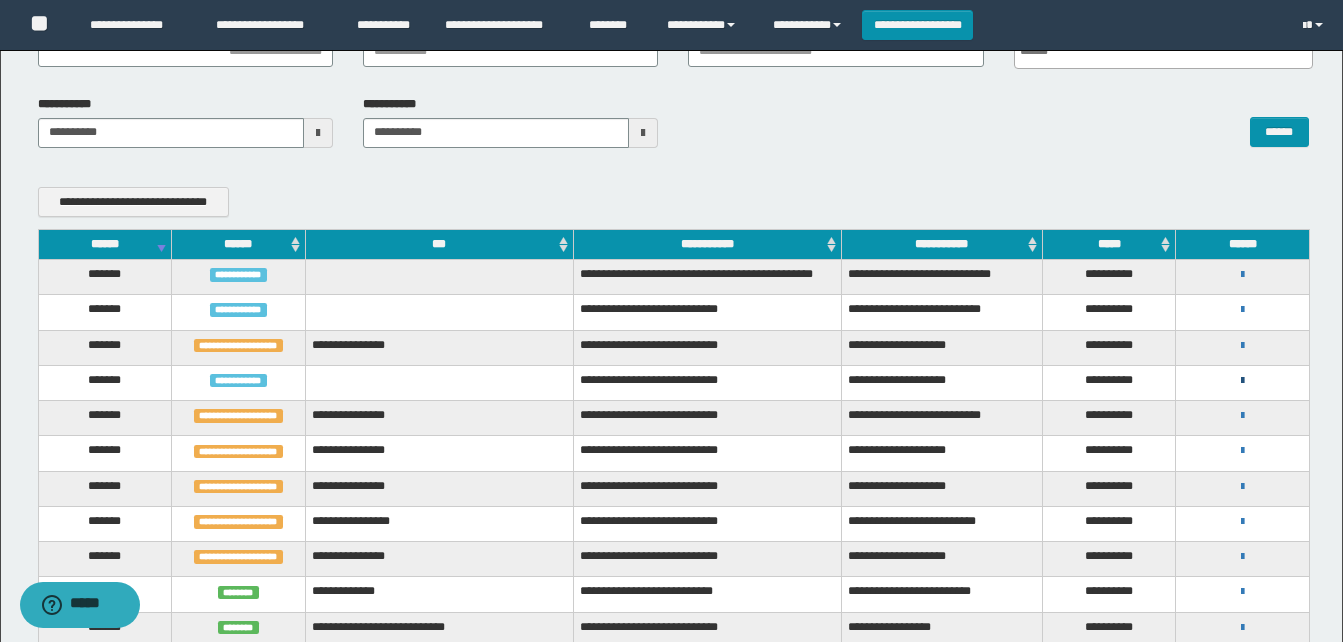 click at bounding box center [1242, 381] 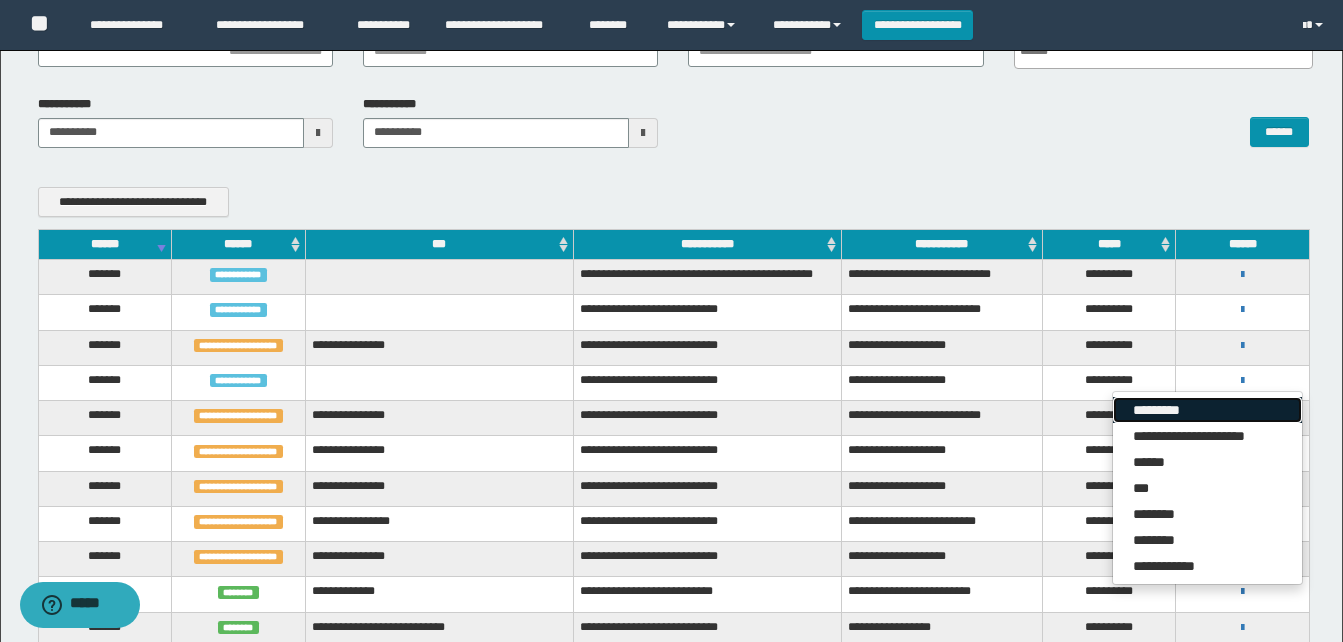 click on "*********" at bounding box center [1207, 410] 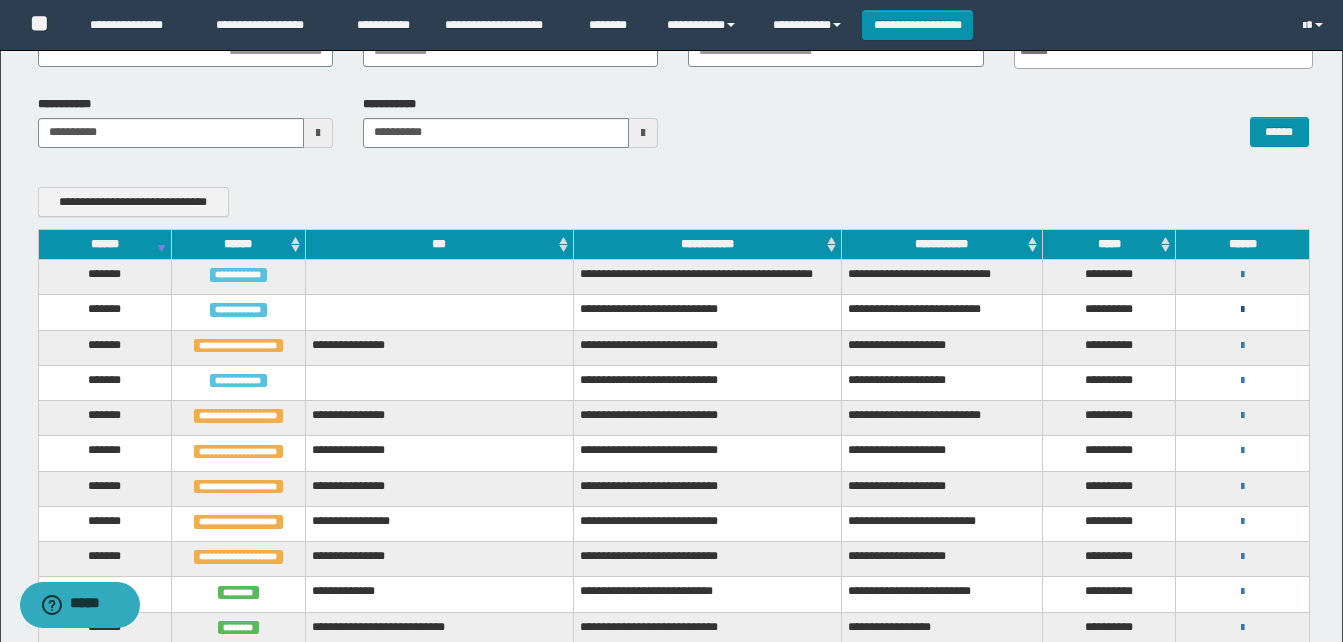 click at bounding box center (1242, 310) 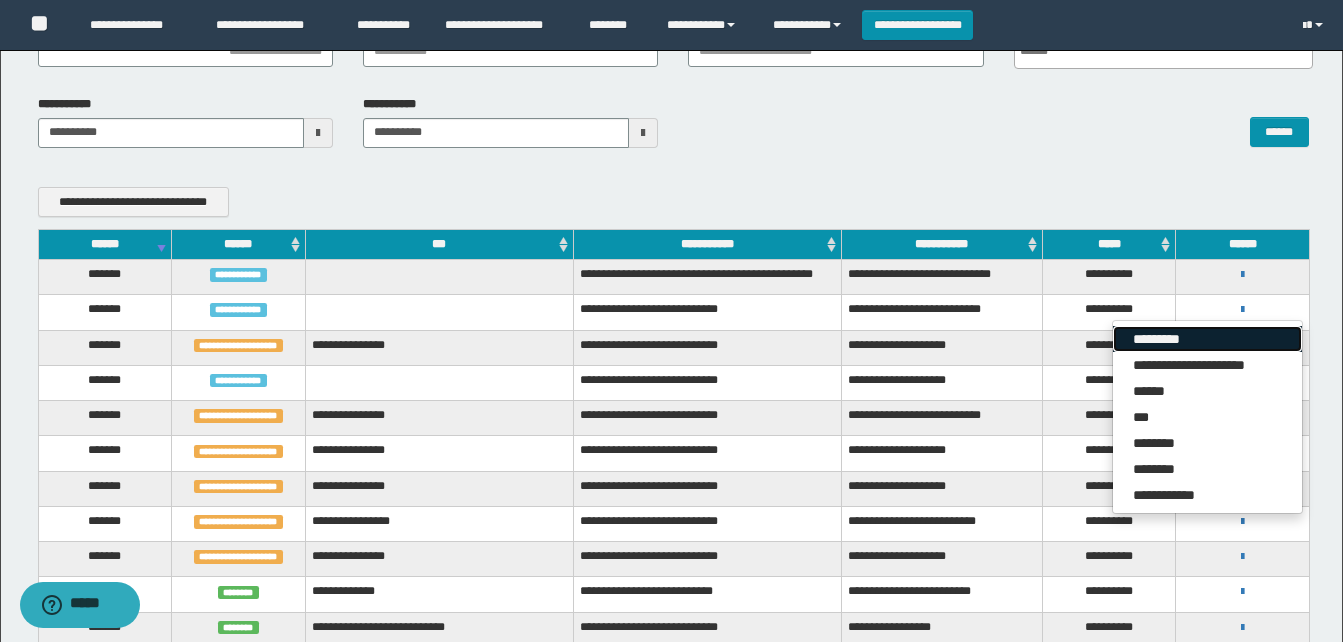 click on "*********" at bounding box center [1207, 339] 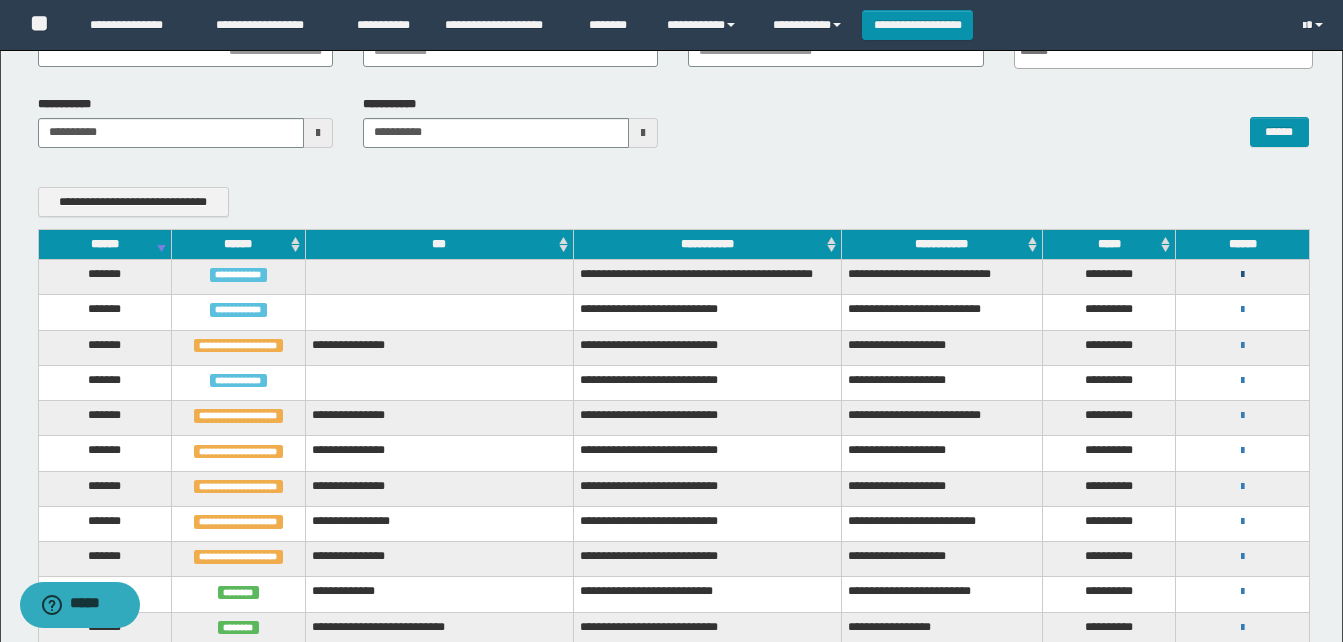 click at bounding box center [1242, 275] 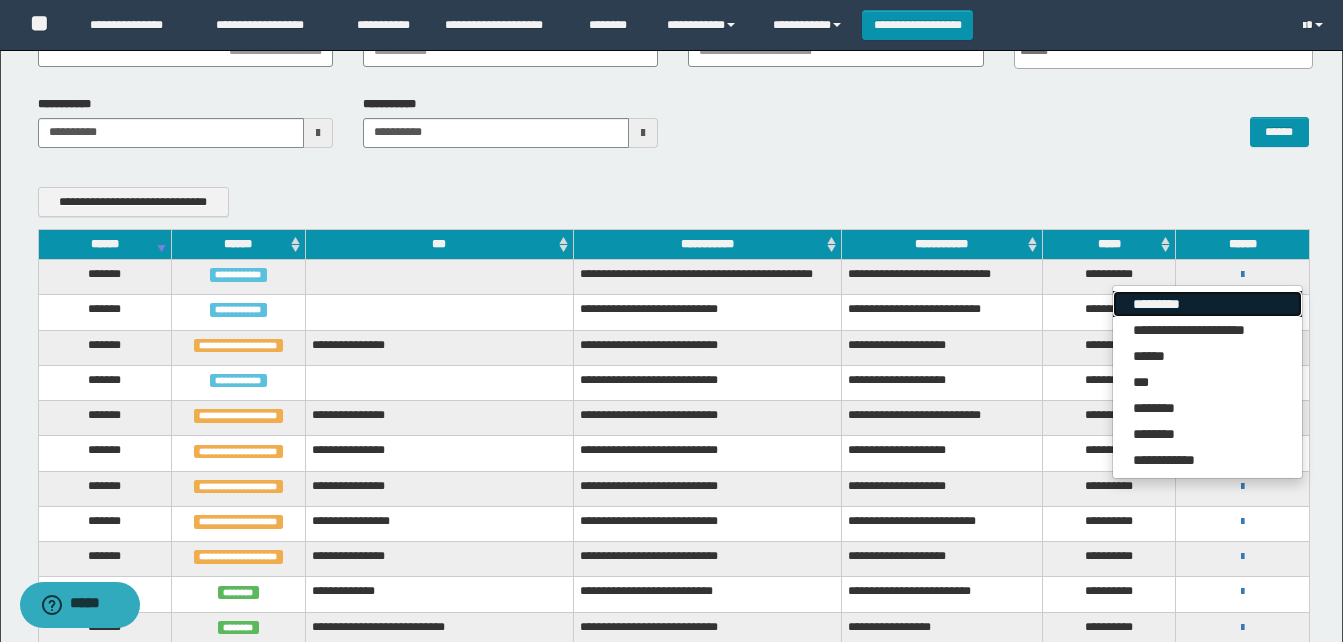 click on "*********" at bounding box center [1207, 304] 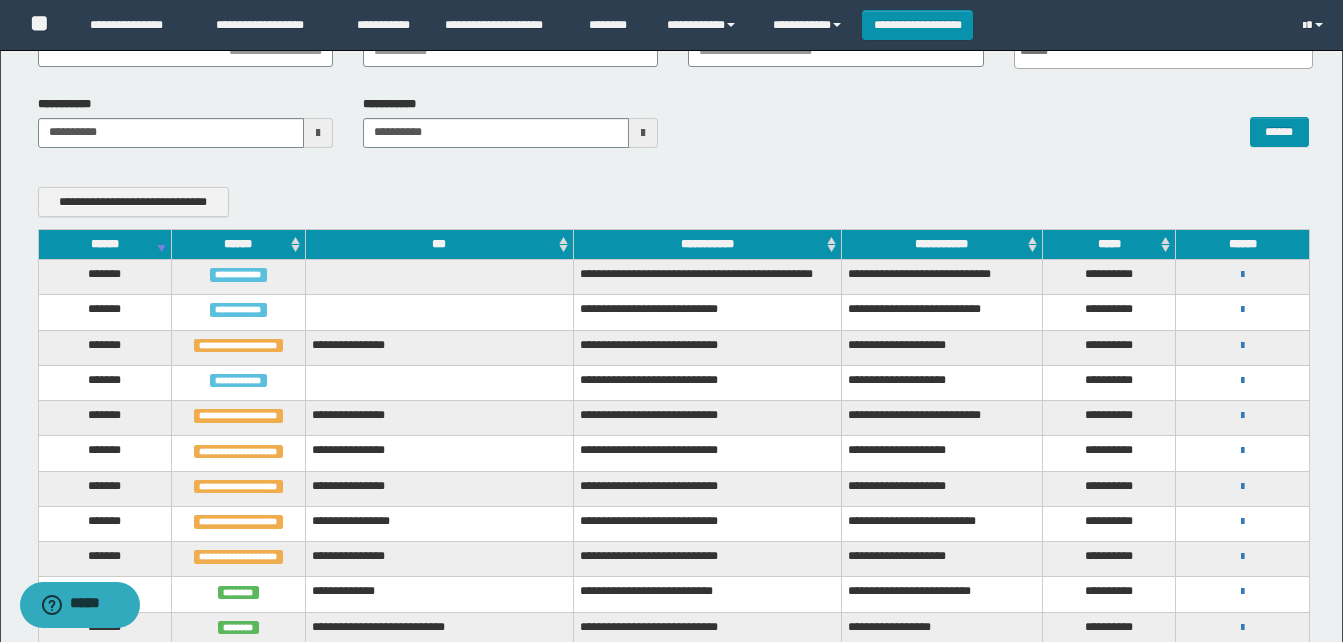 click on "******" at bounding box center (105, 244) 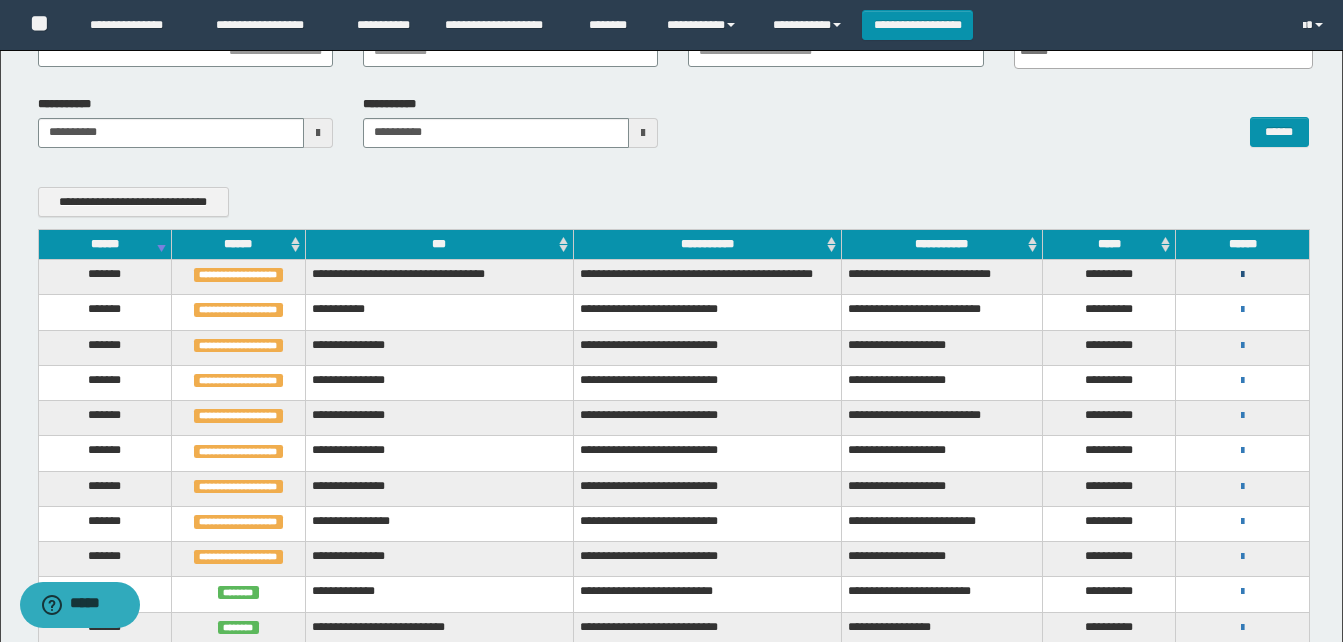 click at bounding box center [1242, 275] 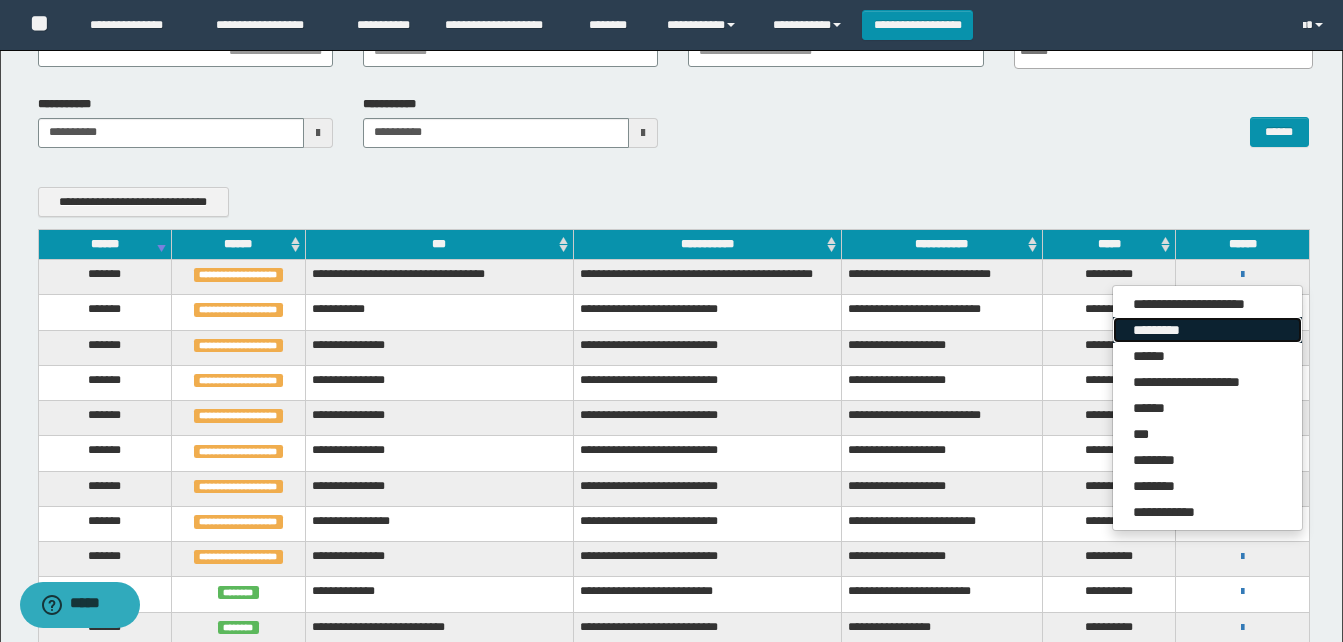 click on "*********" at bounding box center [1207, 330] 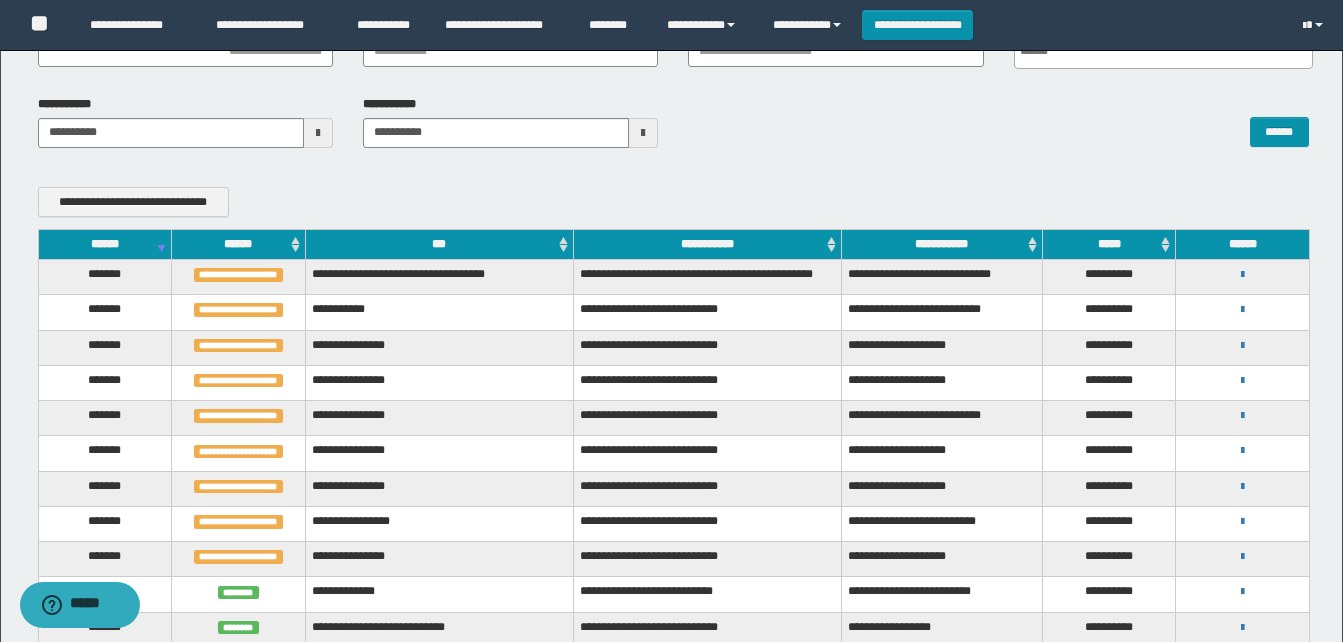 click on "******" at bounding box center (105, 244) 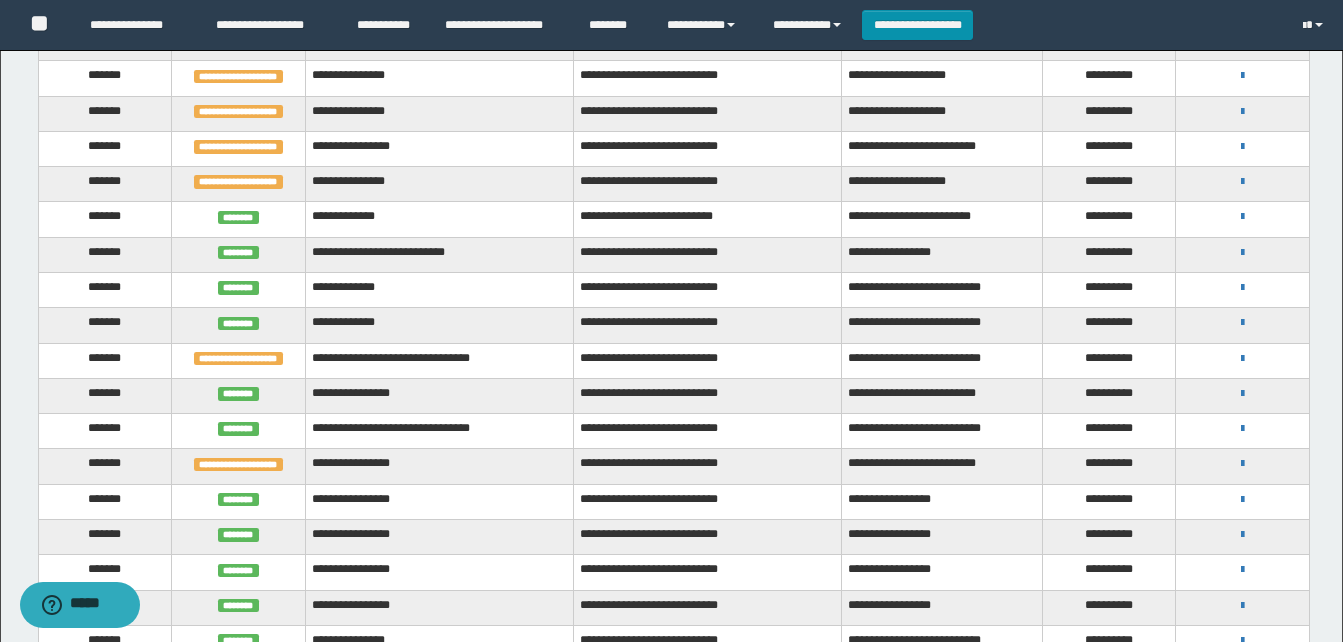 scroll, scrollTop: 434, scrollLeft: 0, axis: vertical 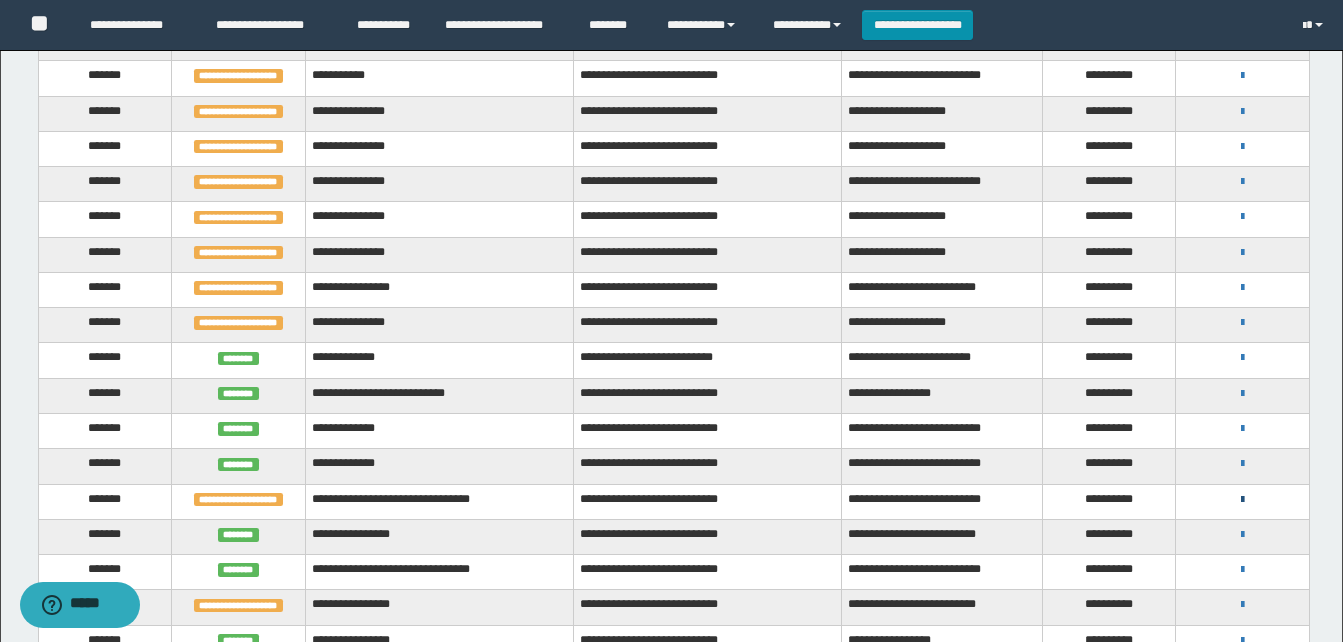 click at bounding box center (1242, 500) 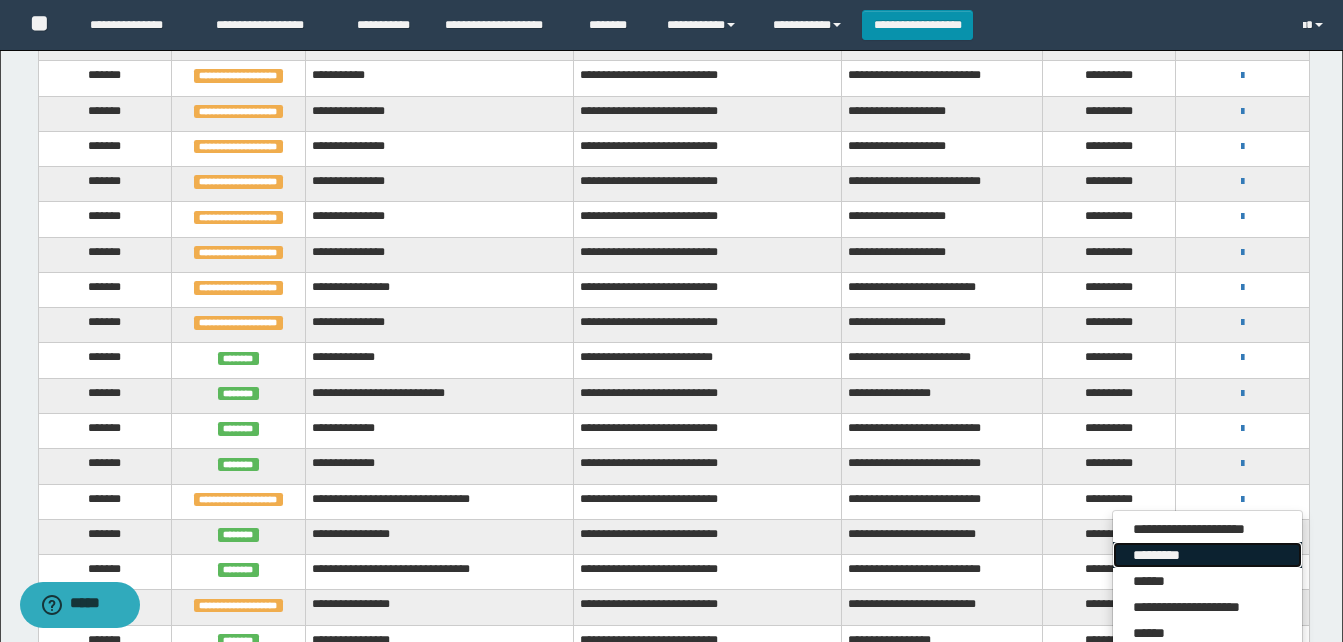 click on "*********" at bounding box center (1207, 555) 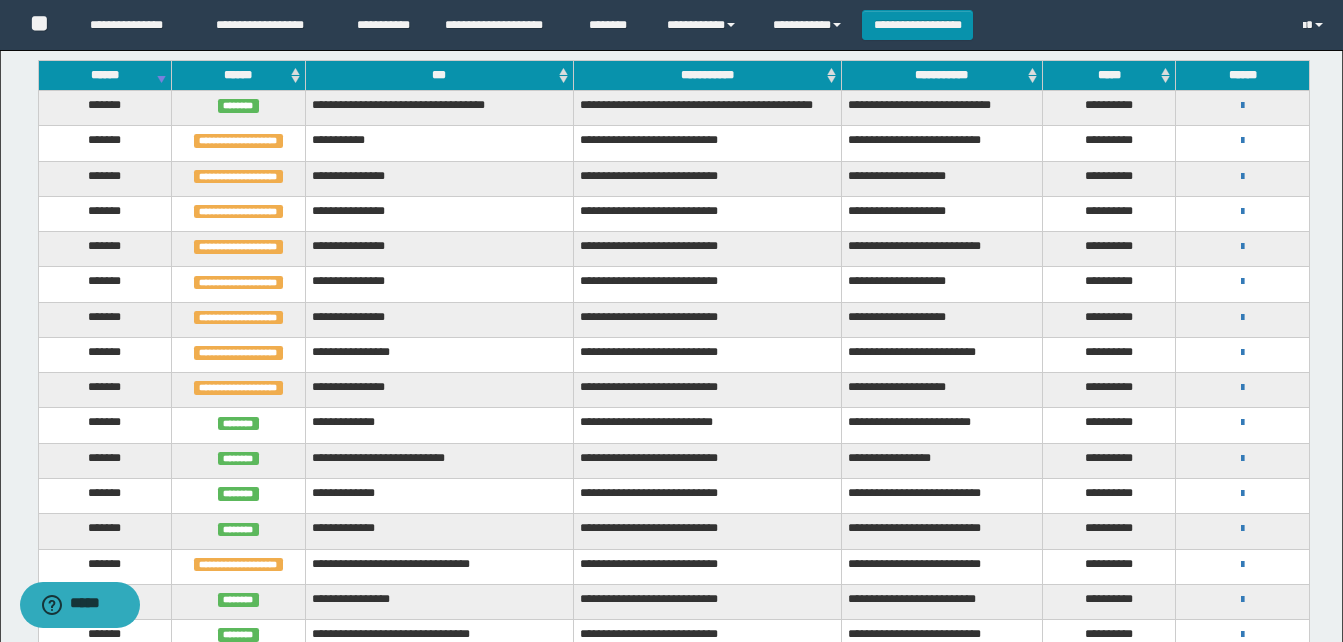 scroll, scrollTop: 334, scrollLeft: 0, axis: vertical 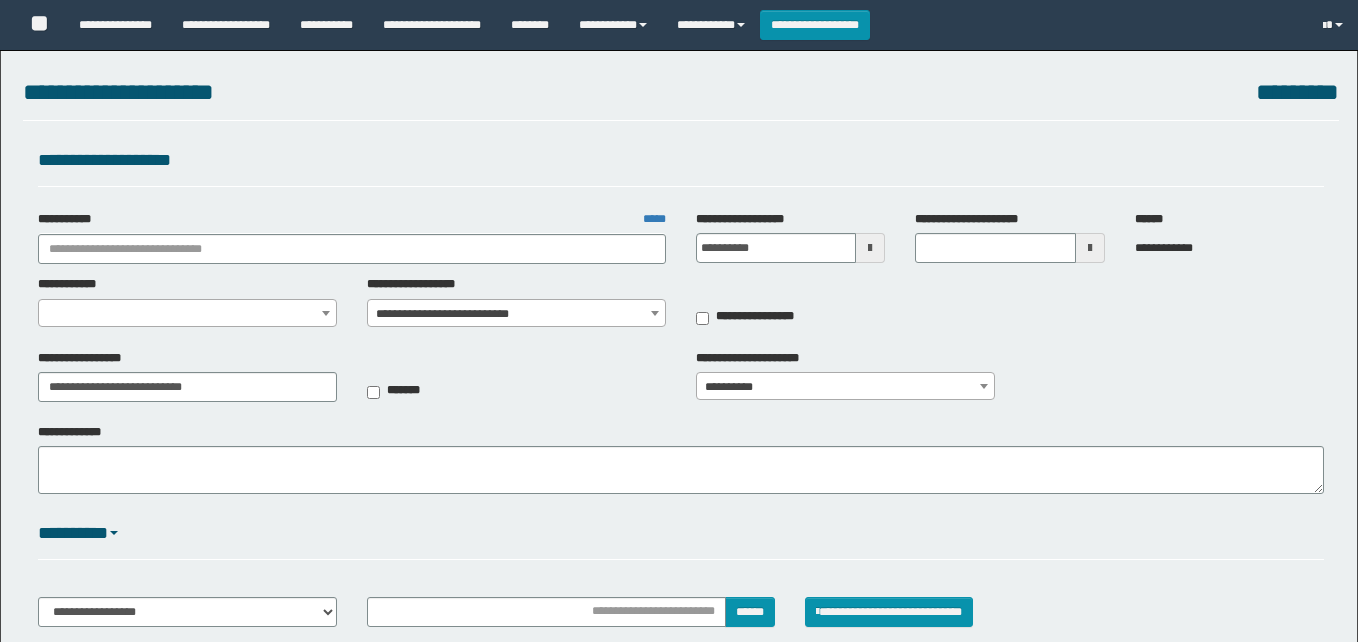 select on "****" 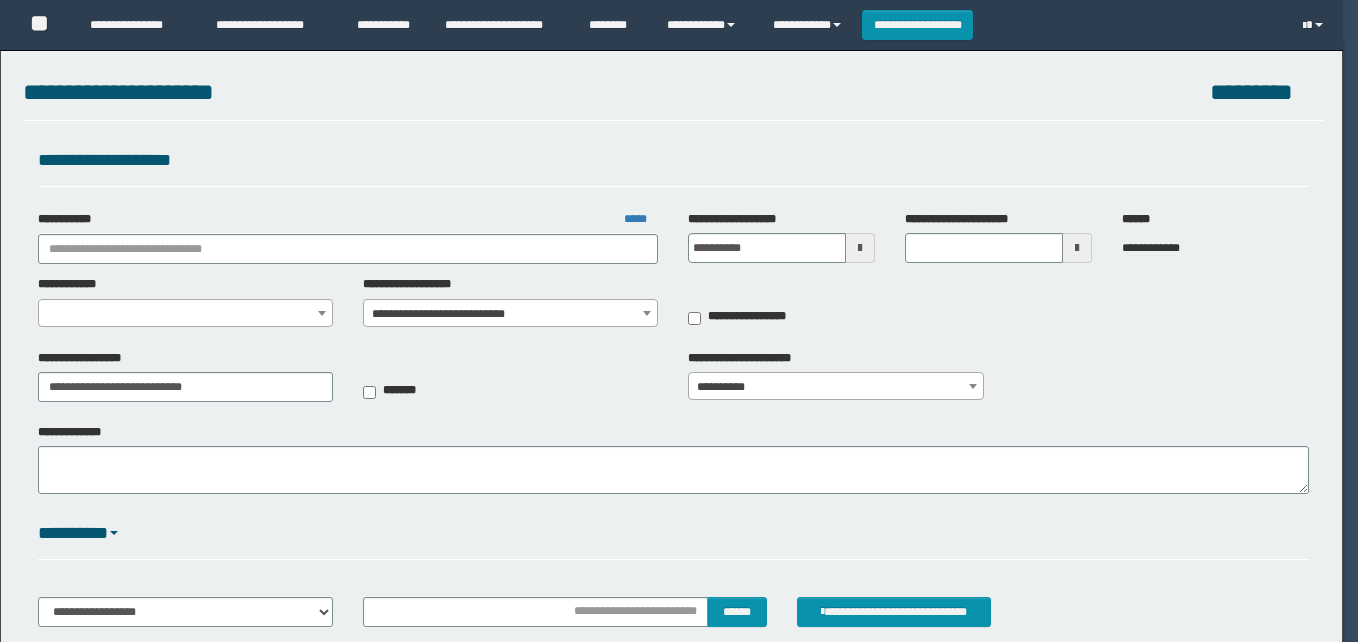 type on "**********" 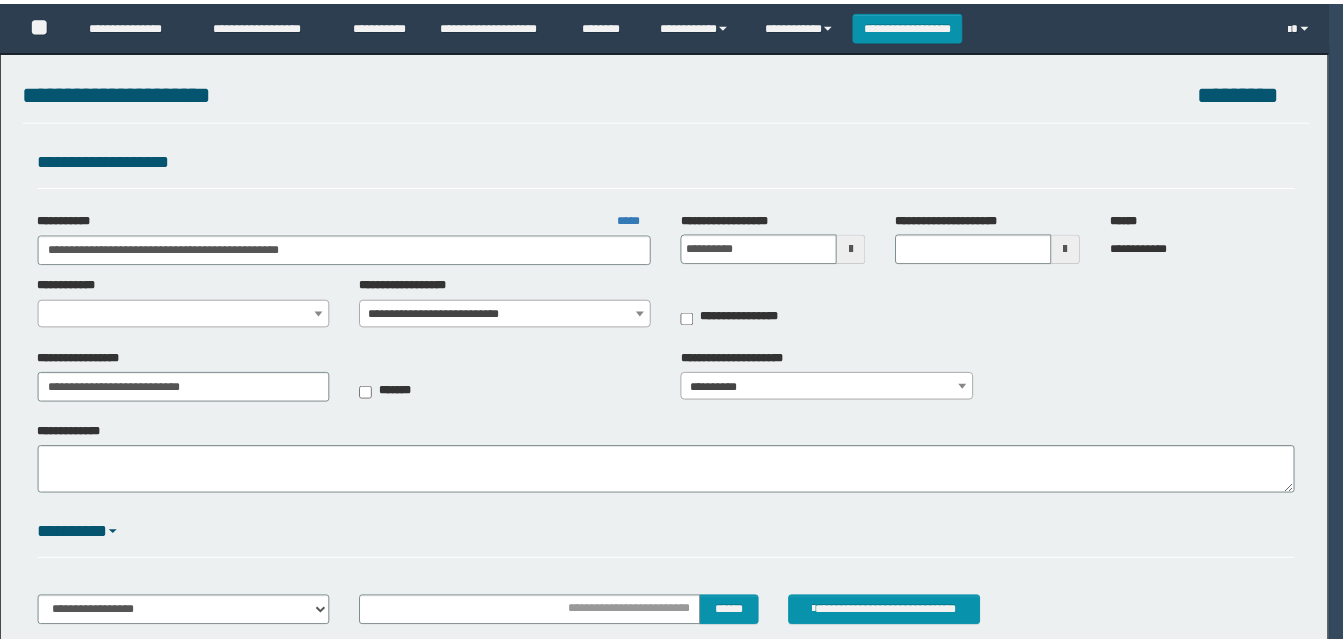 scroll, scrollTop: 0, scrollLeft: 0, axis: both 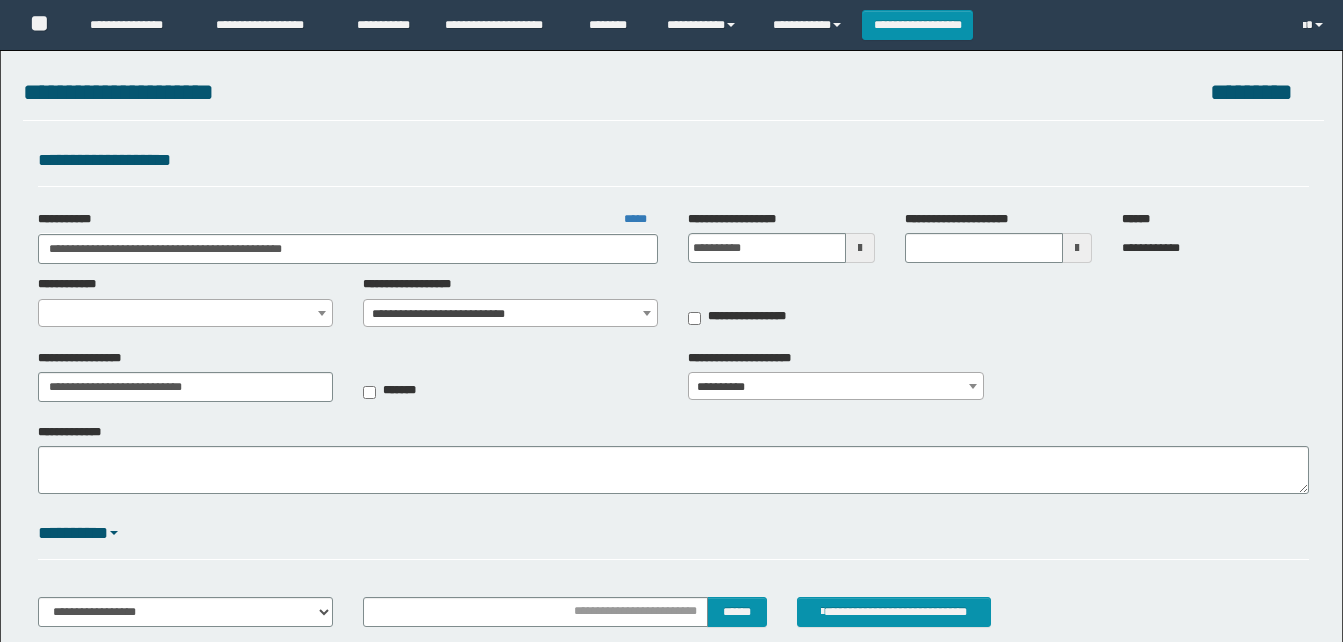 select on "**" 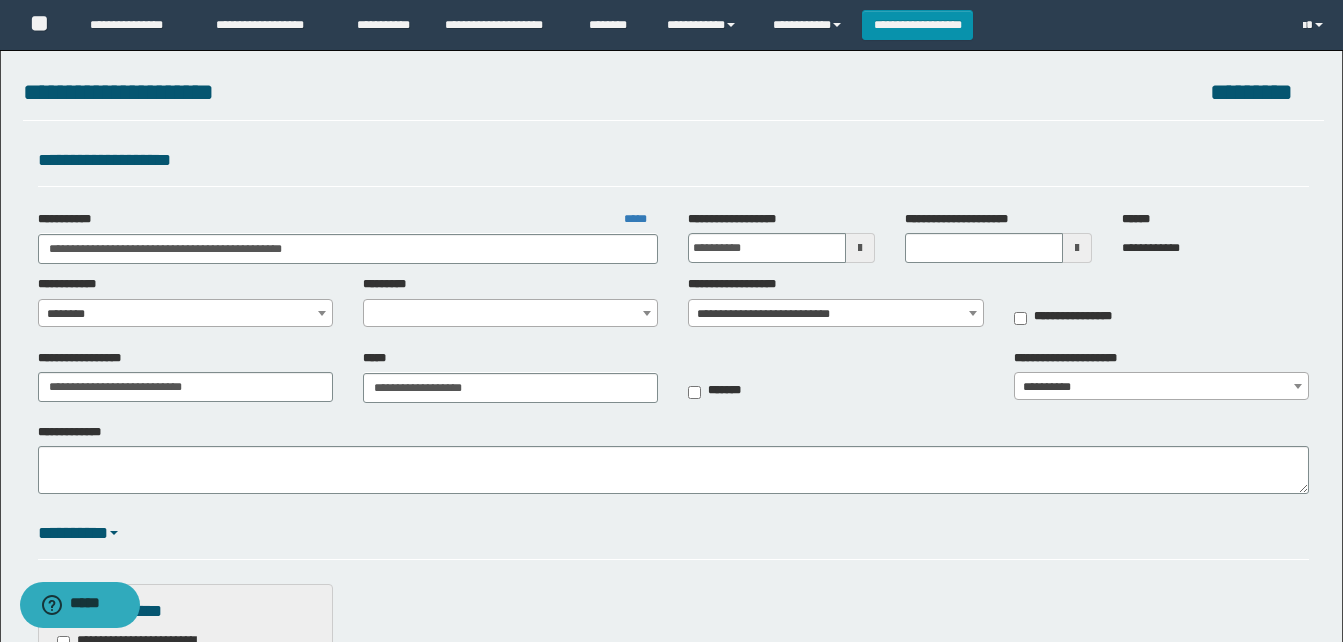 select on "****" 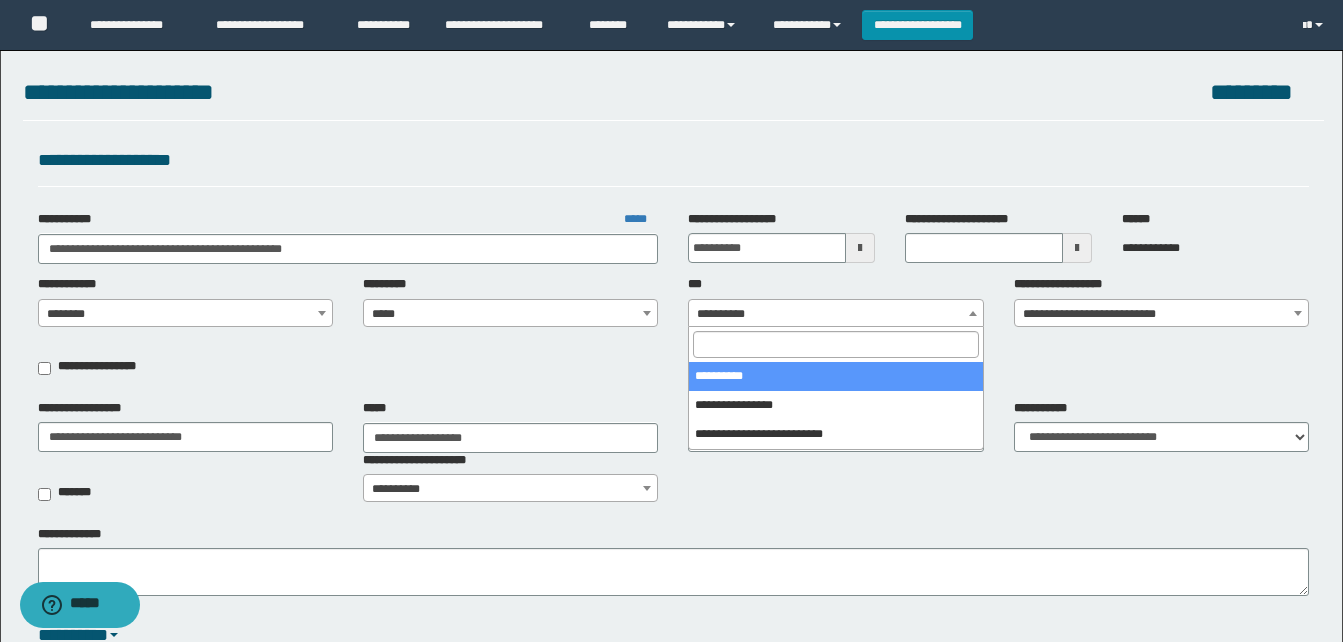 click on "**********" at bounding box center [835, 314] 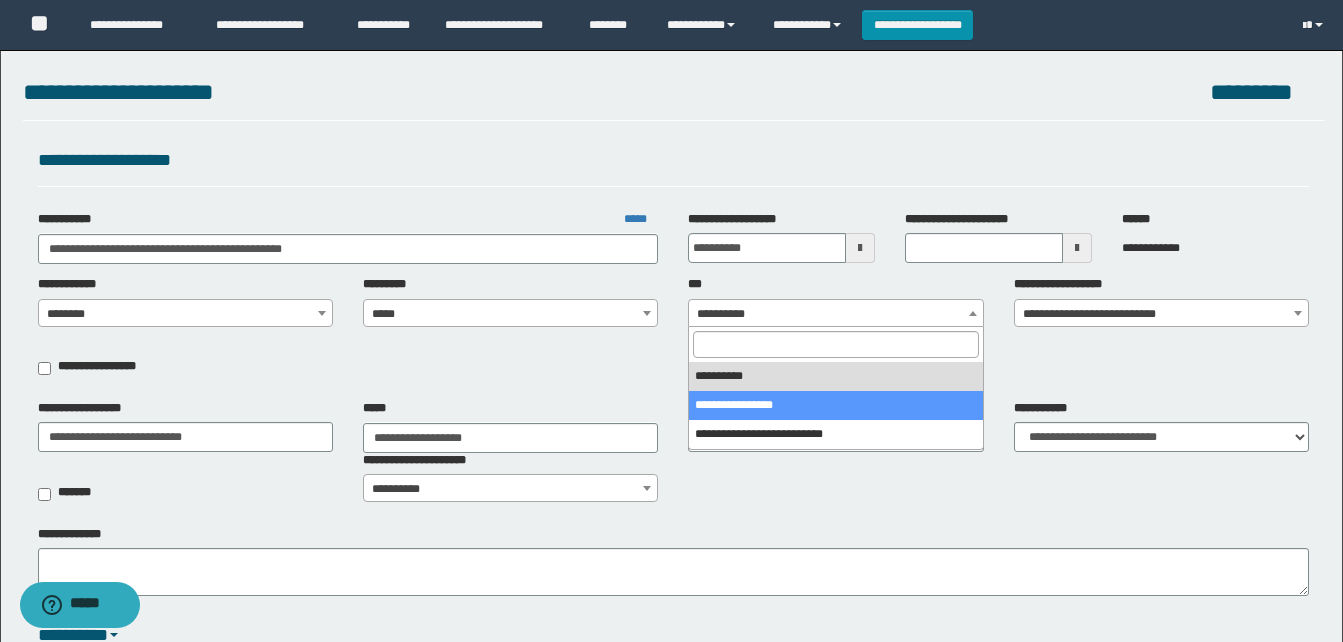 select on "***" 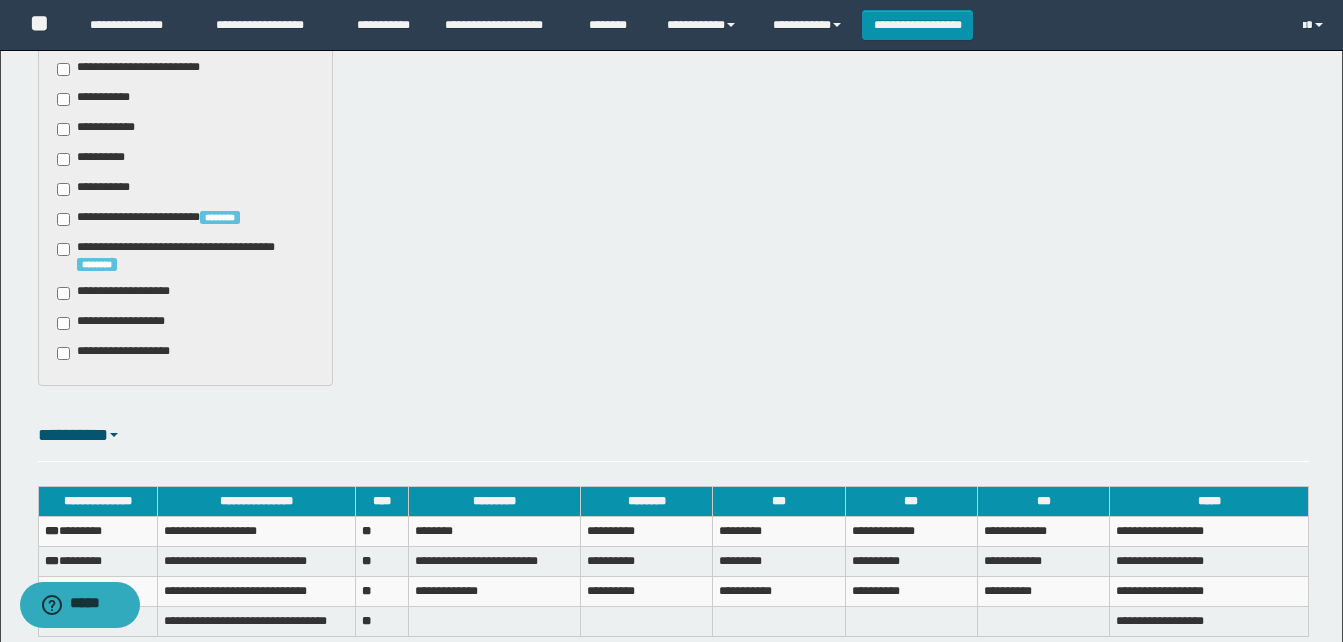 scroll, scrollTop: 1329, scrollLeft: 0, axis: vertical 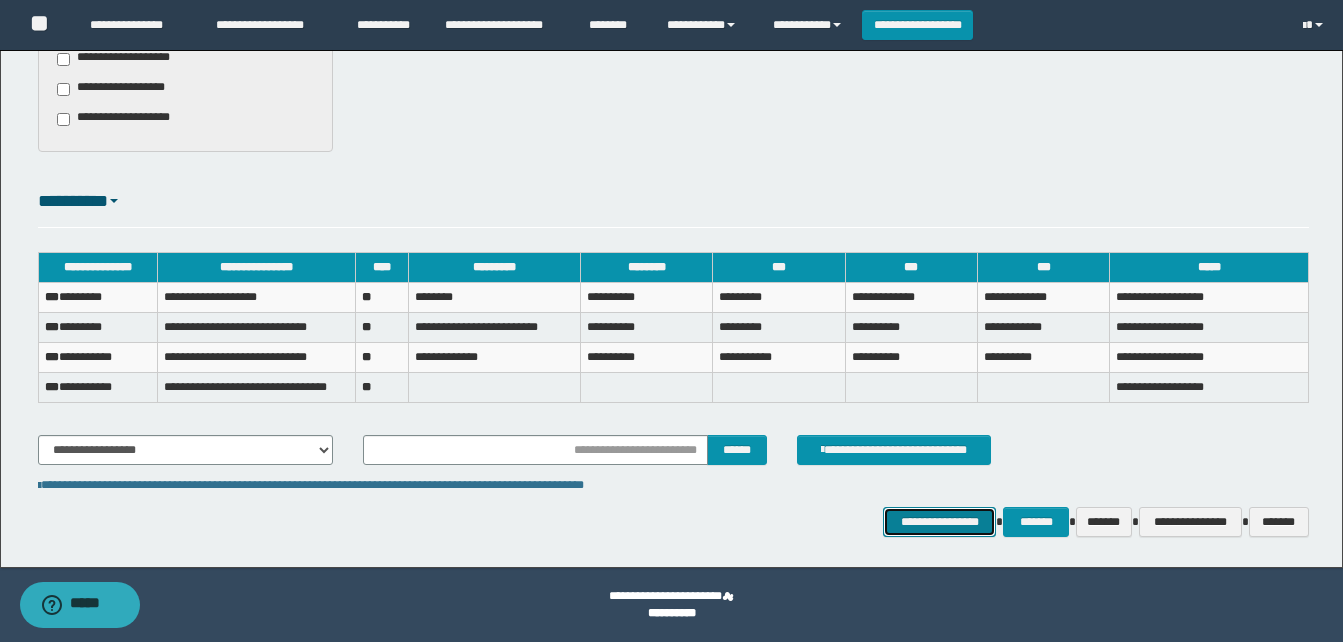 click on "**********" at bounding box center (939, 522) 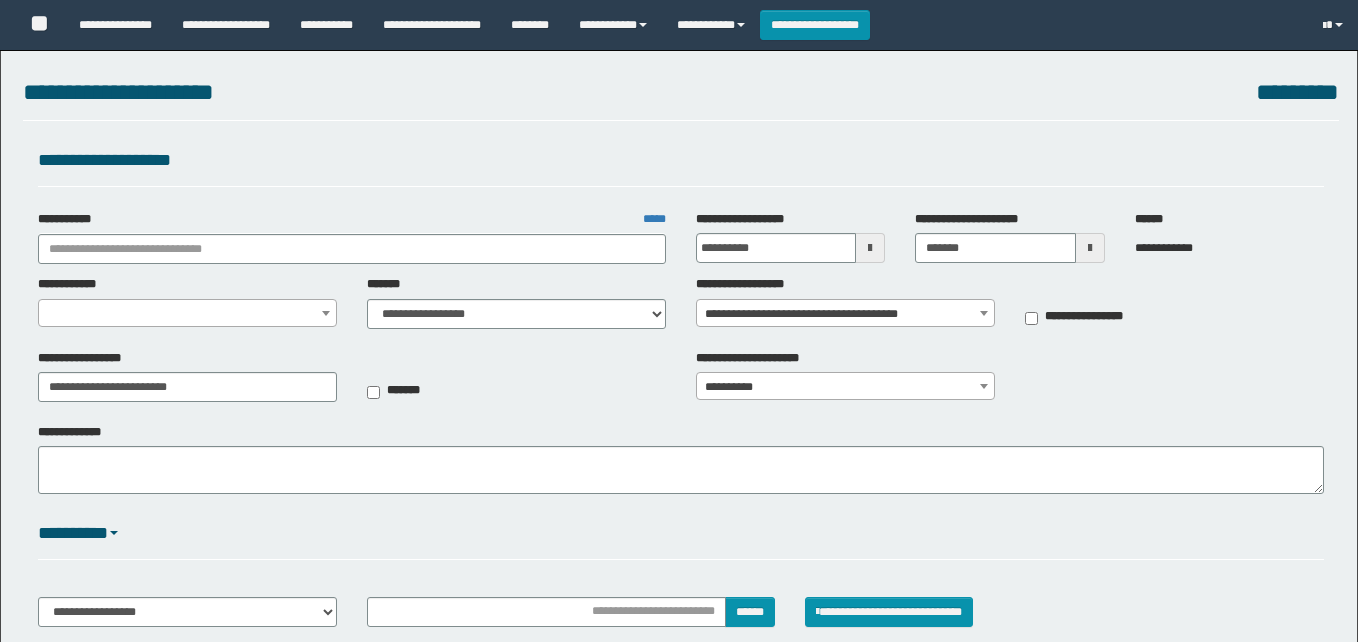 select on "*" 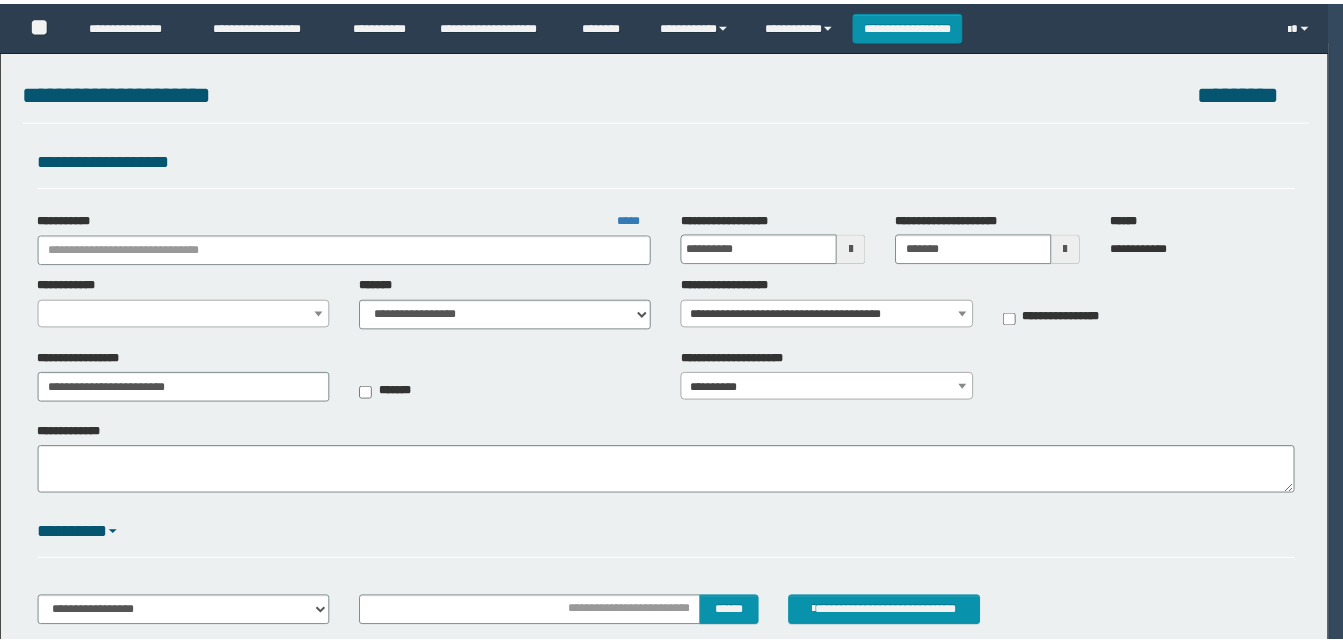 scroll, scrollTop: 0, scrollLeft: 0, axis: both 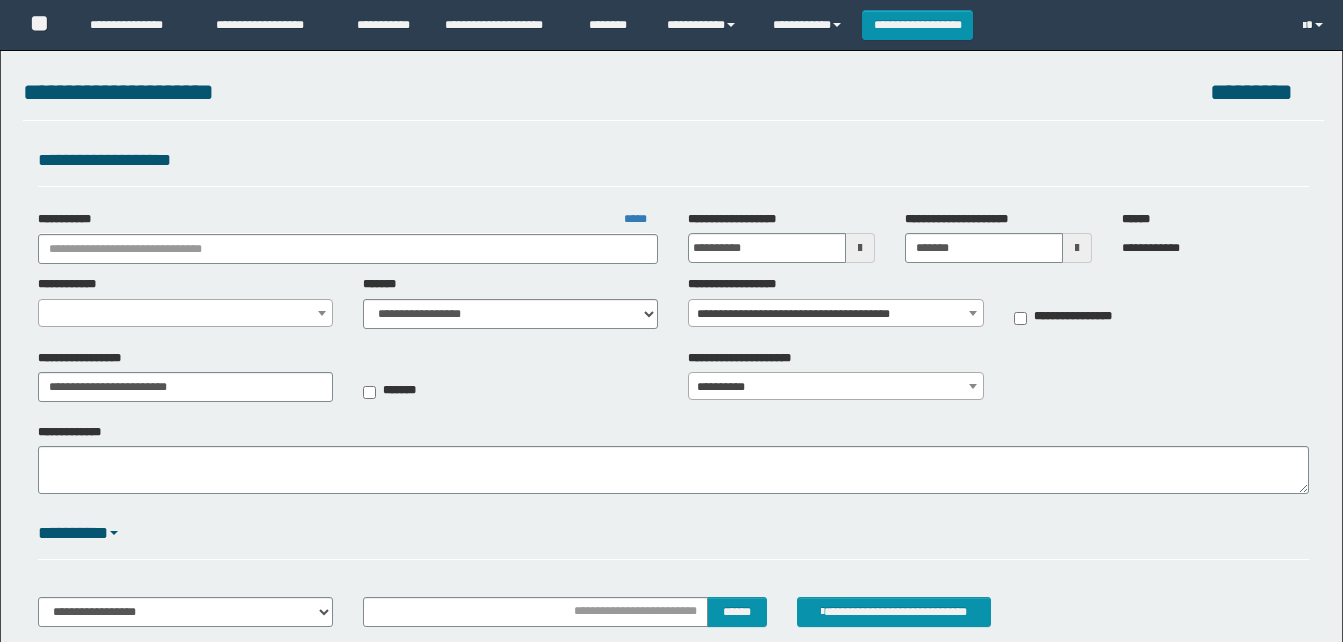 type on "**********" 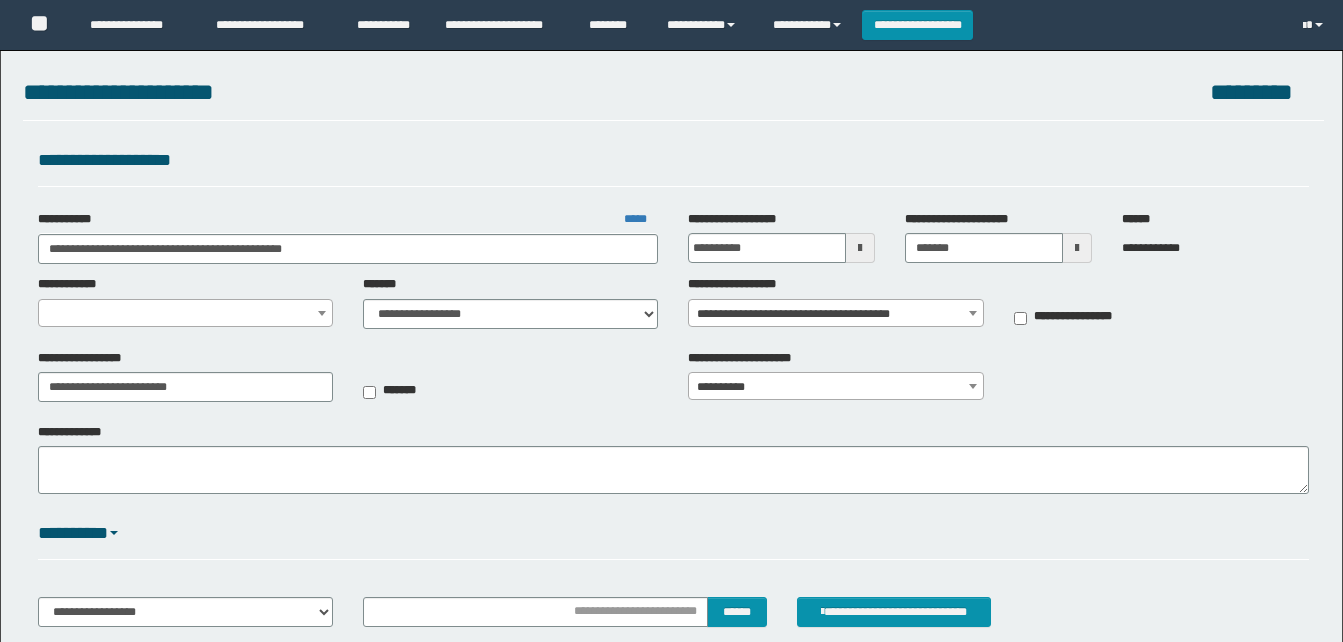 scroll, scrollTop: 0, scrollLeft: 0, axis: both 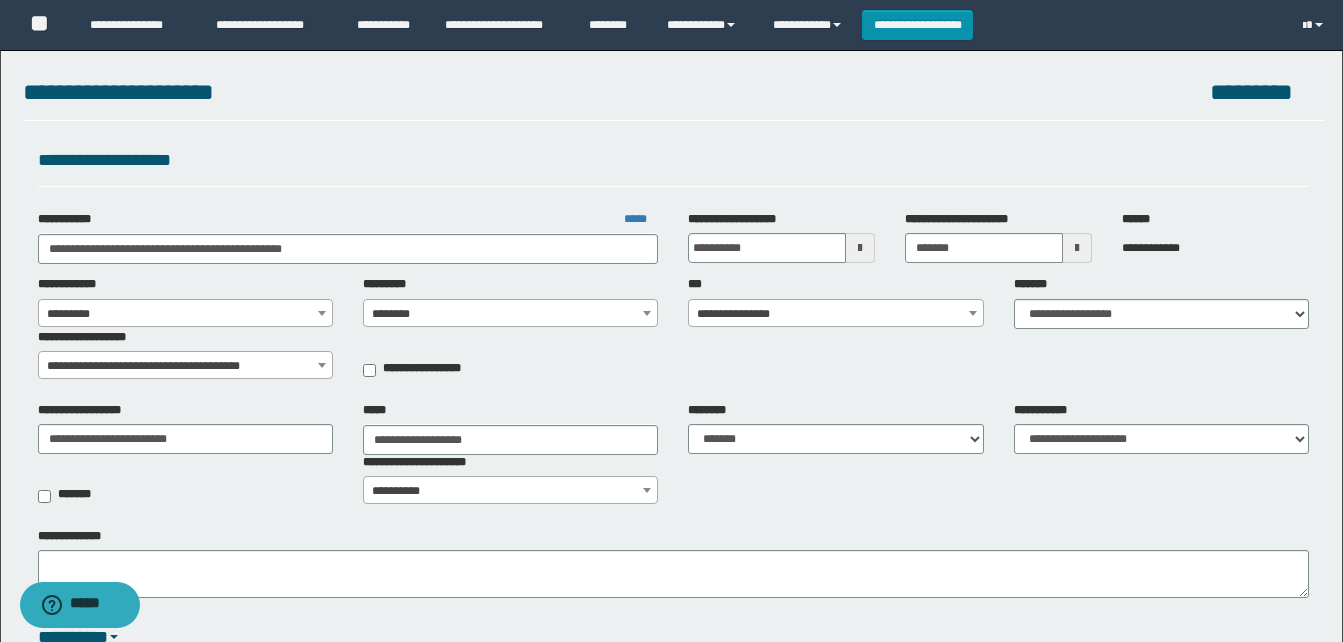 click on "**********" at bounding box center [835, 314] 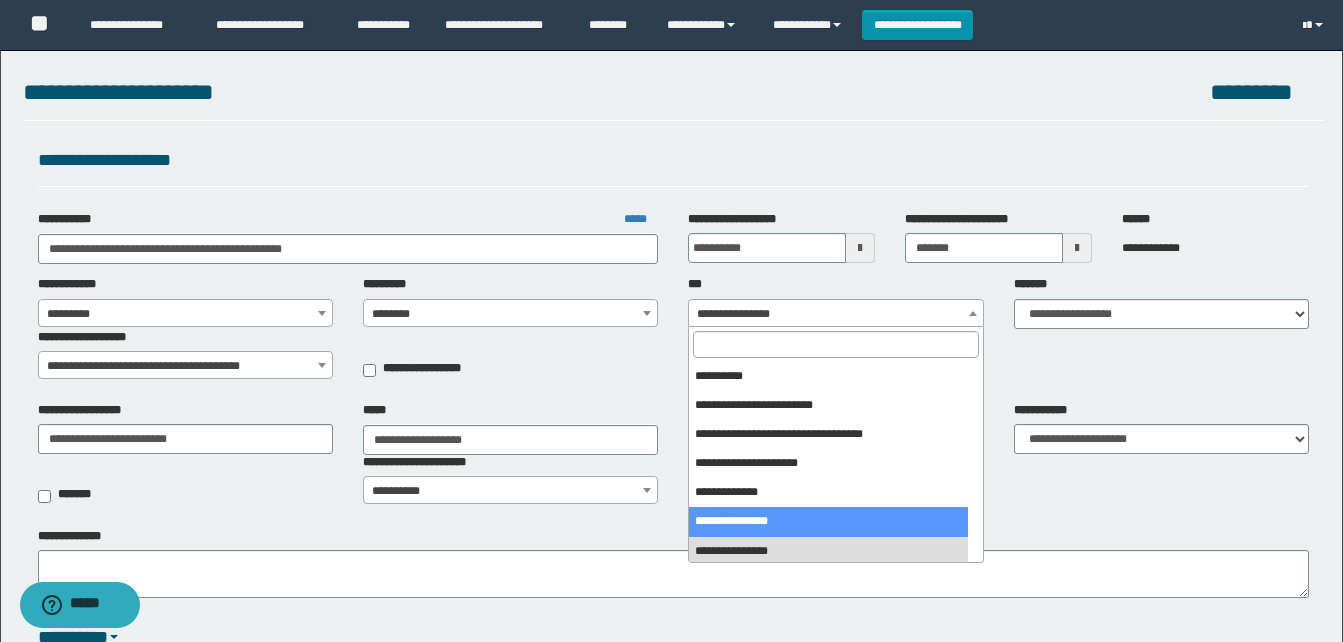 select on "***" 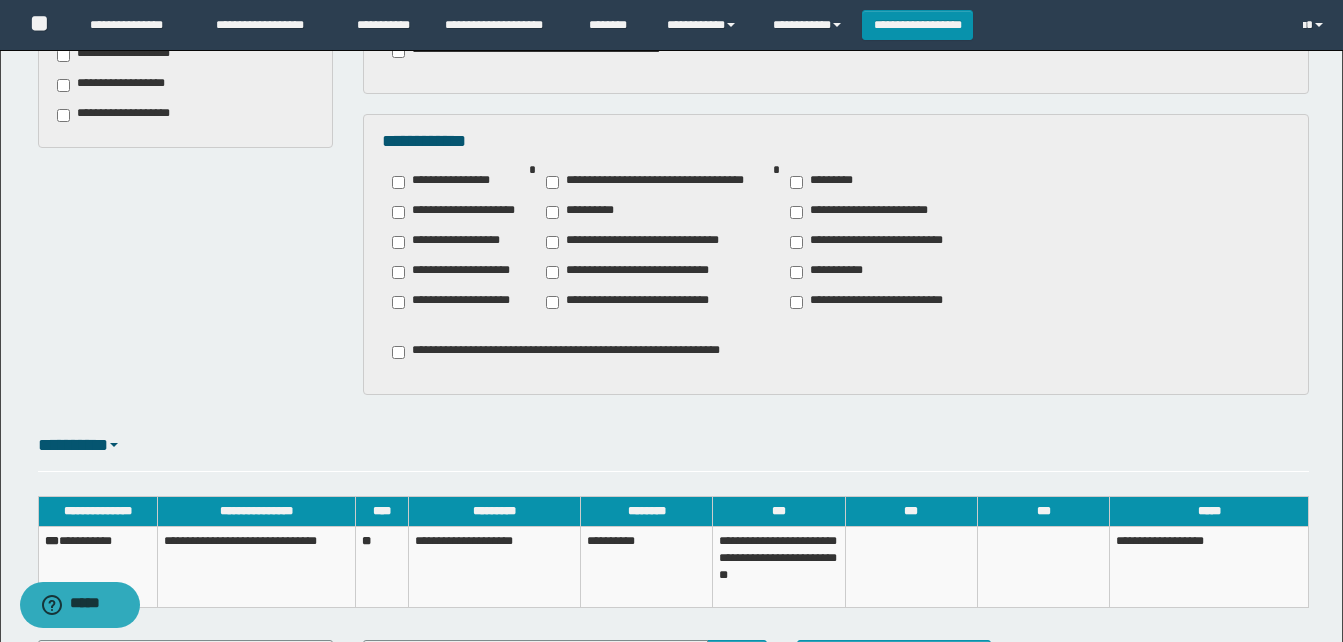 scroll, scrollTop: 1500, scrollLeft: 0, axis: vertical 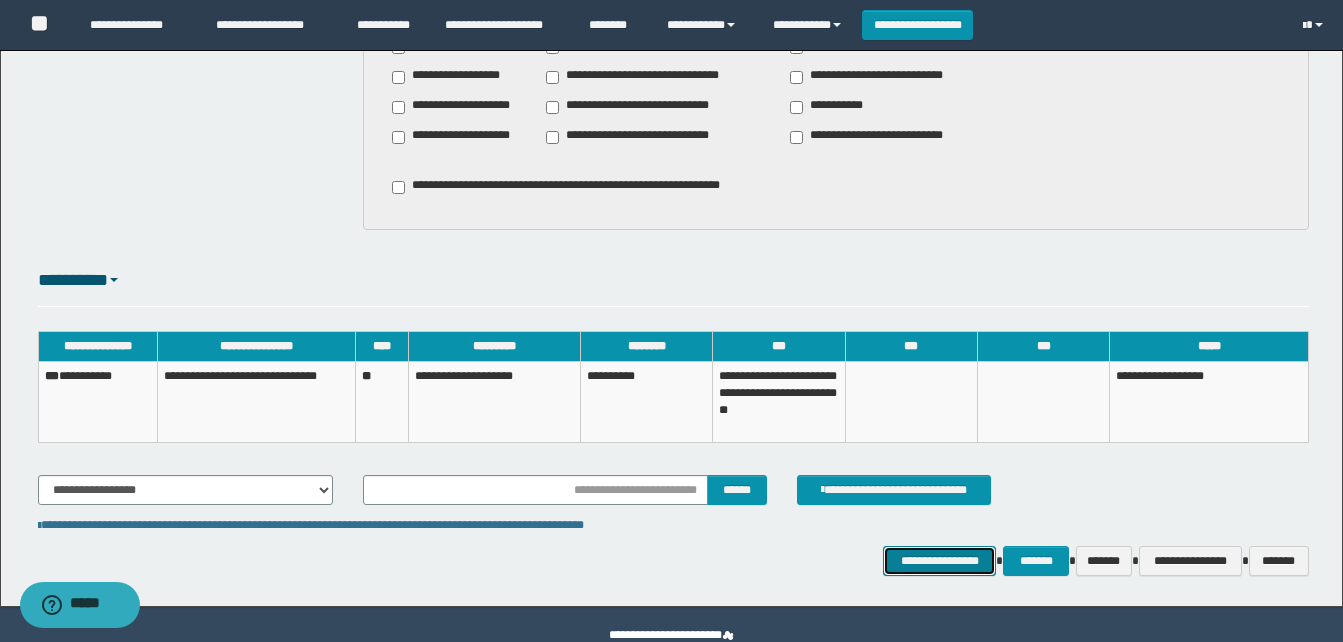 click on "**********" at bounding box center [939, 561] 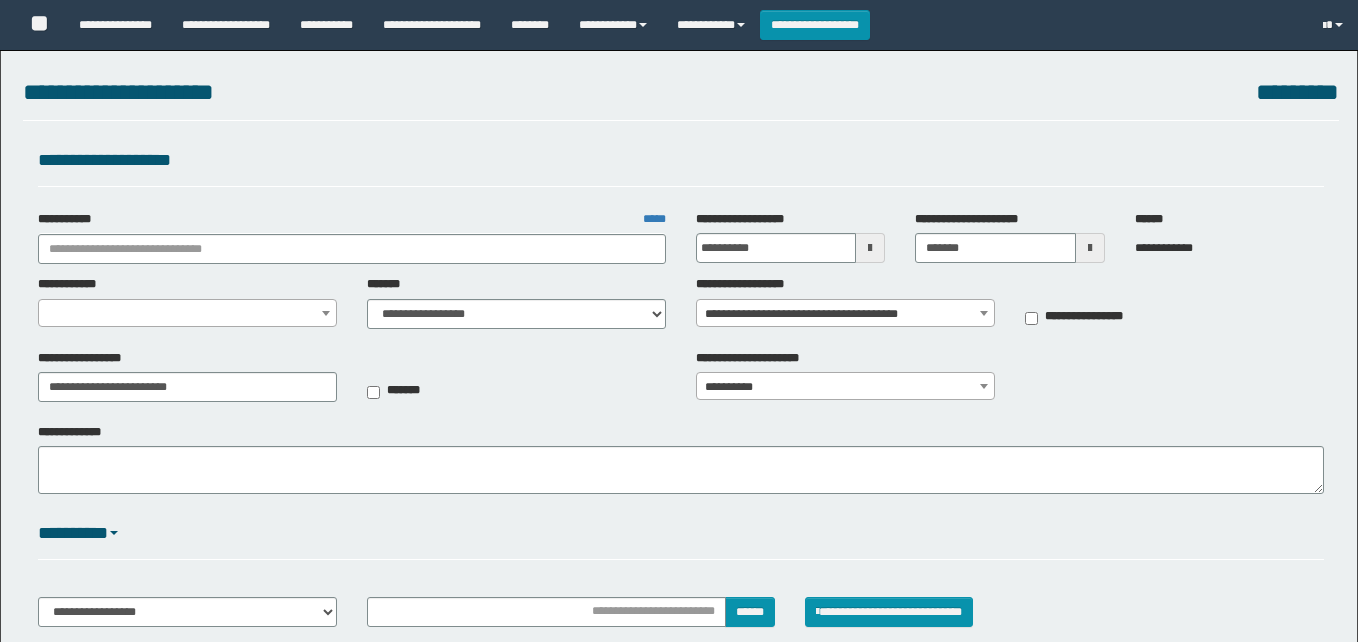 select on "*" 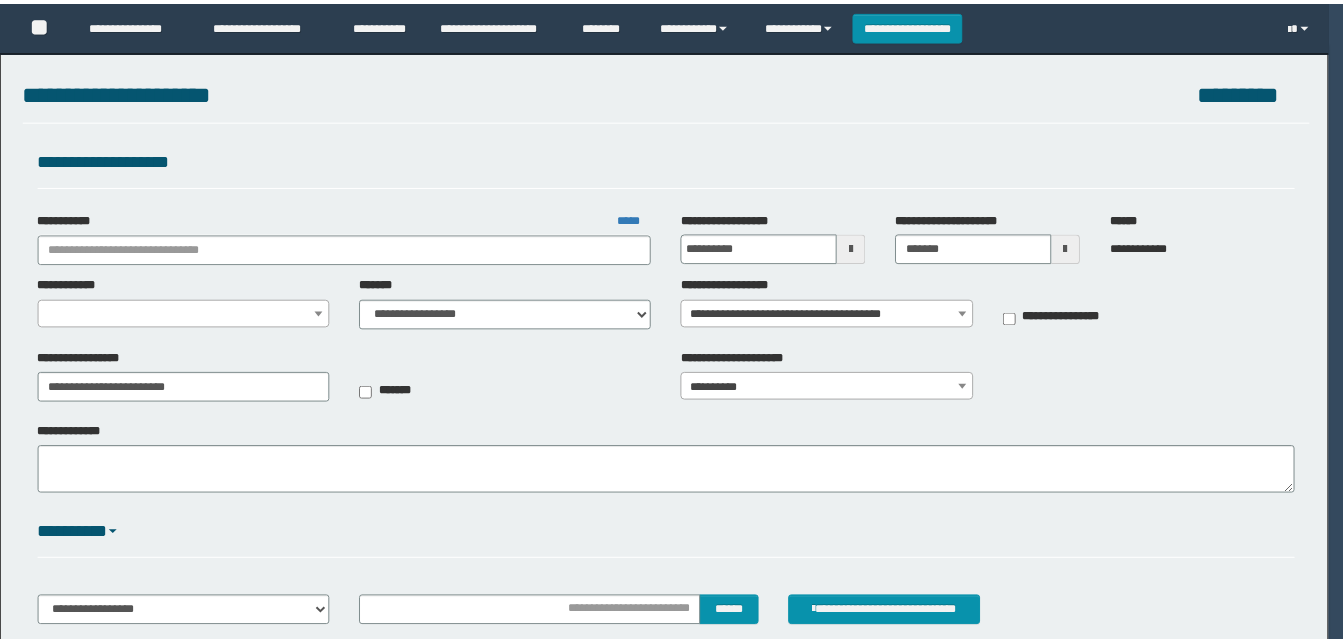 scroll, scrollTop: 0, scrollLeft: 0, axis: both 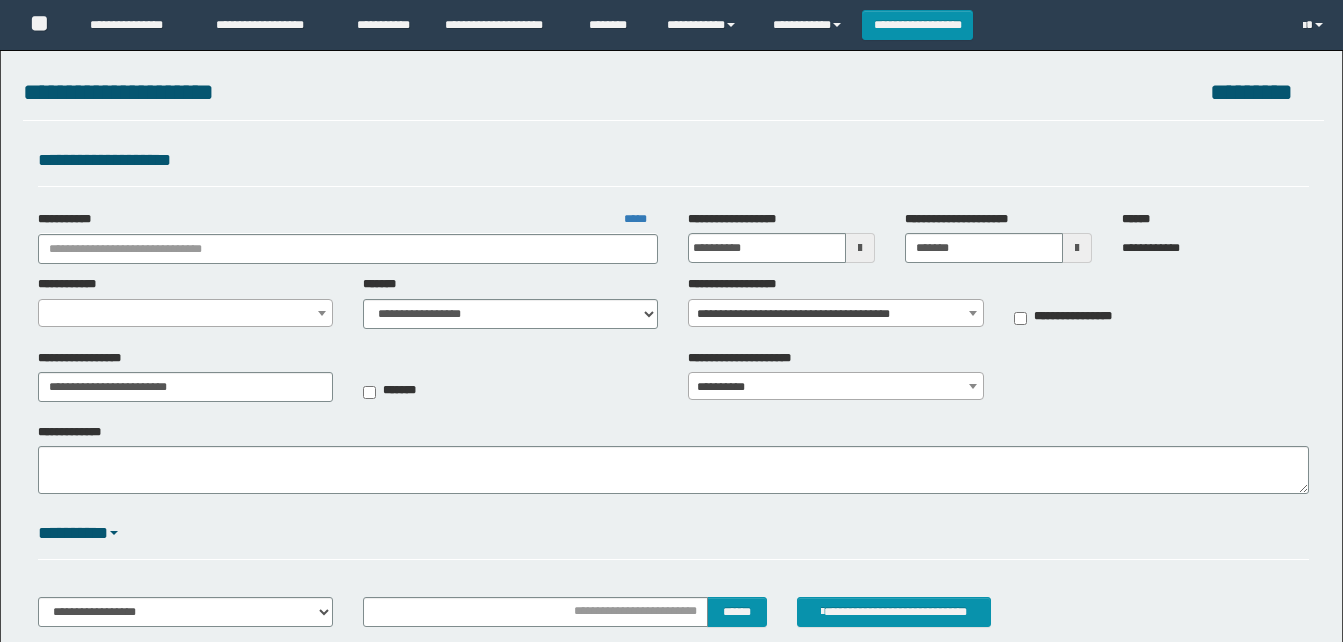 type on "**********" 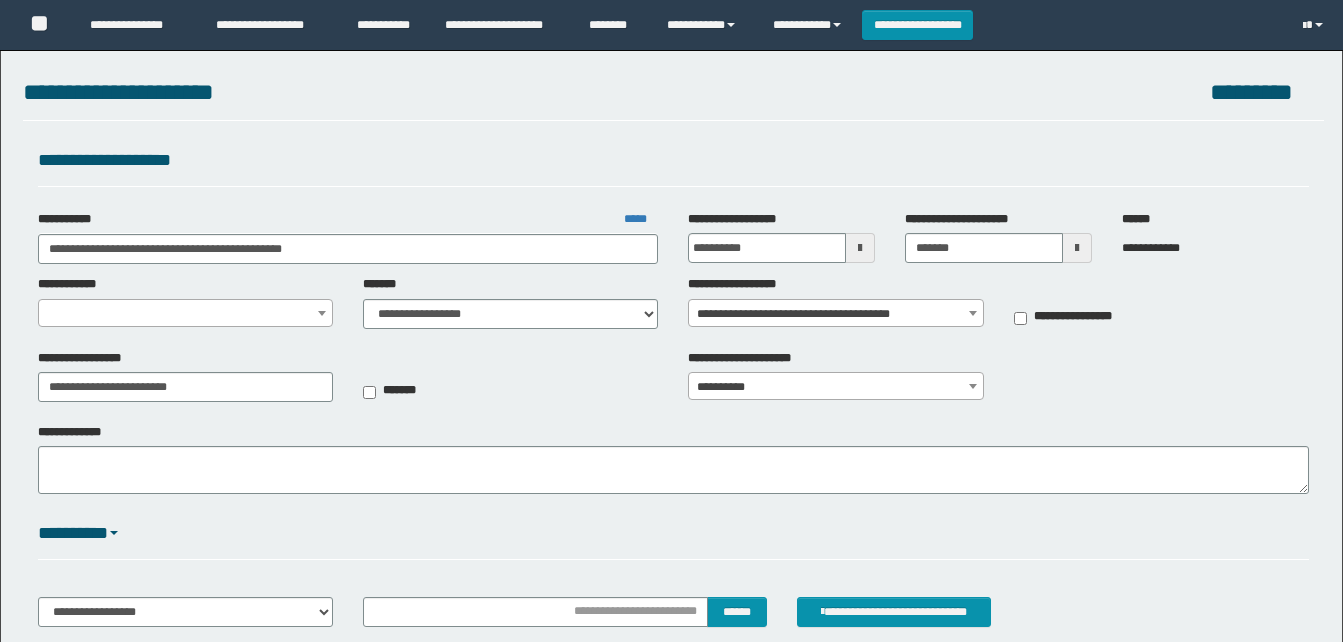 select on "*" 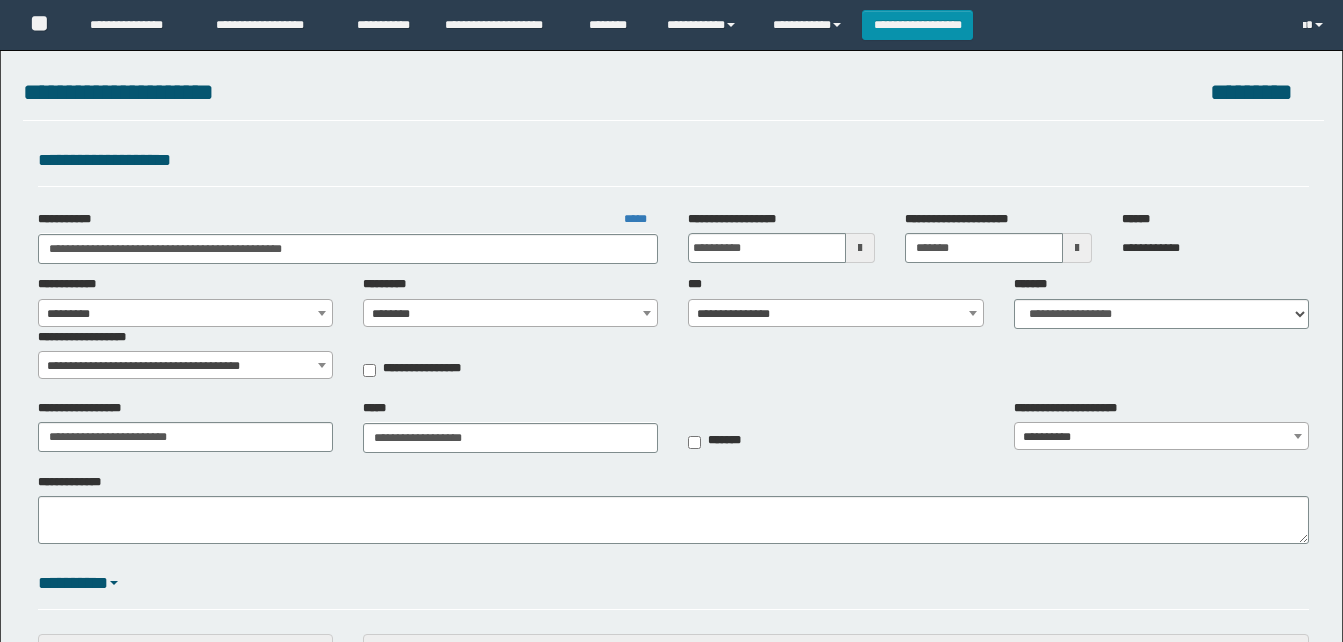 scroll, scrollTop: 0, scrollLeft: 0, axis: both 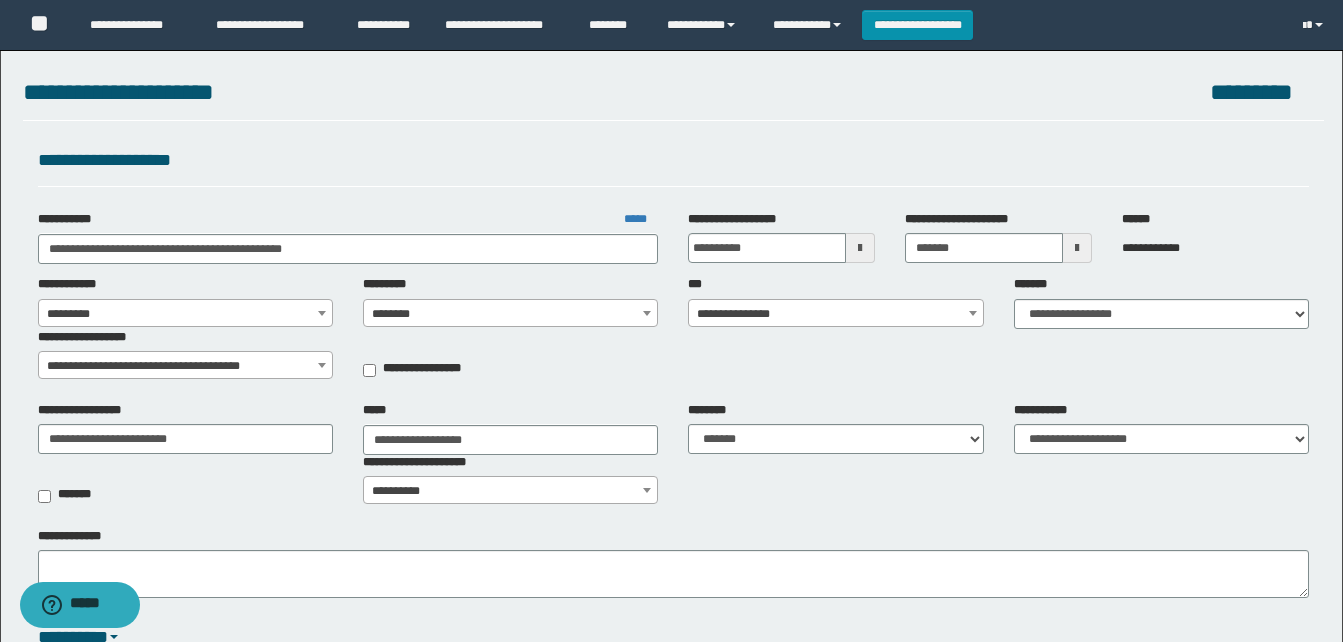 click on "**********" at bounding box center [835, 314] 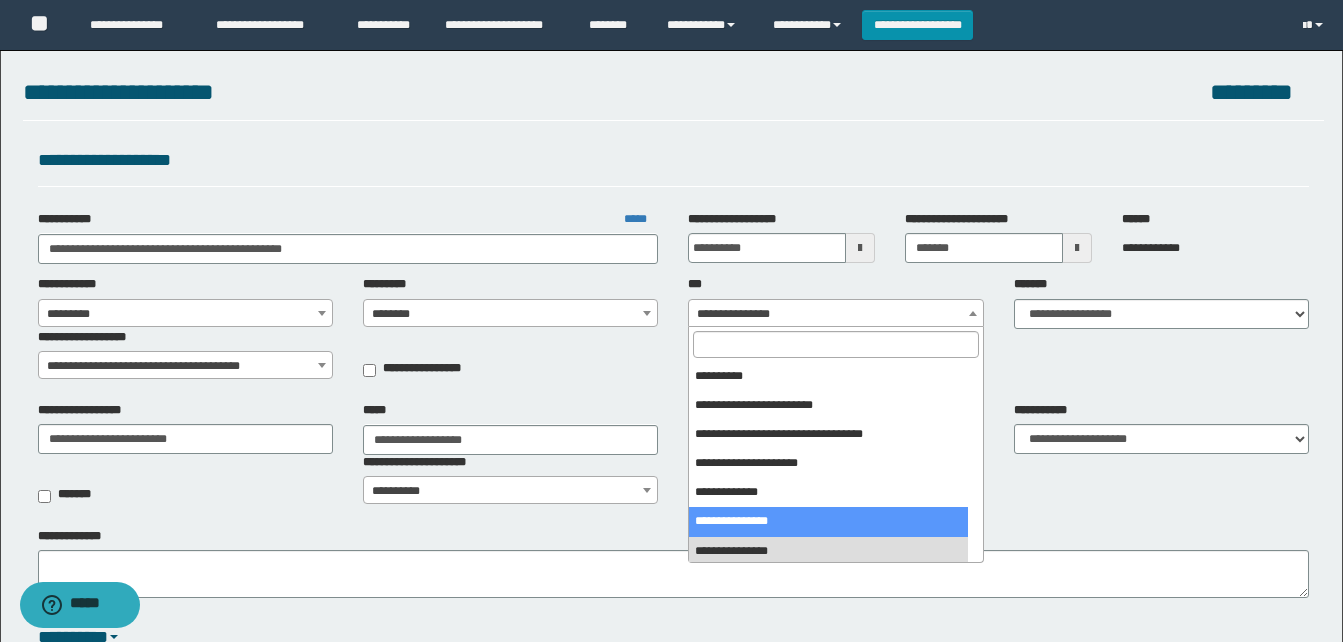select on "***" 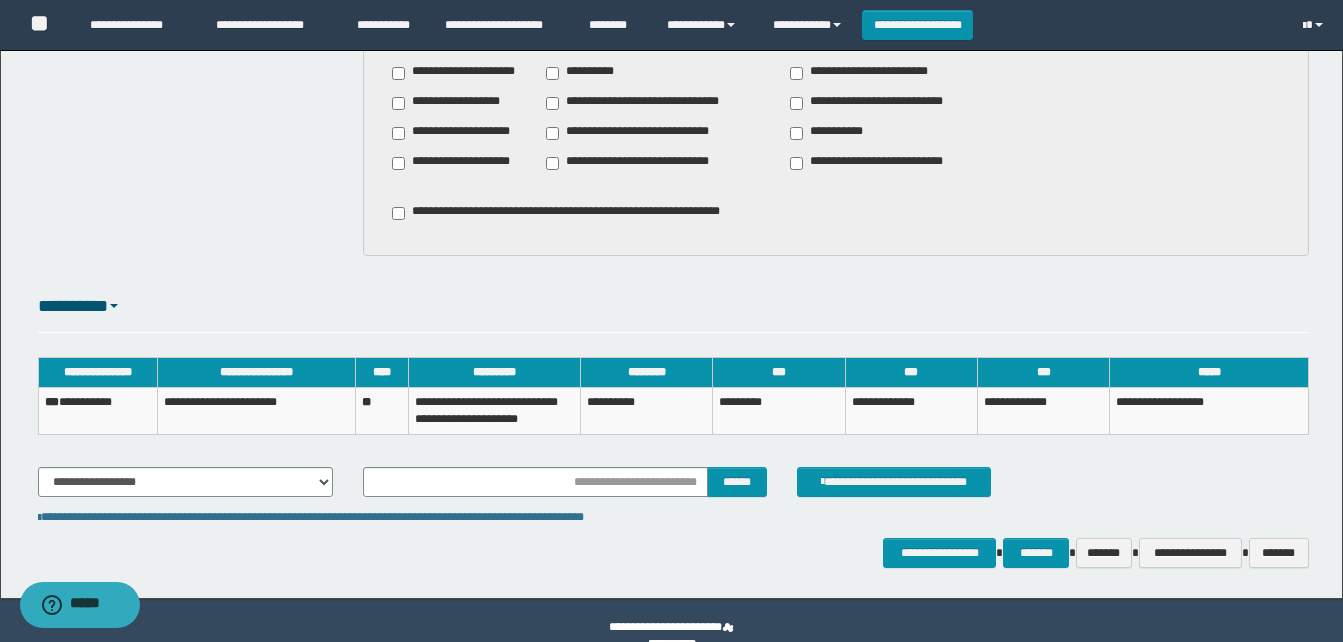 scroll, scrollTop: 1505, scrollLeft: 0, axis: vertical 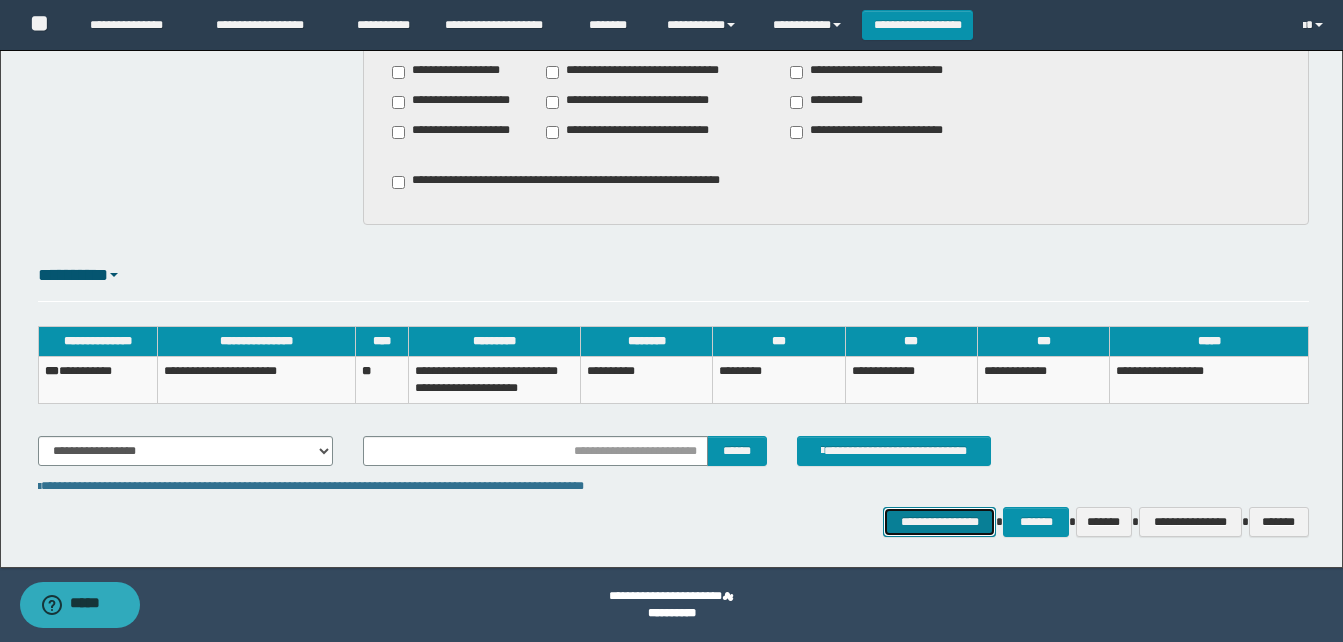 click on "**********" at bounding box center [939, 522] 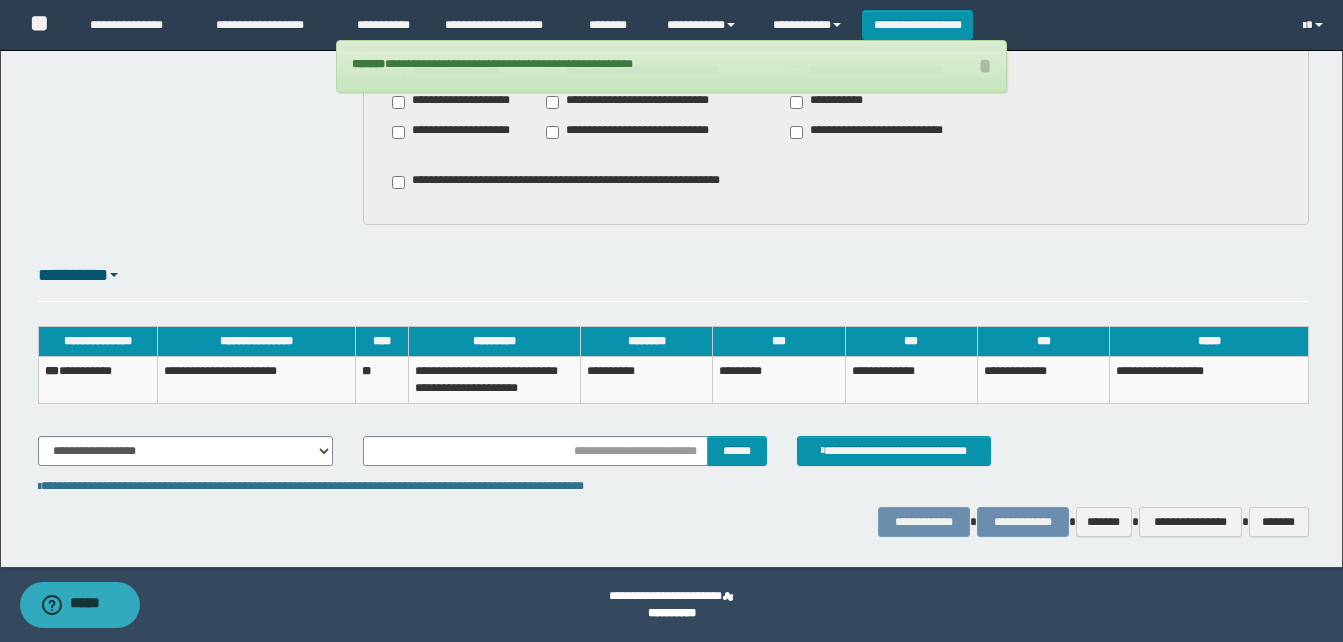 scroll, scrollTop: 1405, scrollLeft: 0, axis: vertical 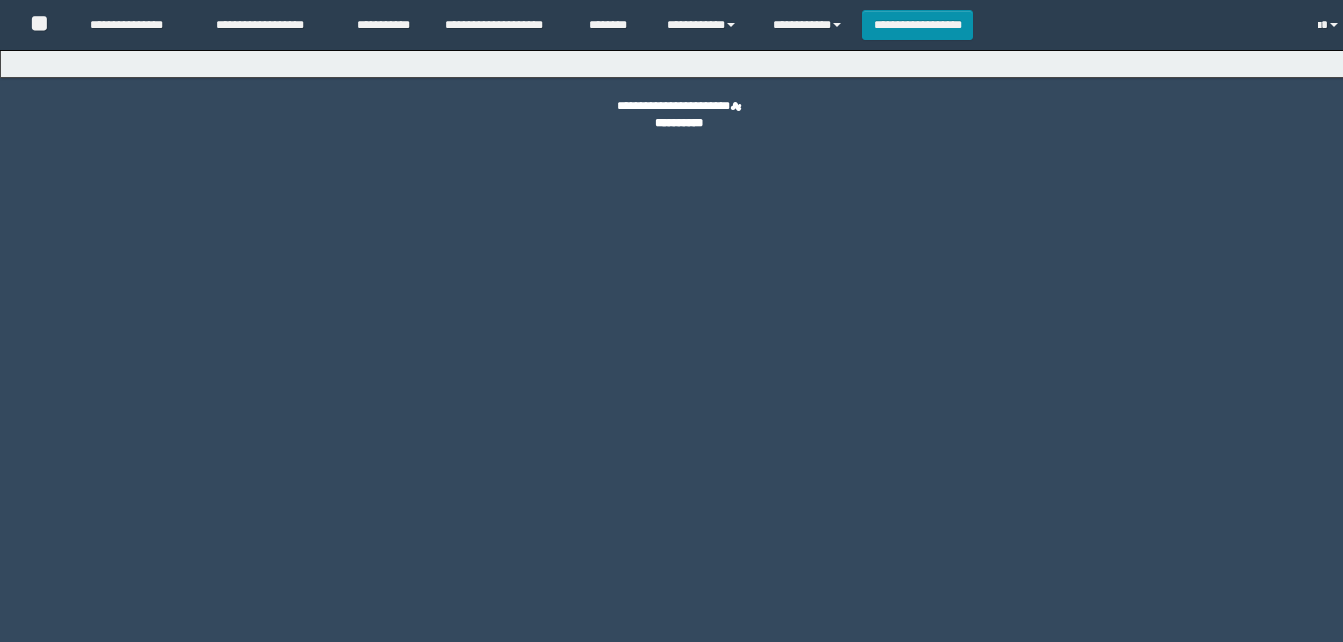 select on "*" 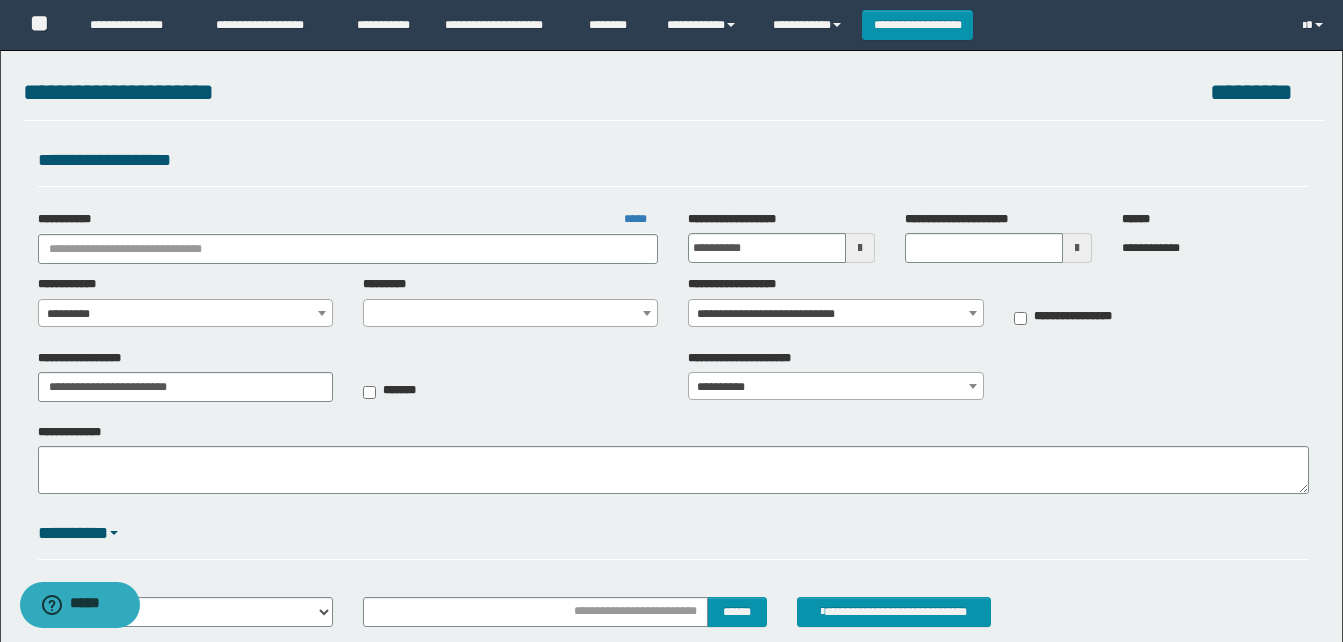 type on "**********" 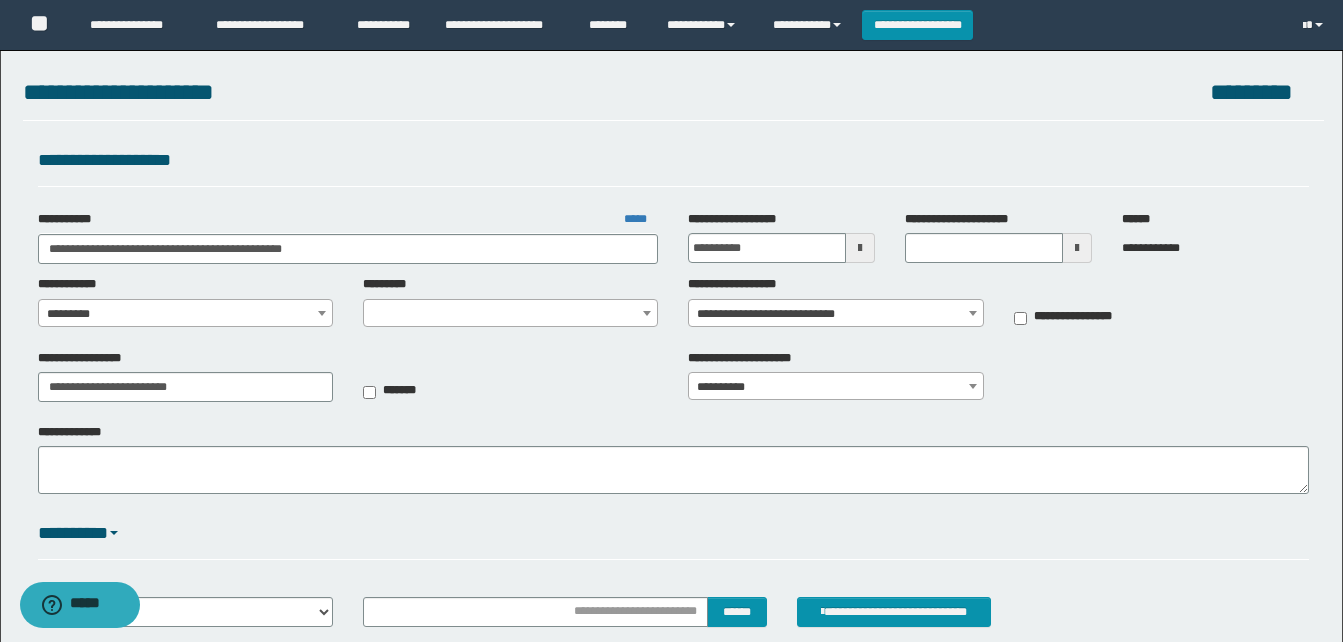 select on "*" 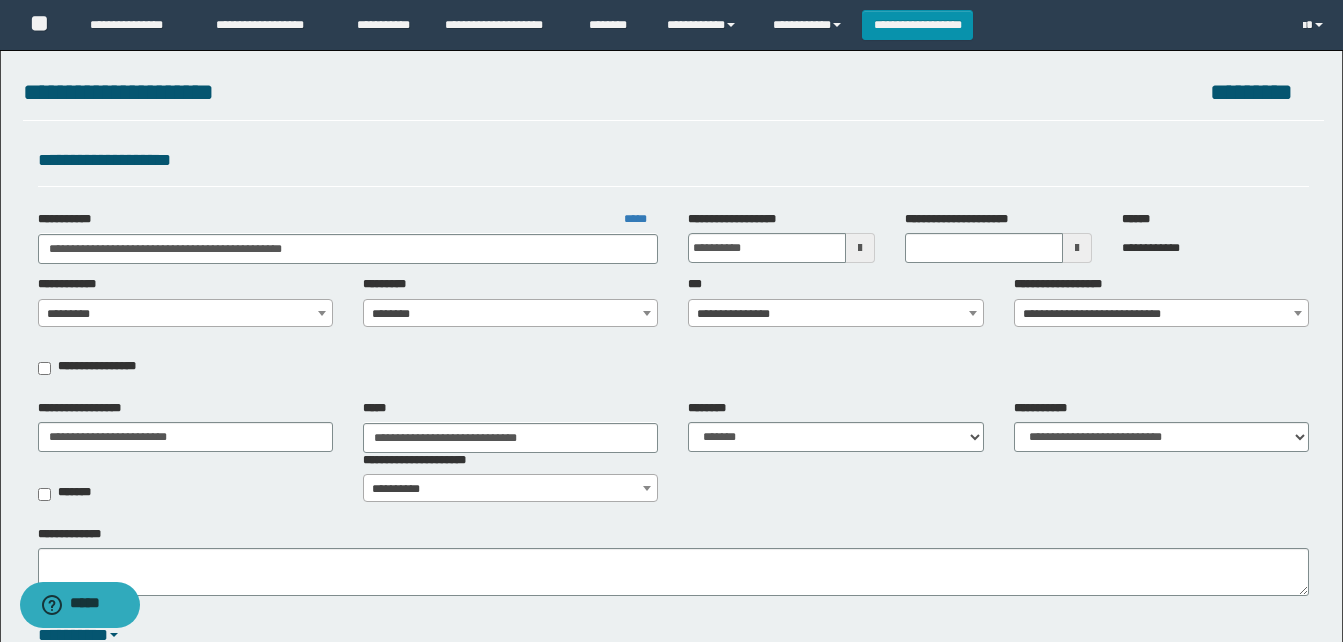 click on "**********" at bounding box center [835, 314] 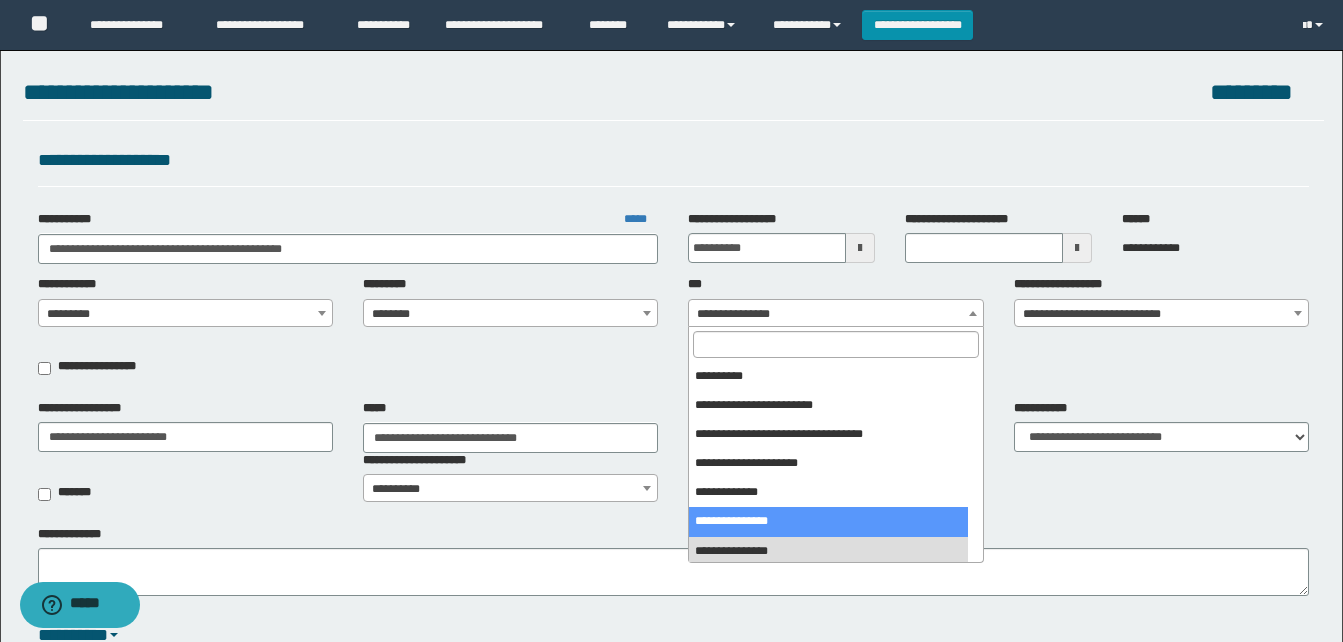 select on "***" 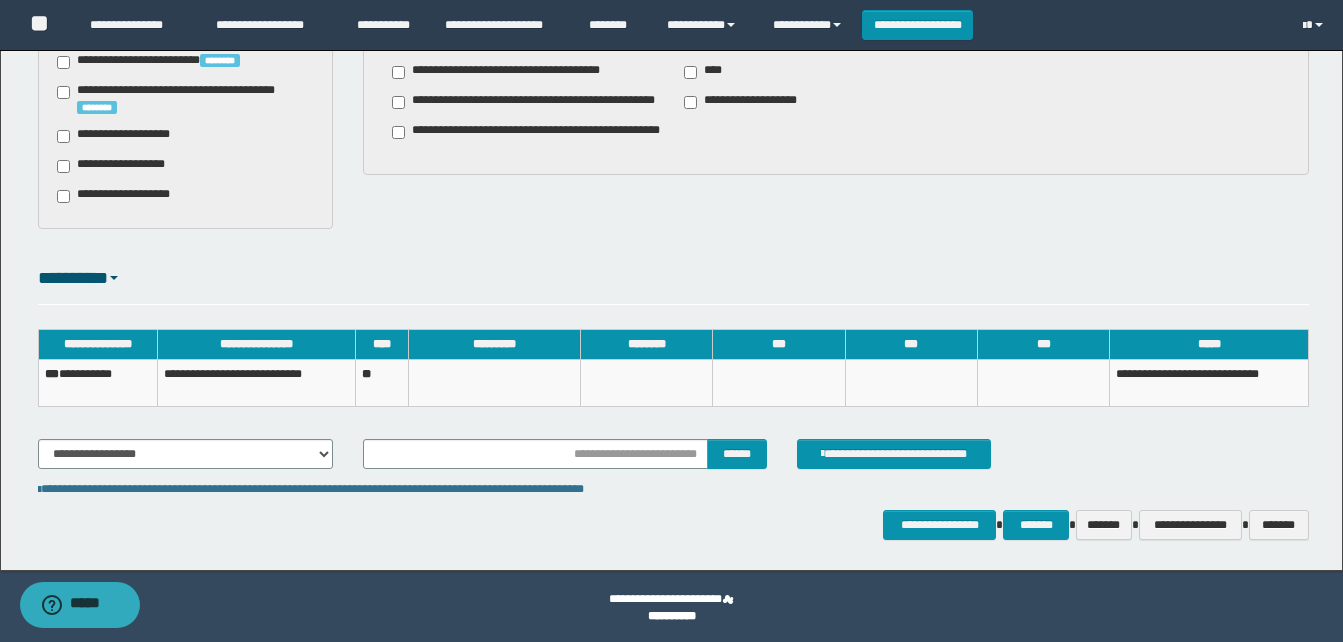 scroll, scrollTop: 1256, scrollLeft: 0, axis: vertical 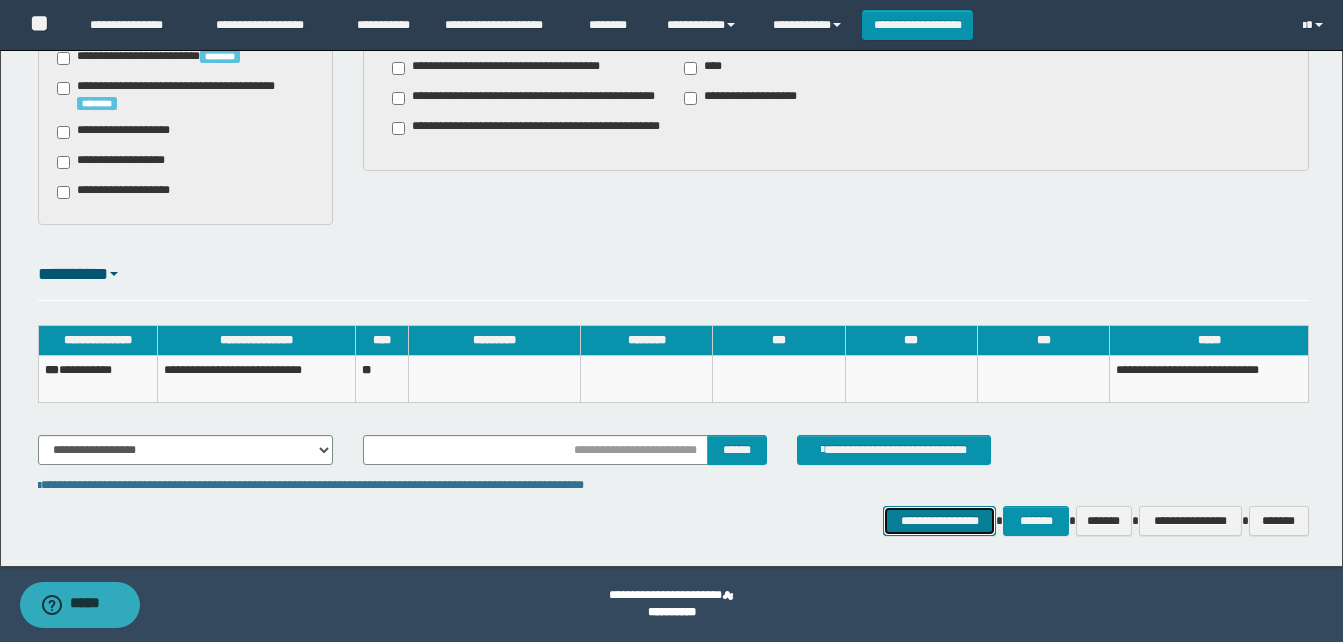 click on "**********" at bounding box center [939, 521] 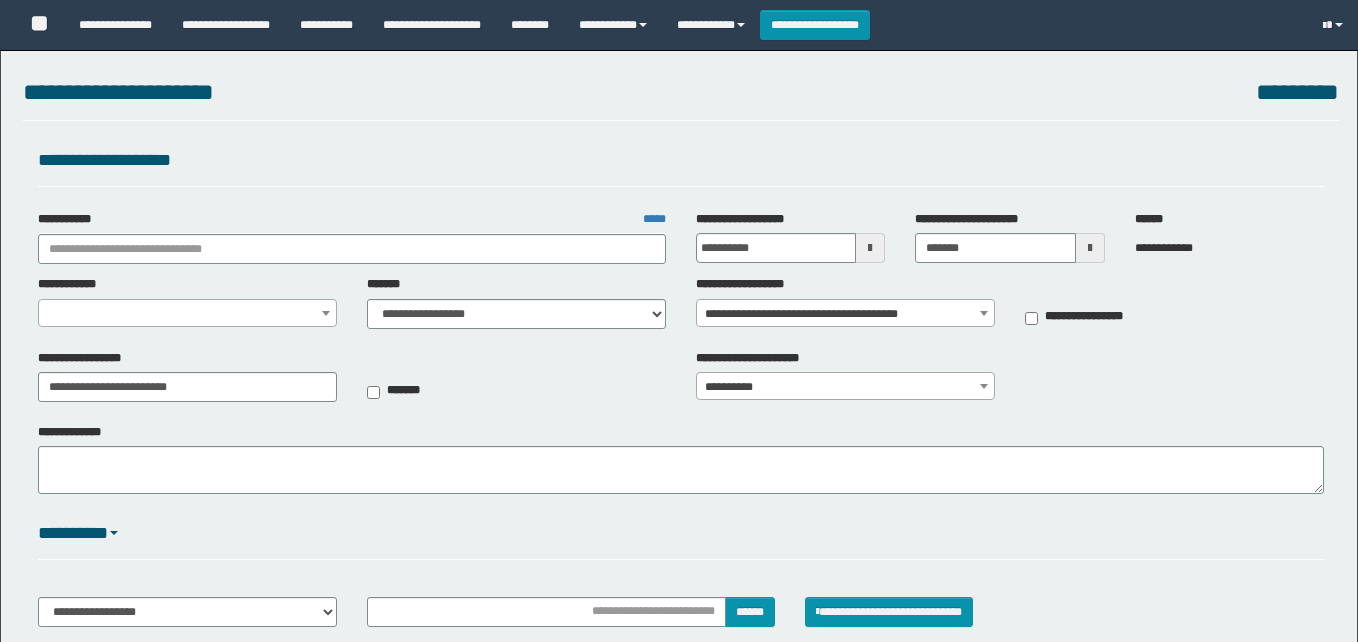 select on "*" 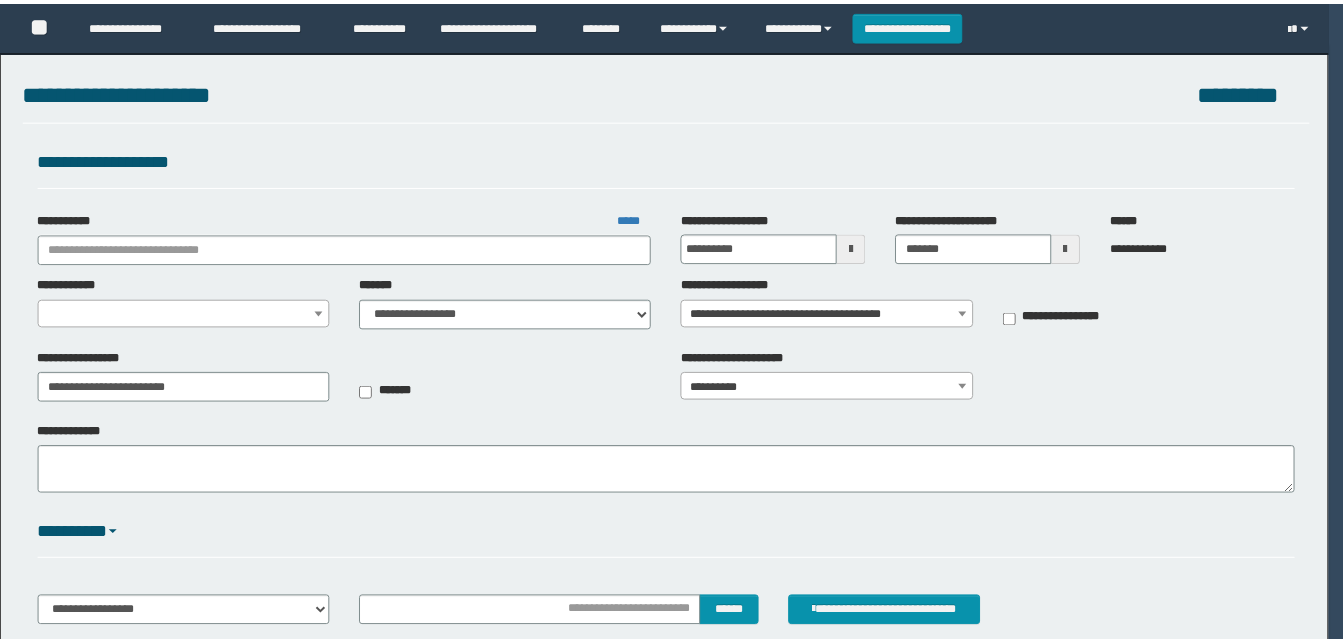scroll, scrollTop: 0, scrollLeft: 0, axis: both 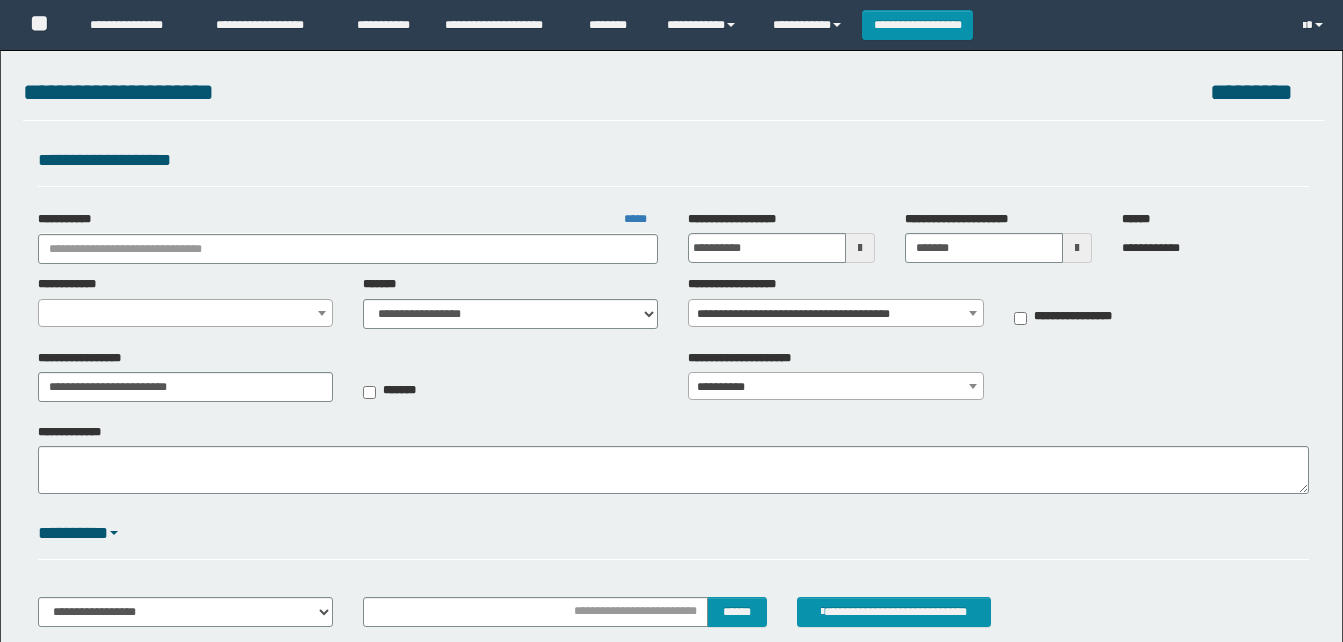 type on "**********" 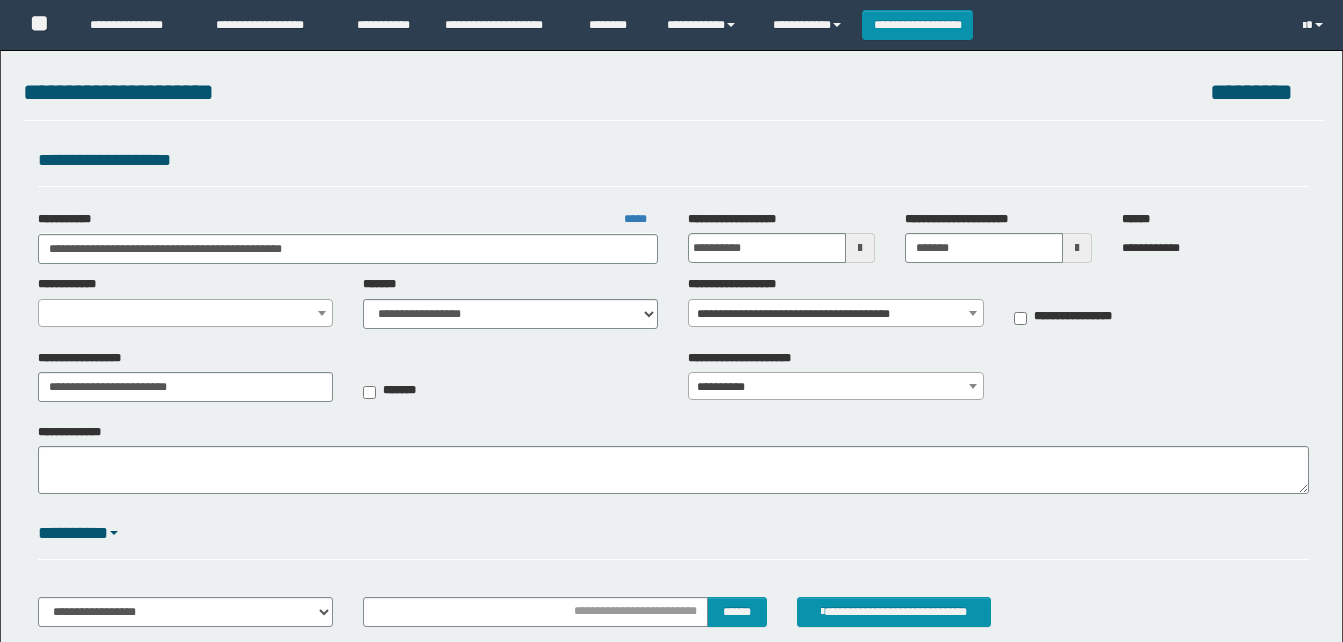 scroll, scrollTop: 0, scrollLeft: 0, axis: both 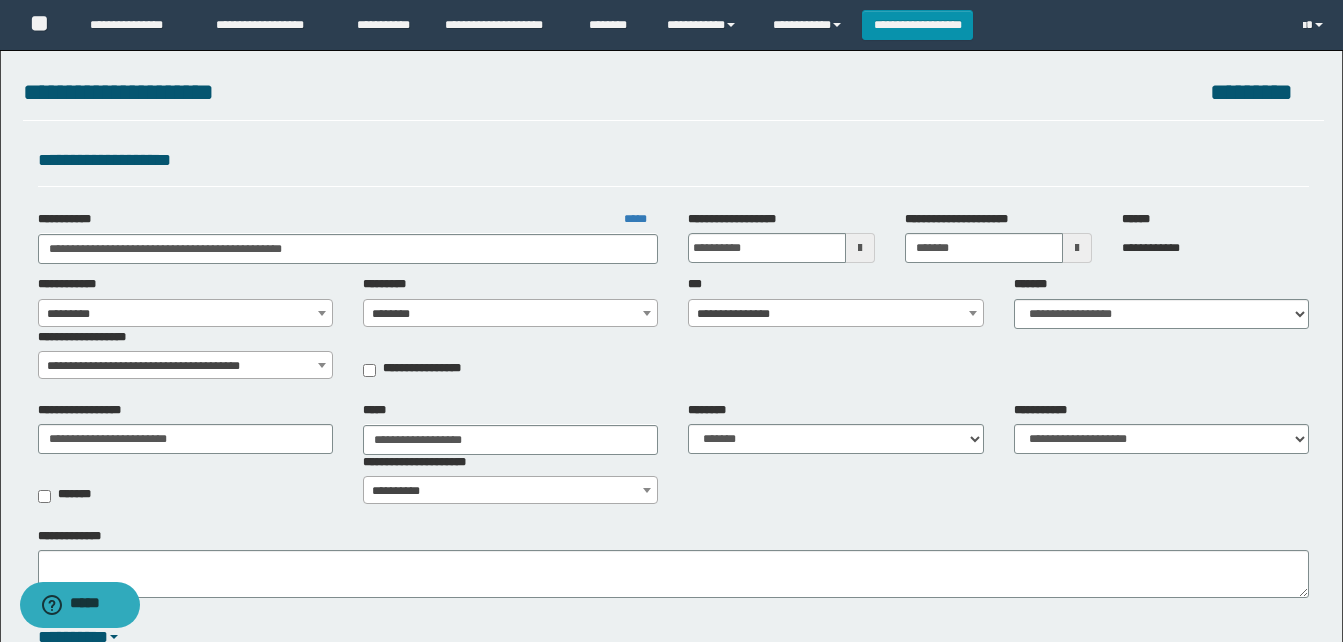 click on "**********" at bounding box center (835, 314) 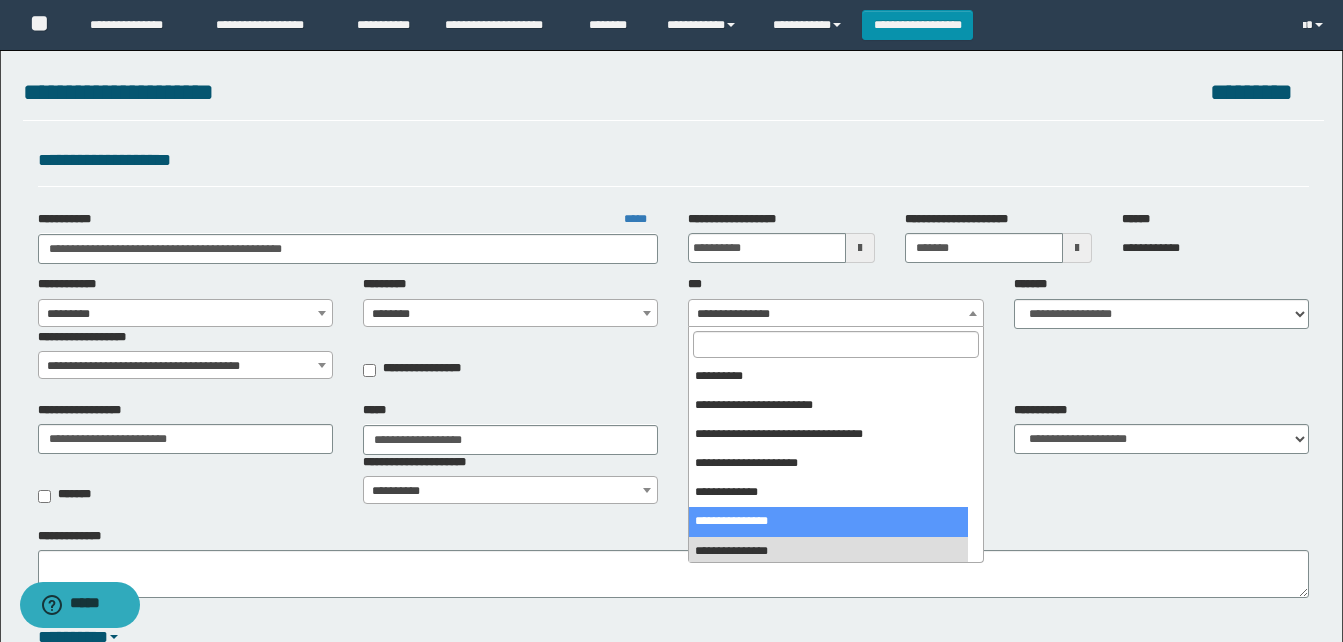 select on "***" 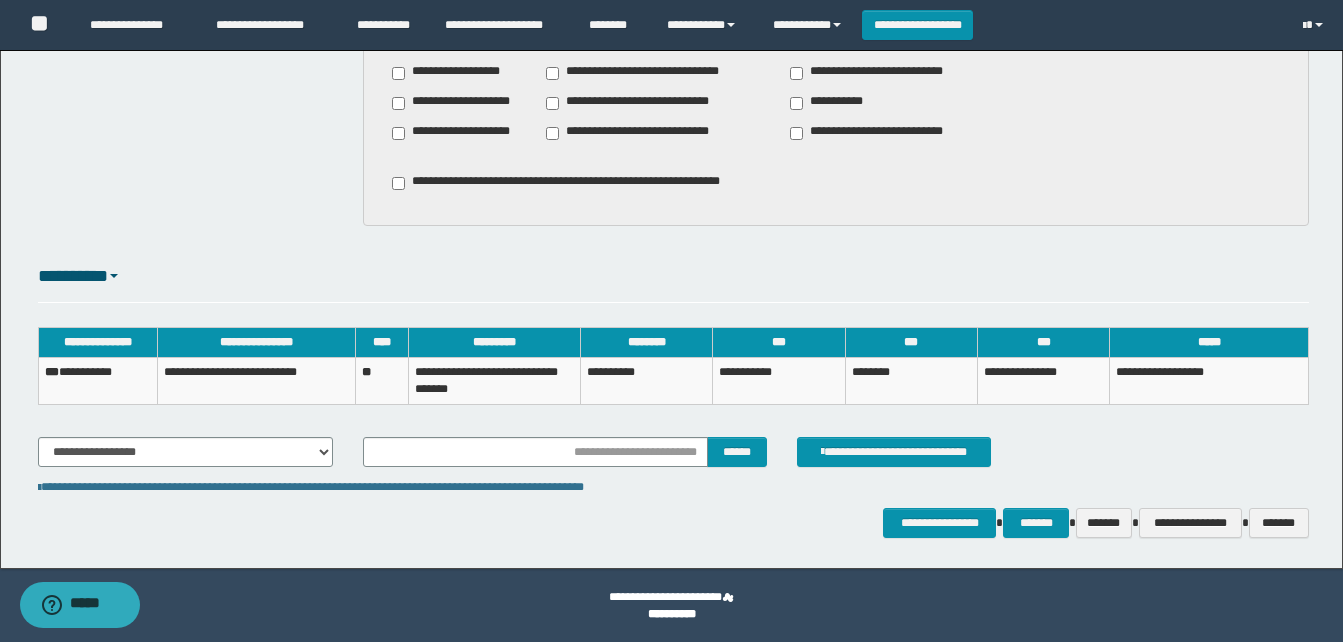 scroll, scrollTop: 1505, scrollLeft: 0, axis: vertical 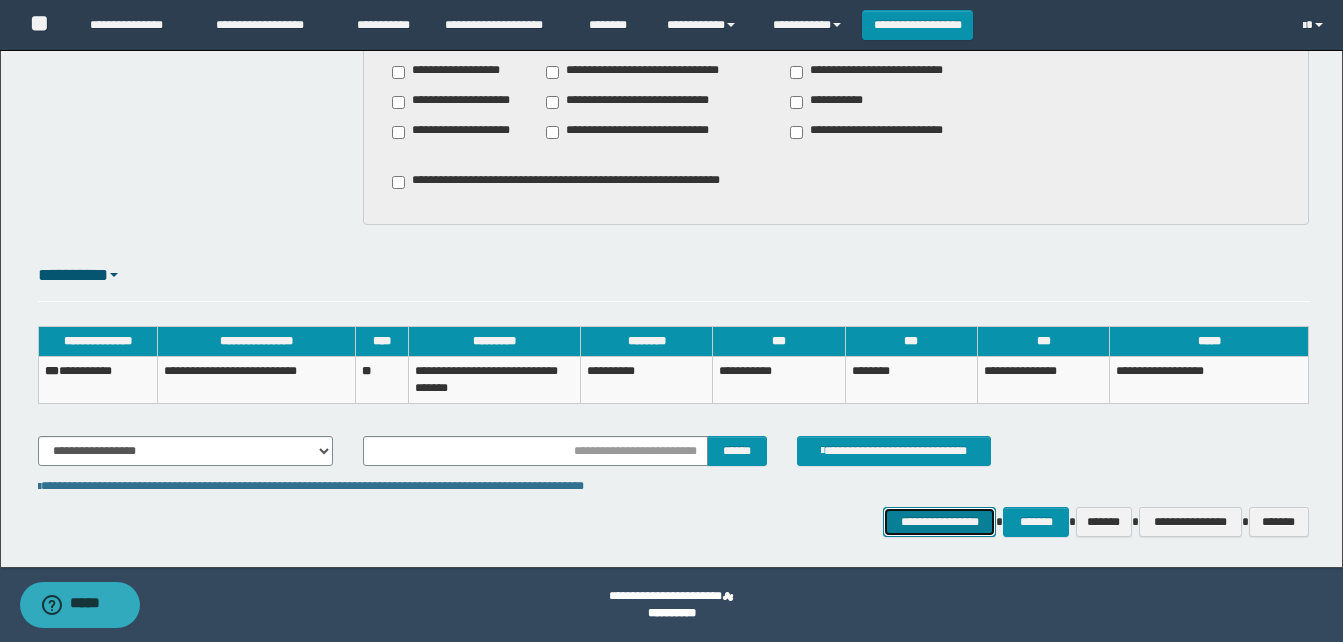 click on "**********" at bounding box center [939, 522] 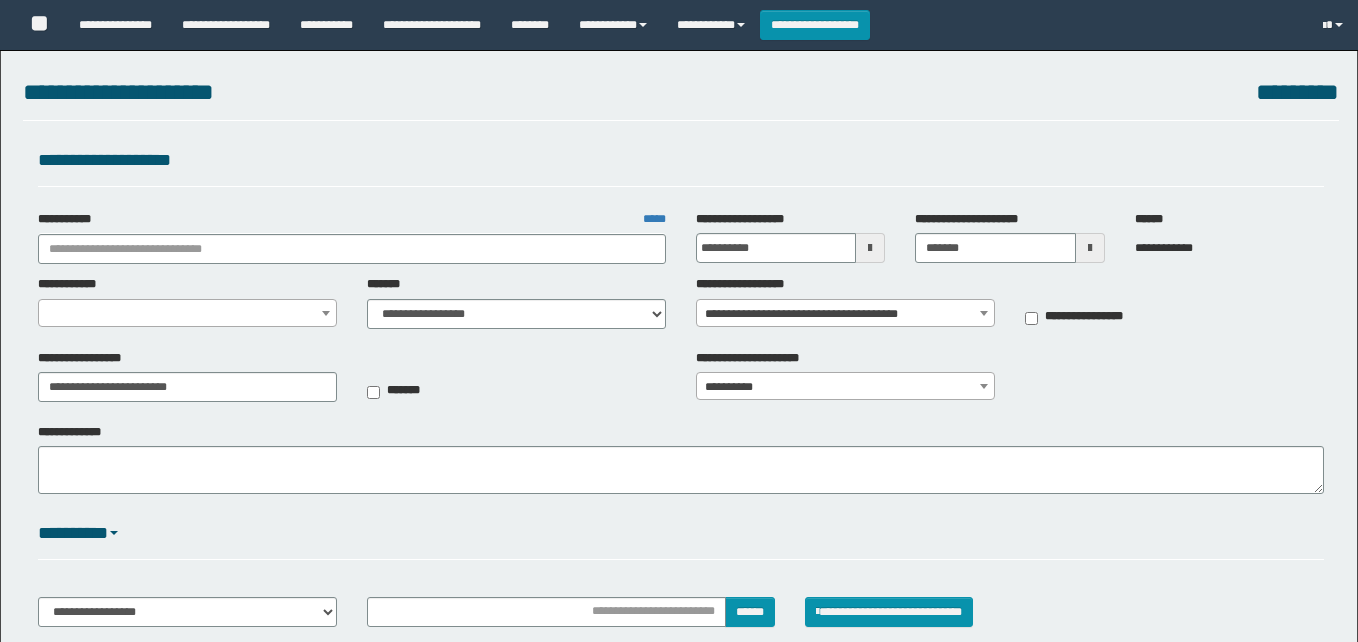 select on "*" 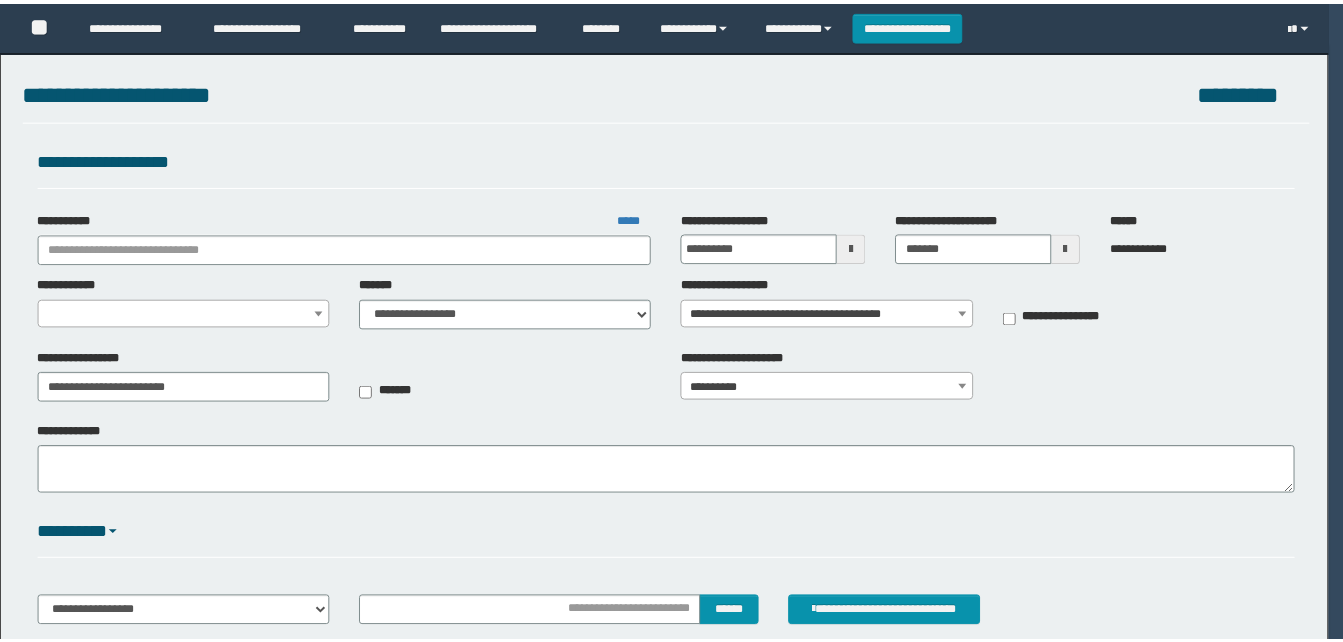 scroll, scrollTop: 0, scrollLeft: 0, axis: both 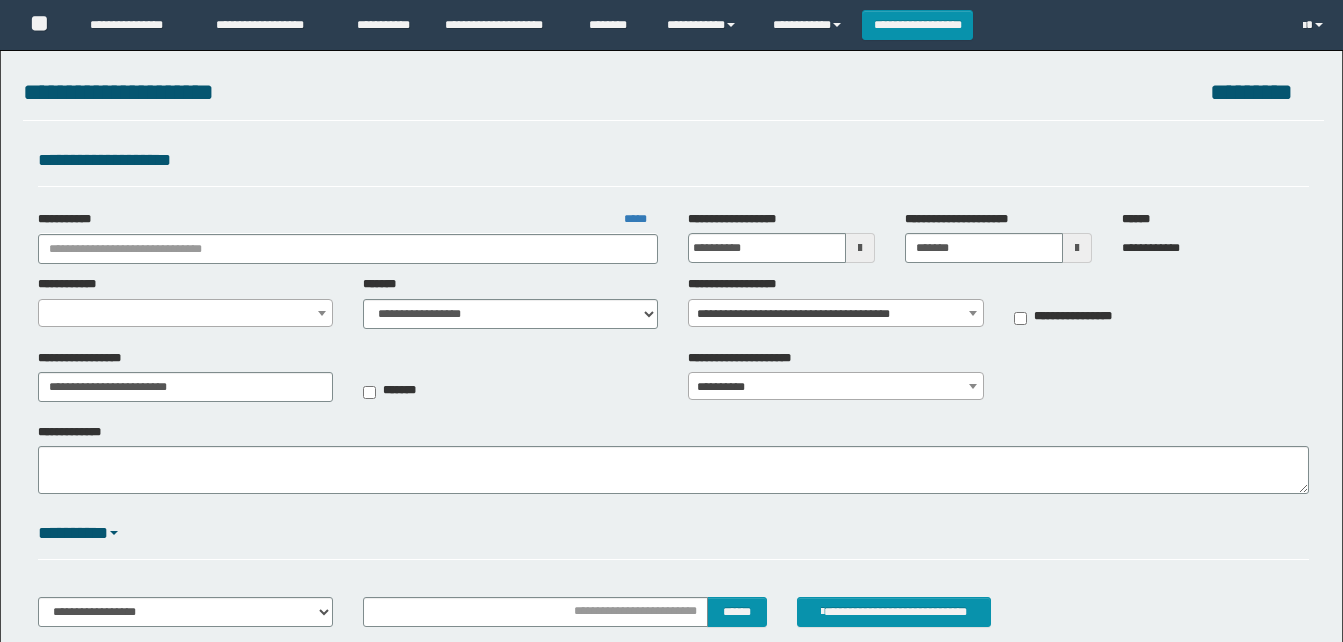 type on "**********" 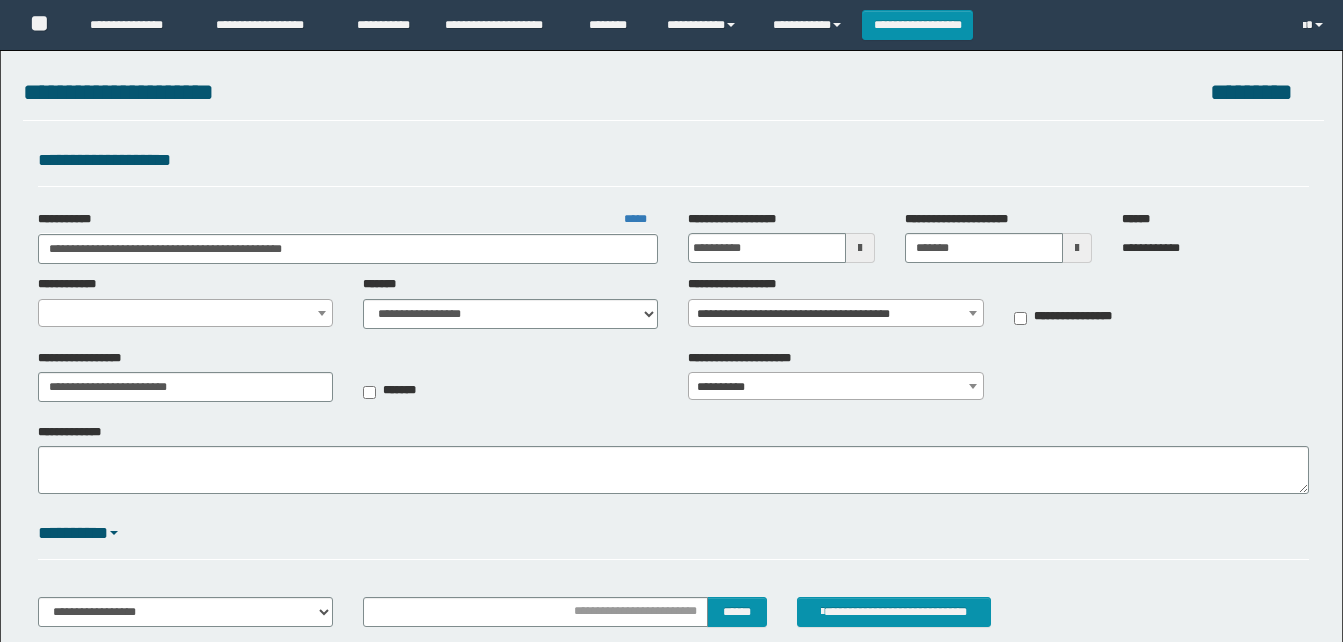 scroll, scrollTop: 0, scrollLeft: 0, axis: both 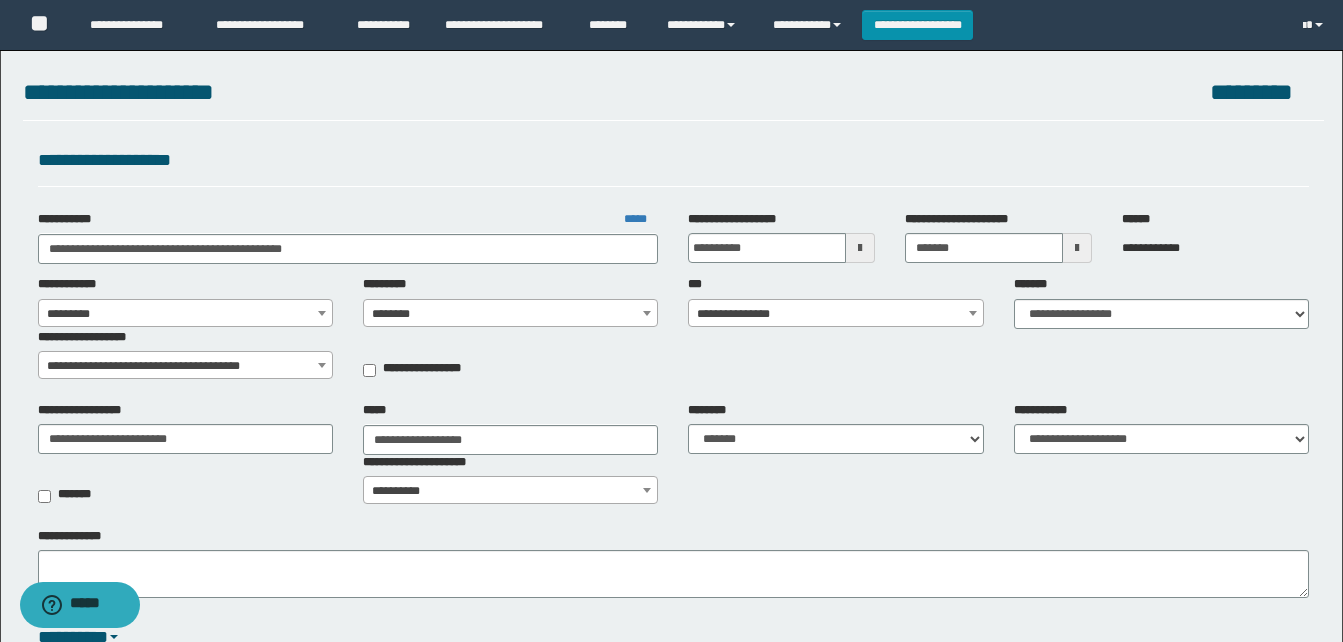 click on "**********" at bounding box center (835, 314) 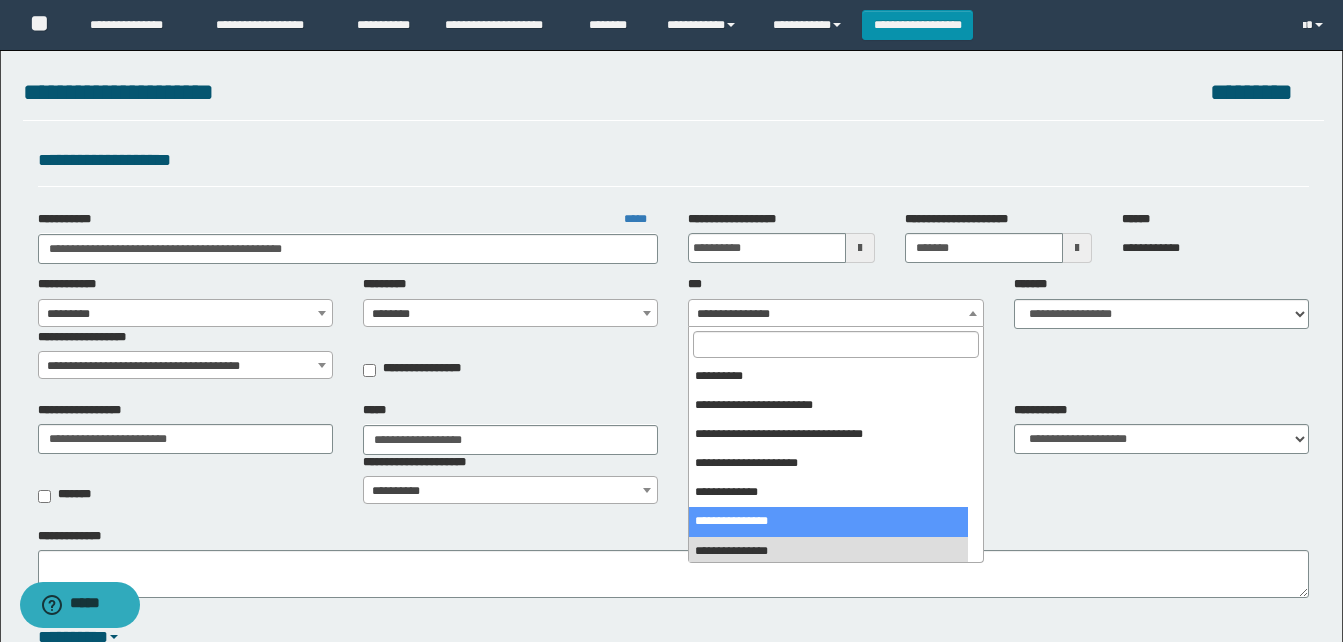 select on "***" 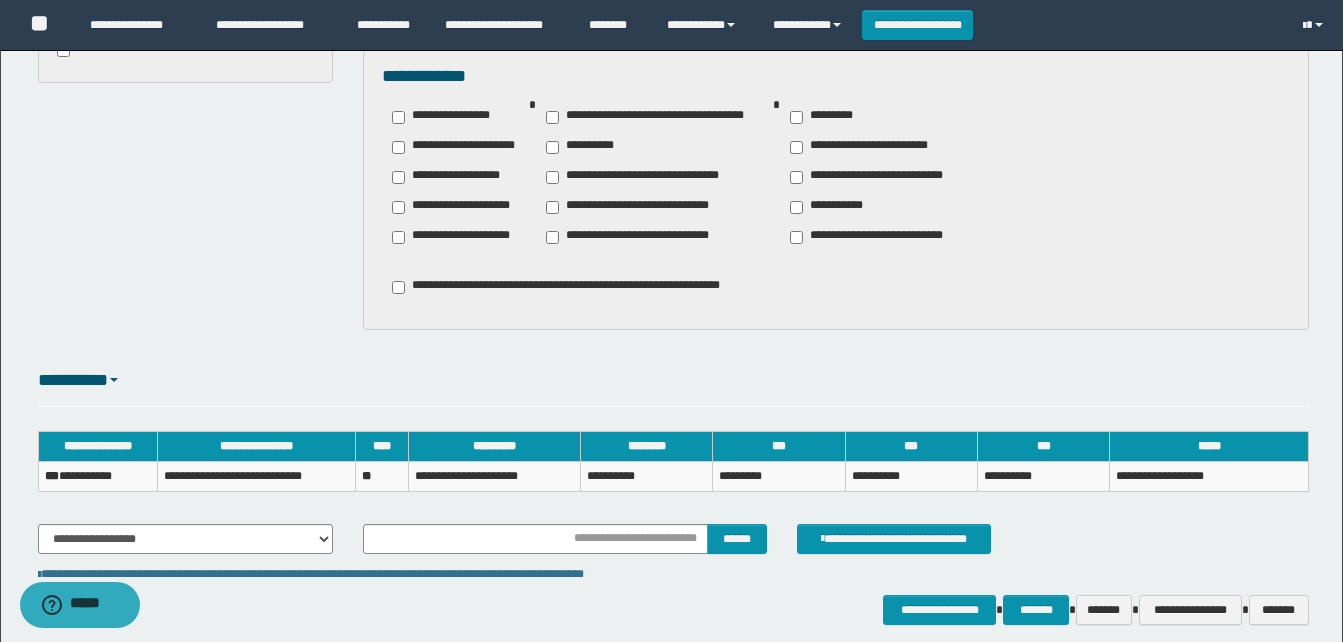 scroll, scrollTop: 1488, scrollLeft: 0, axis: vertical 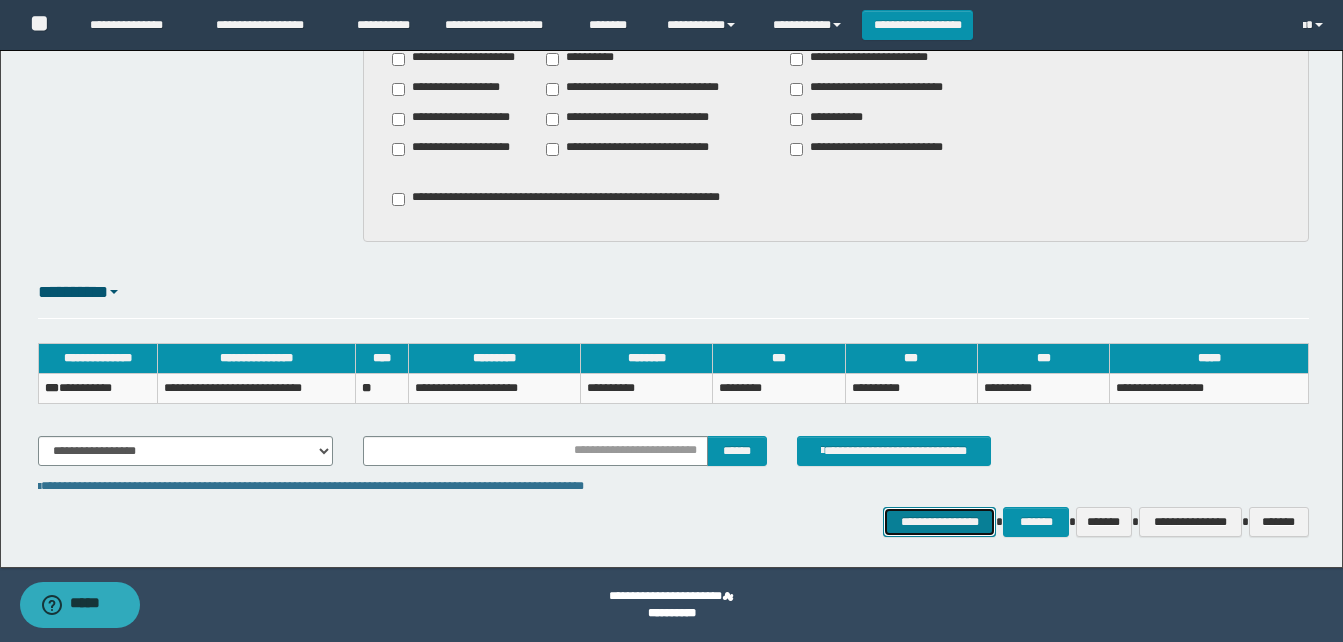 click on "**********" at bounding box center [939, 522] 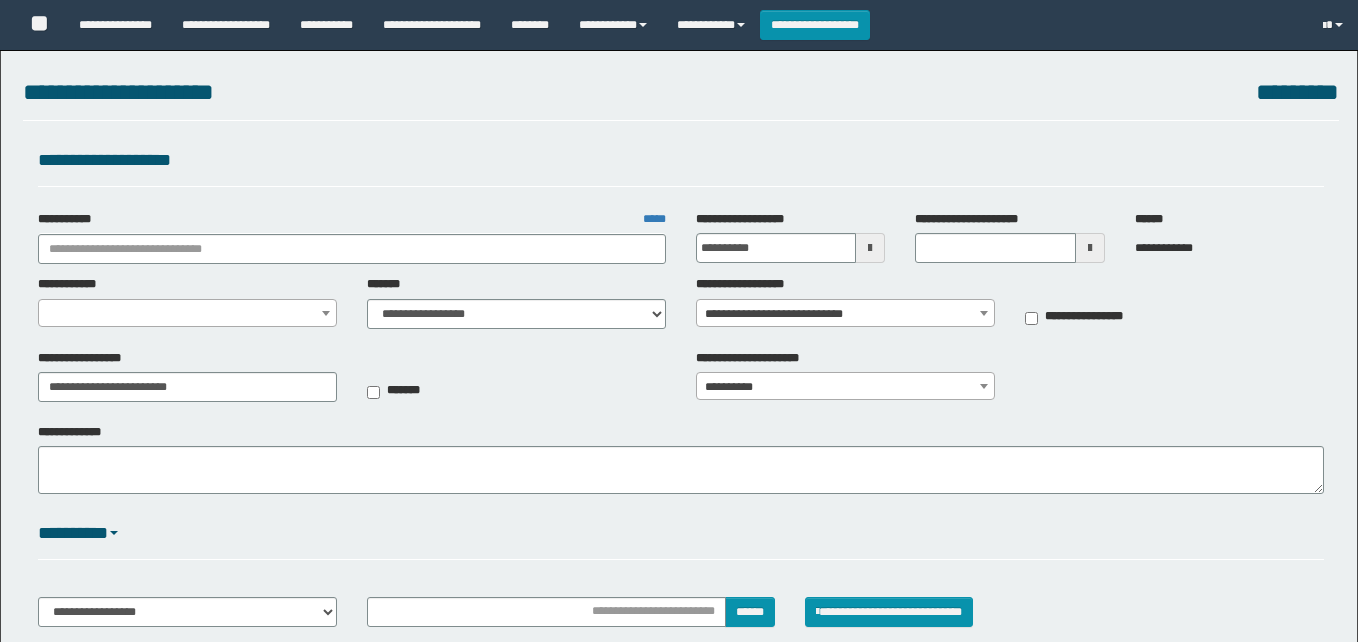select on "*" 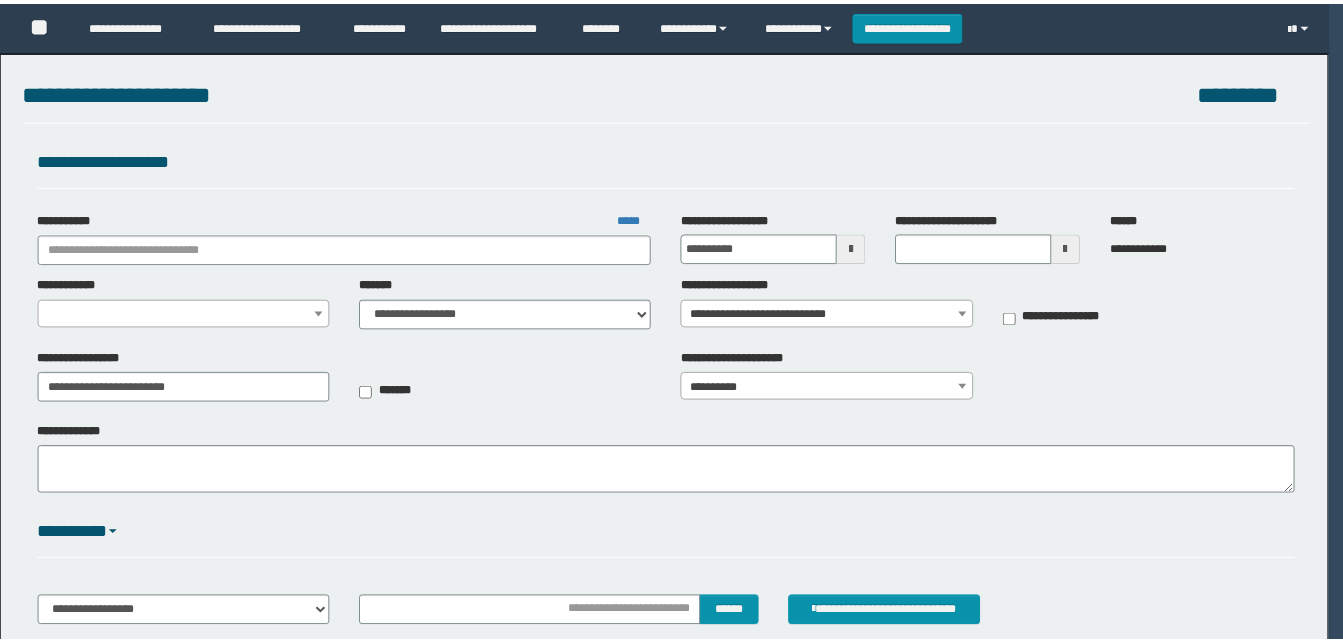 scroll, scrollTop: 0, scrollLeft: 0, axis: both 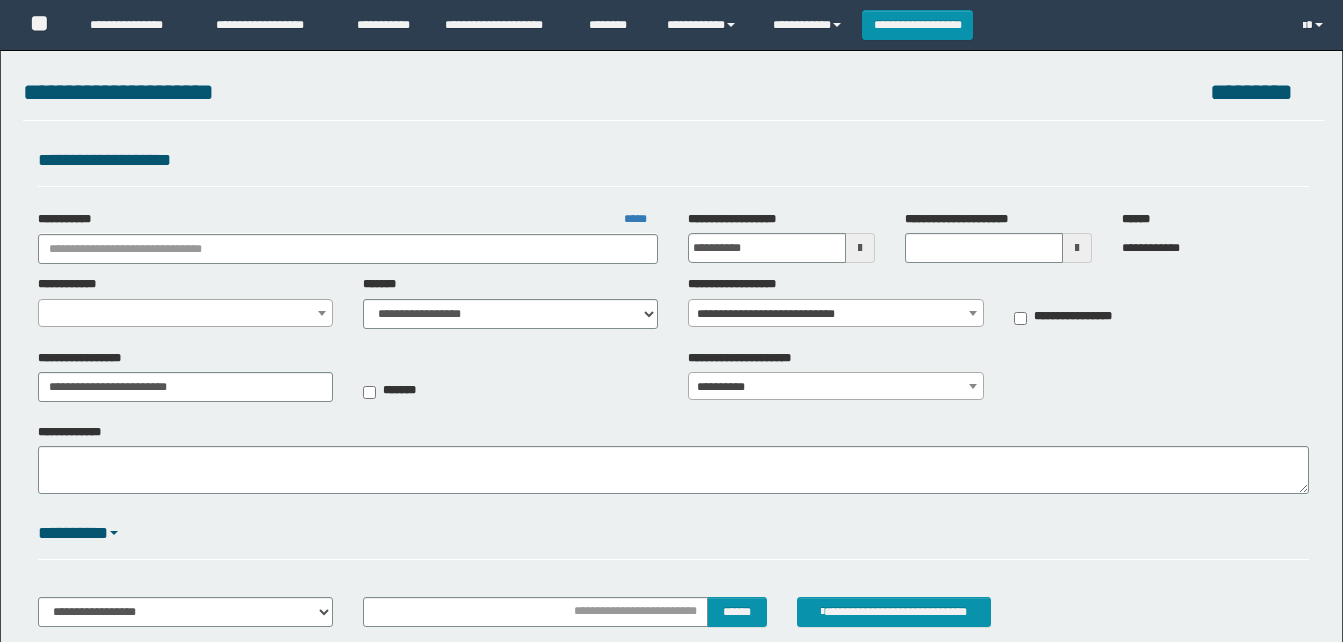 type on "**********" 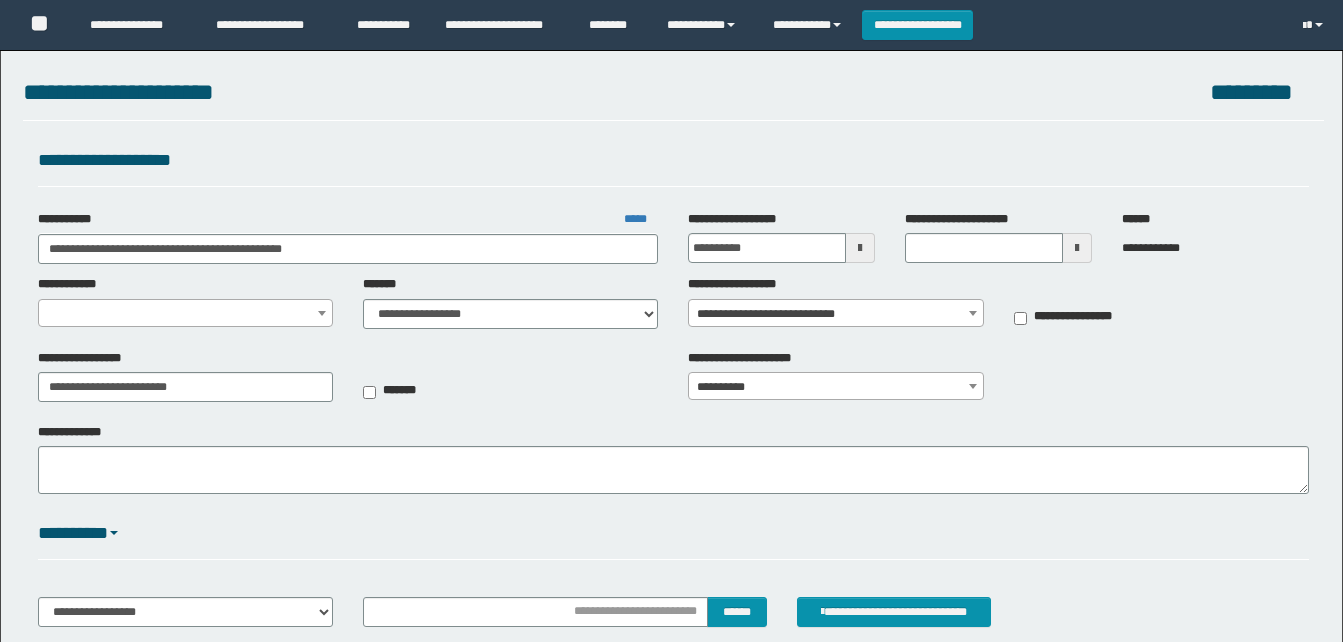 scroll, scrollTop: 0, scrollLeft: 0, axis: both 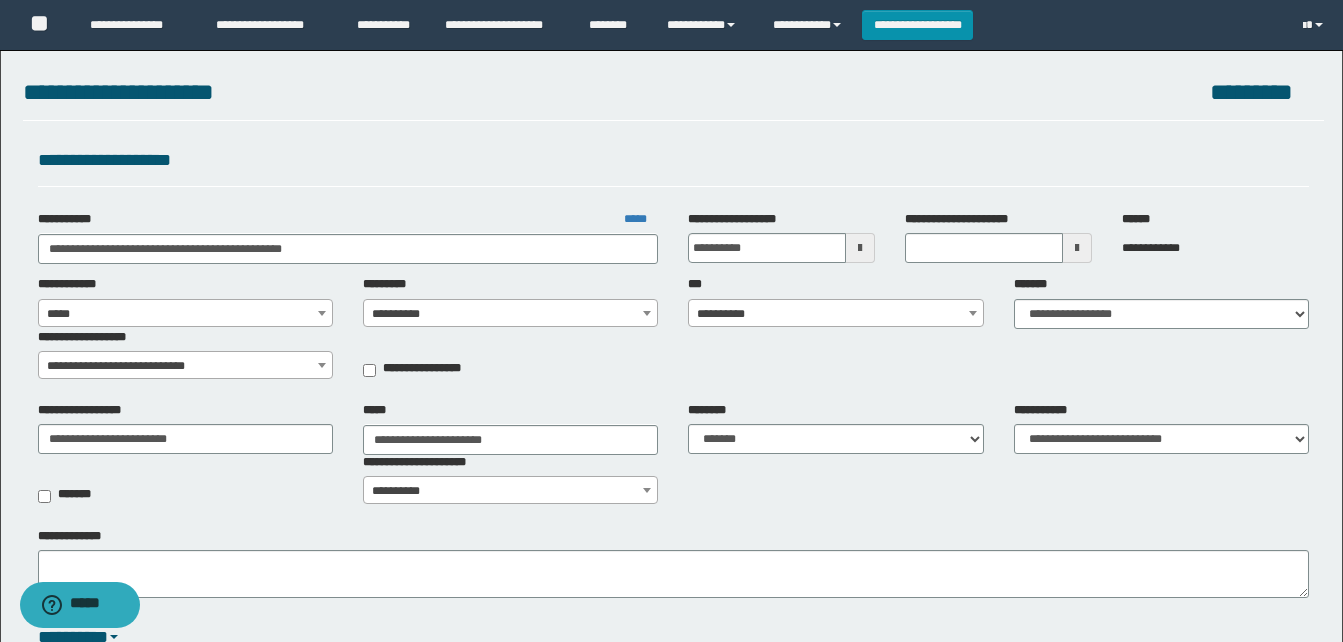click on "**********" at bounding box center (835, 314) 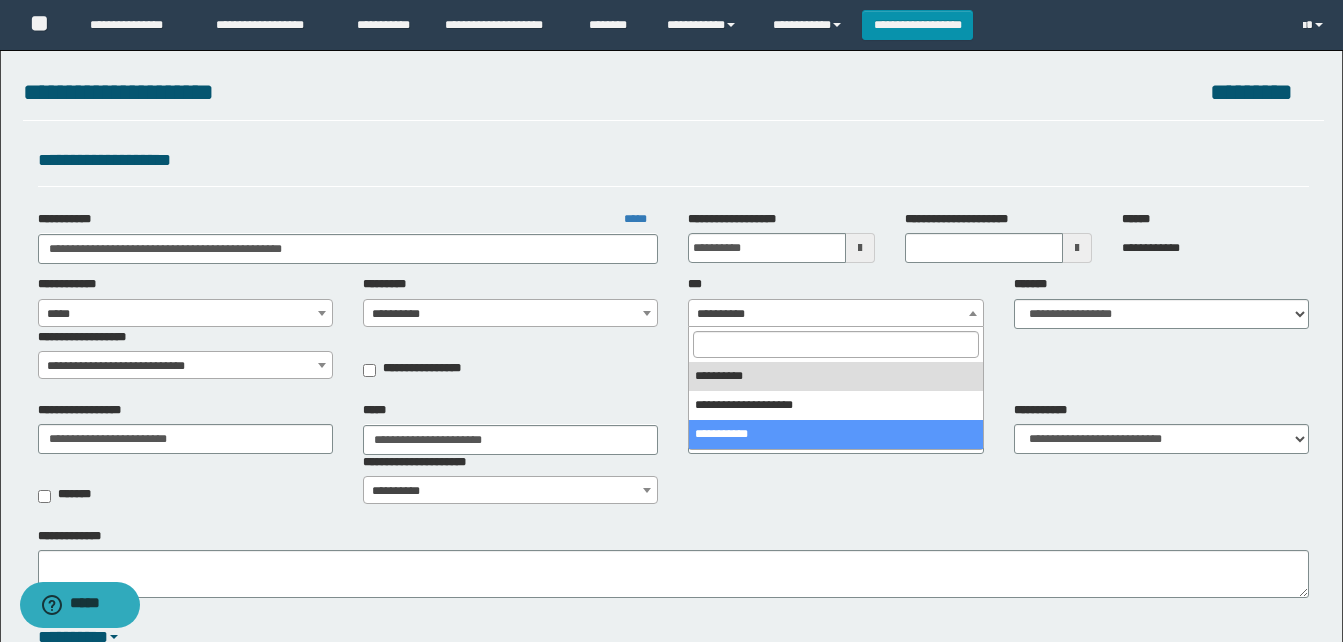 select on "***" 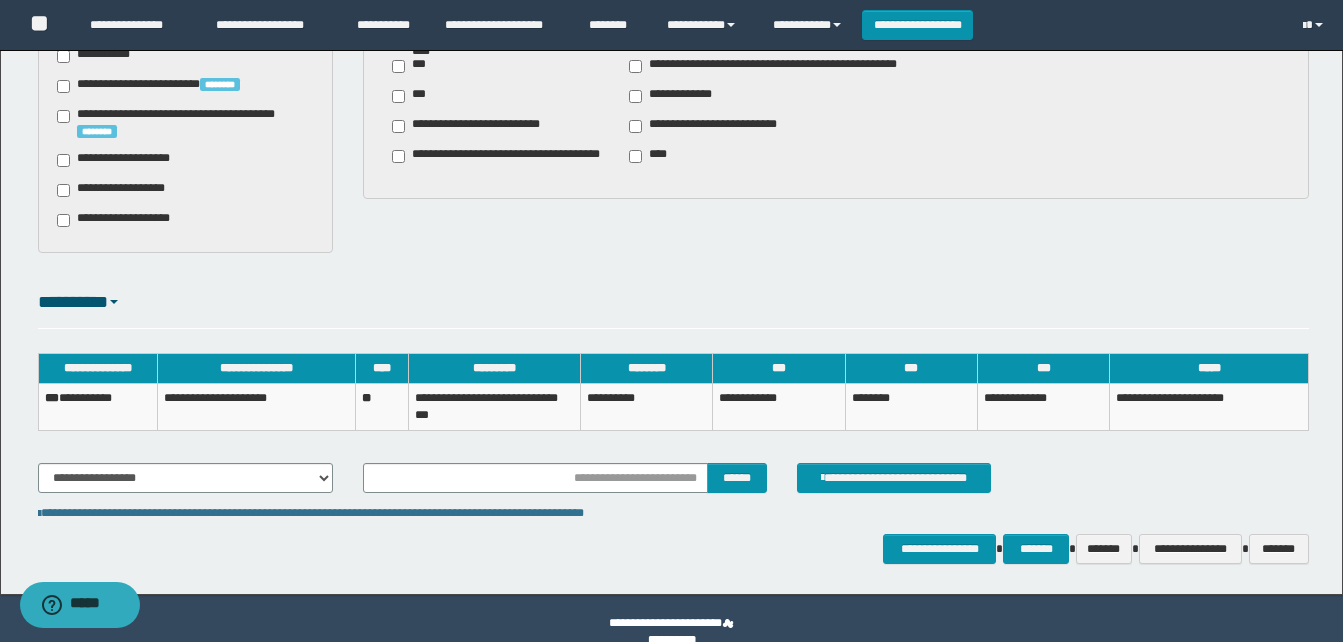 scroll, scrollTop: 1258, scrollLeft: 0, axis: vertical 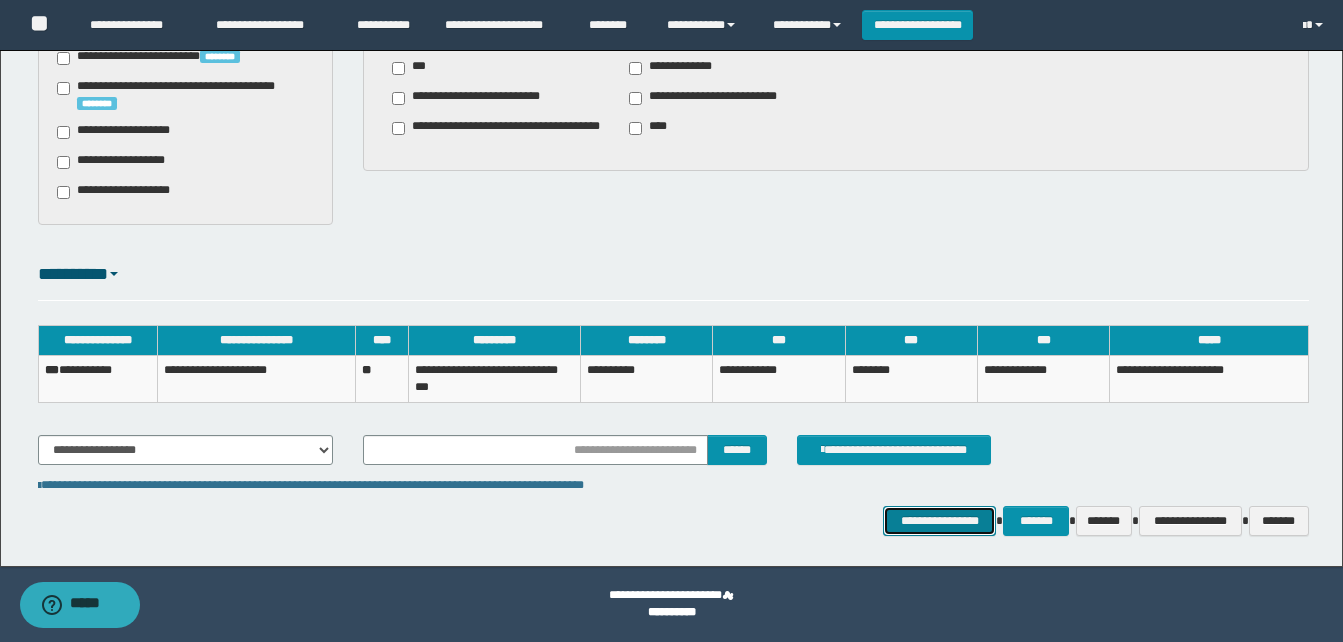 click on "**********" at bounding box center (939, 521) 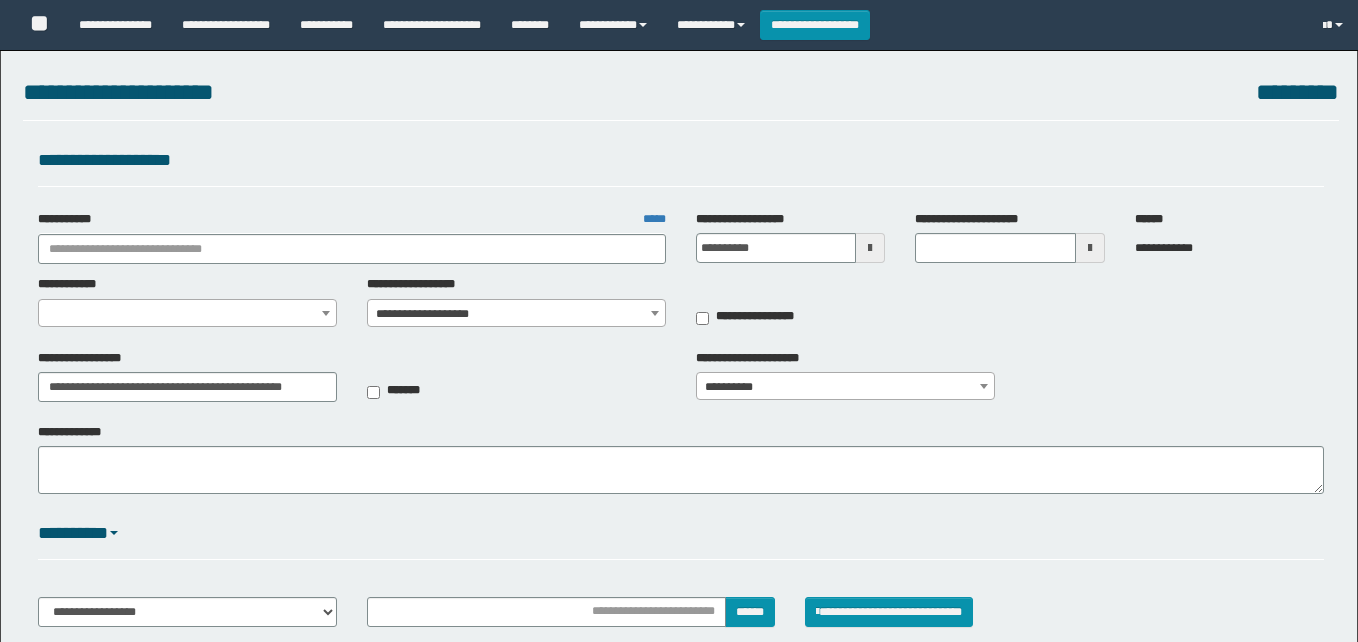 select on "****" 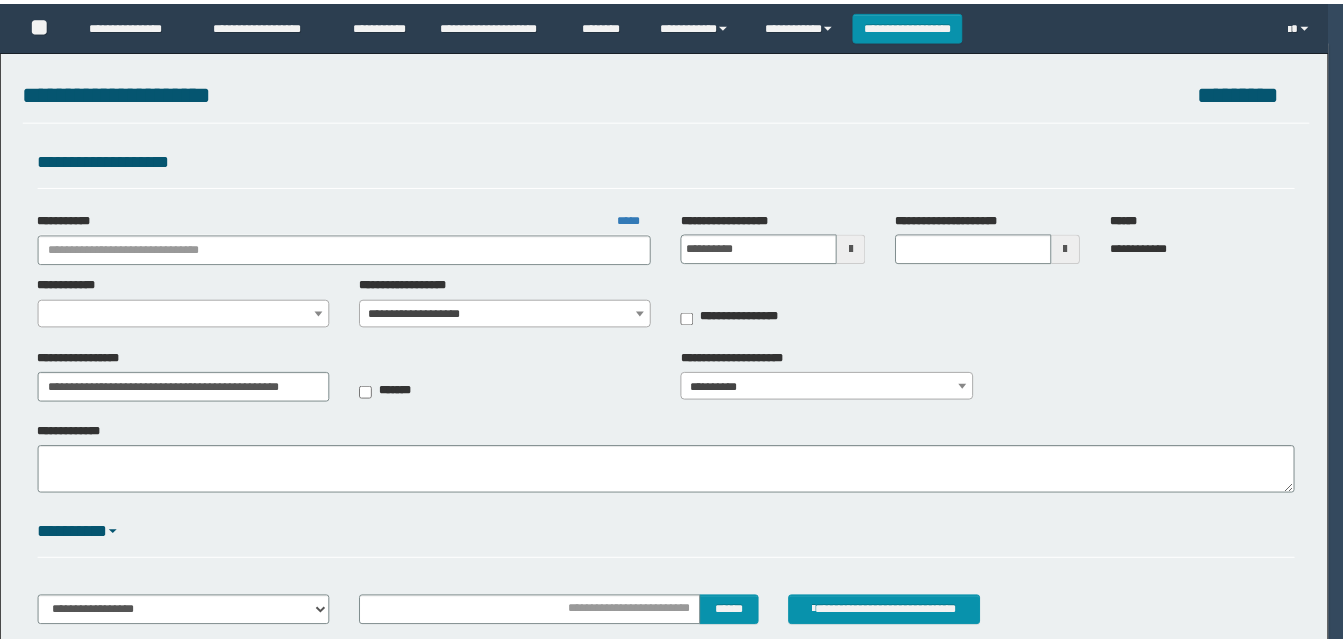 scroll, scrollTop: 0, scrollLeft: 0, axis: both 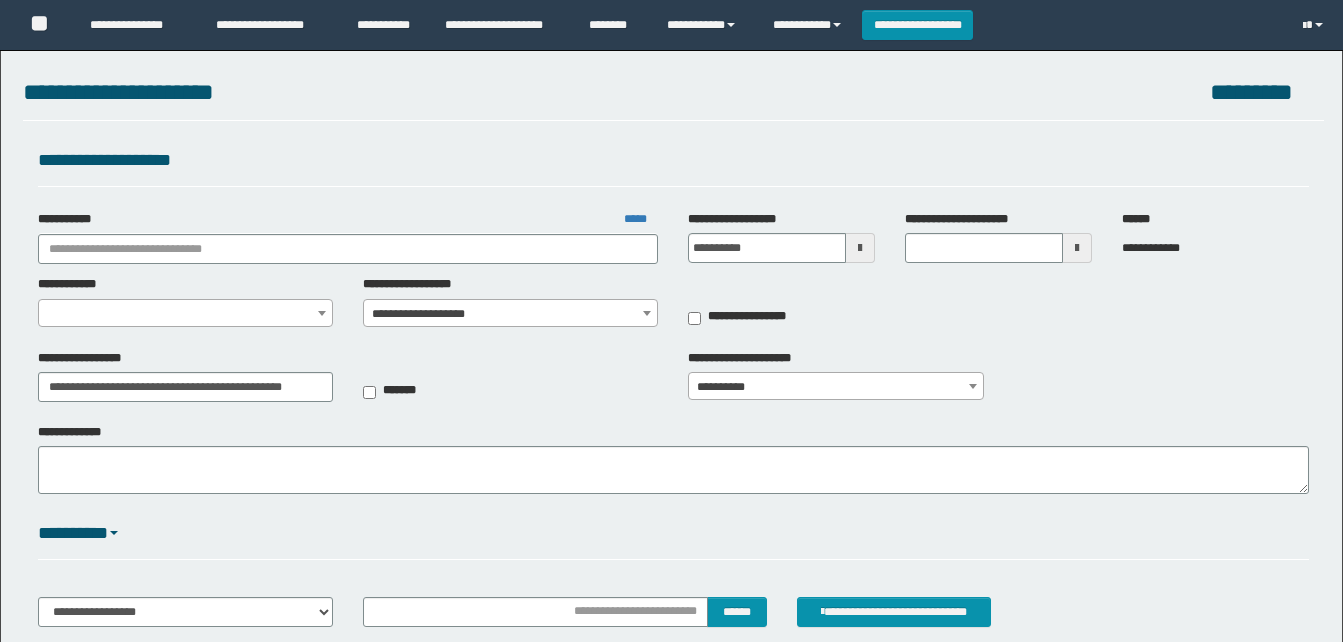 type on "**********" 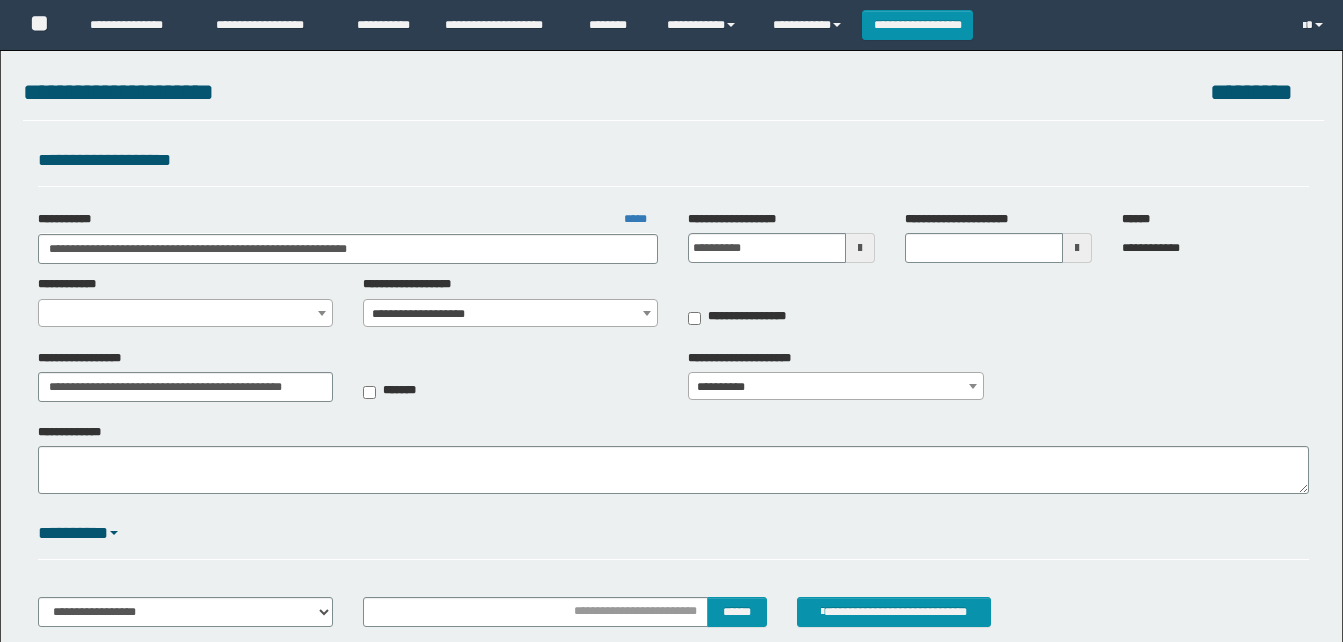scroll, scrollTop: 0, scrollLeft: 0, axis: both 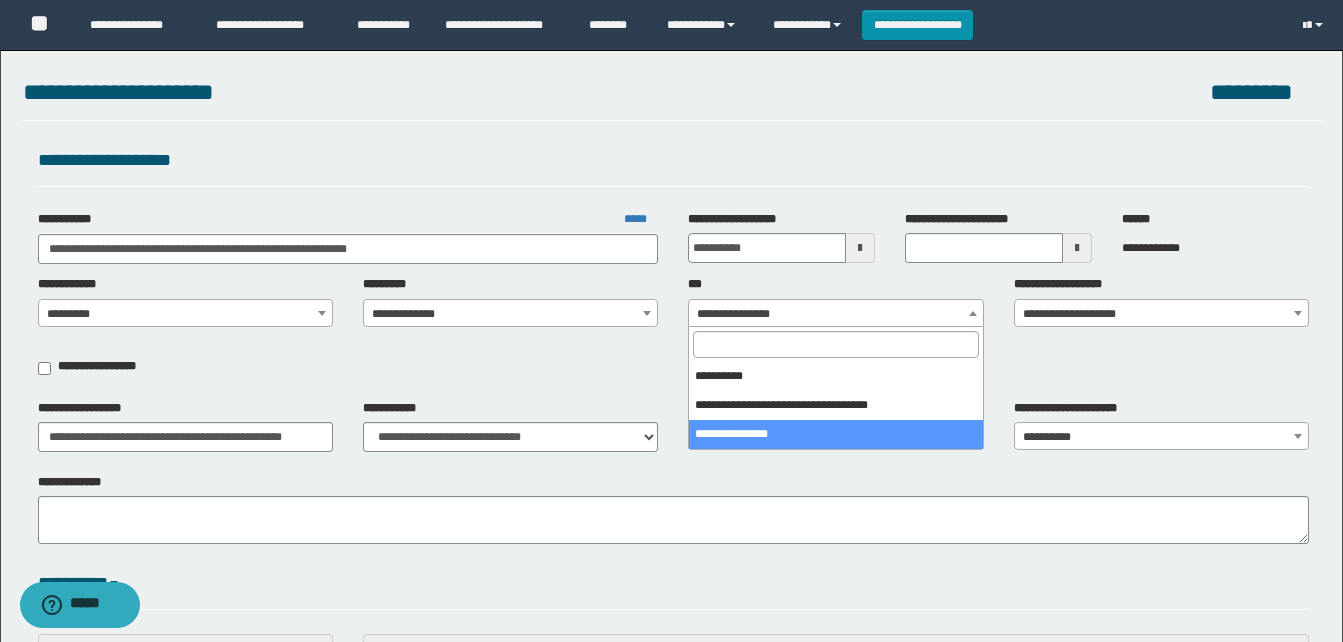 click on "**********" at bounding box center [835, 314] 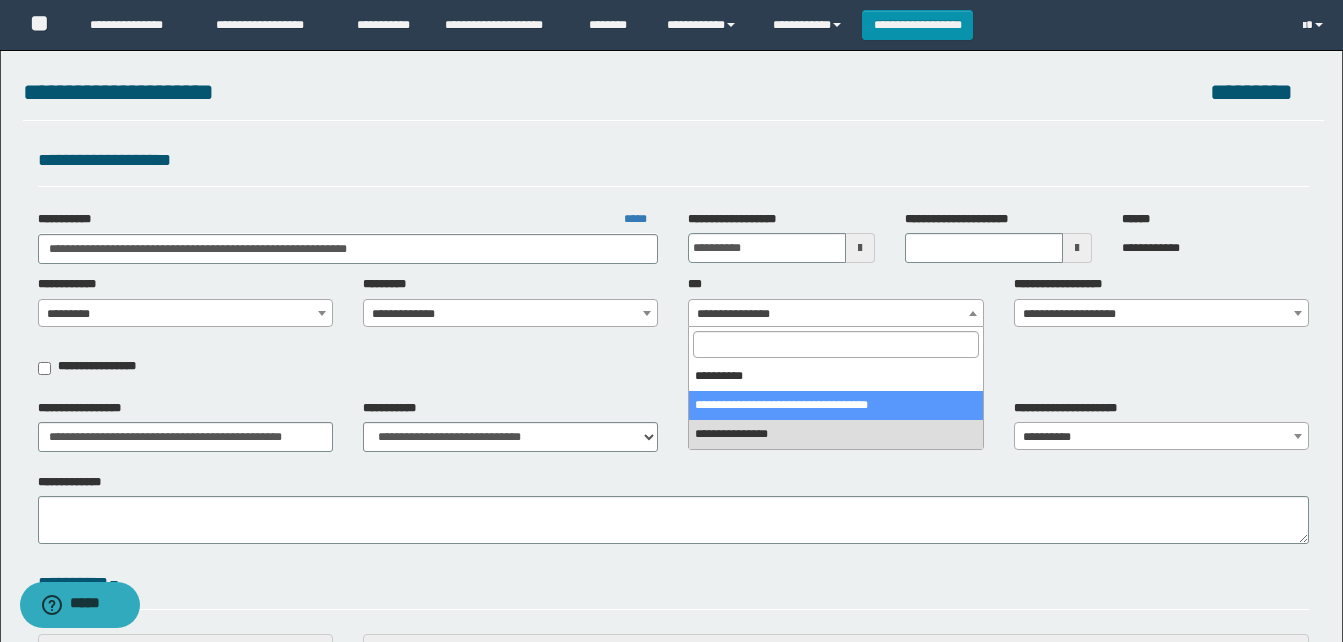 select on "***" 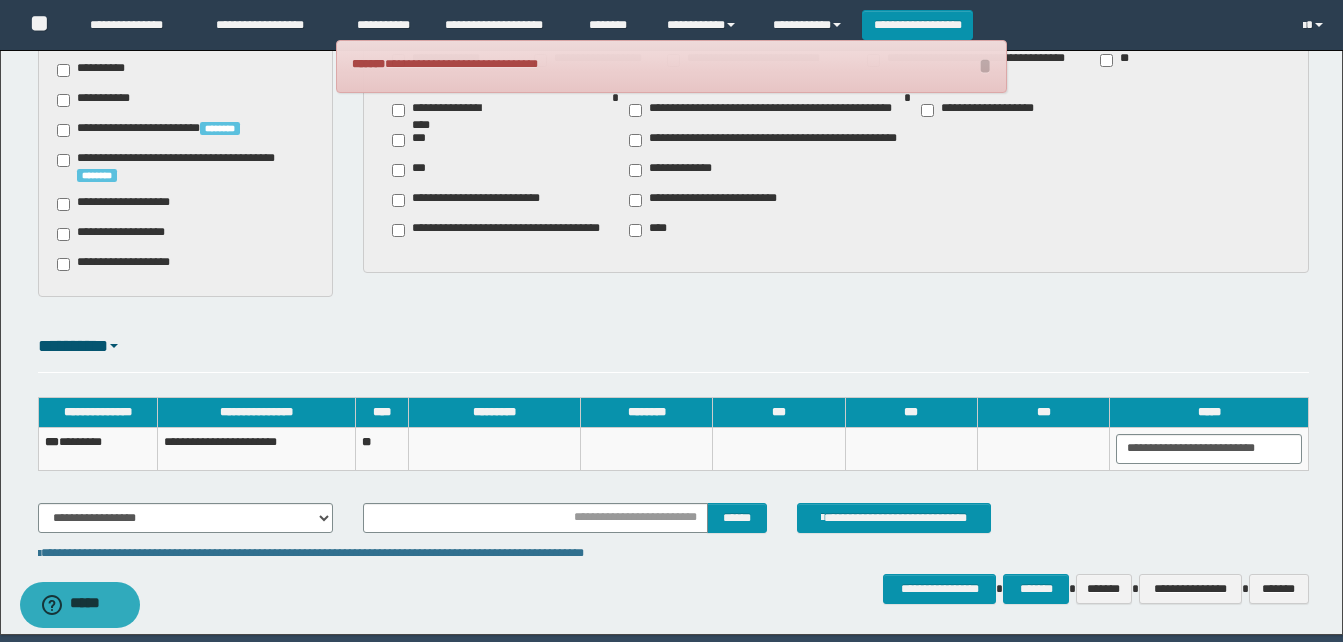 scroll, scrollTop: 1169, scrollLeft: 0, axis: vertical 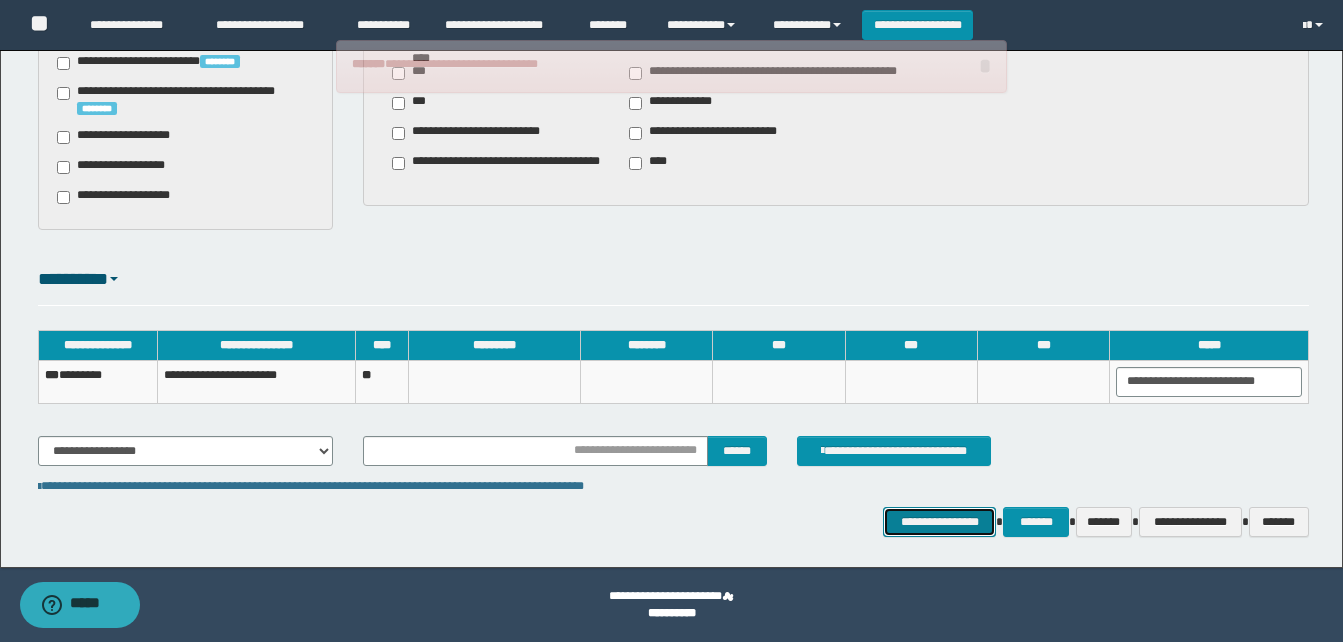 click on "**********" at bounding box center (939, 522) 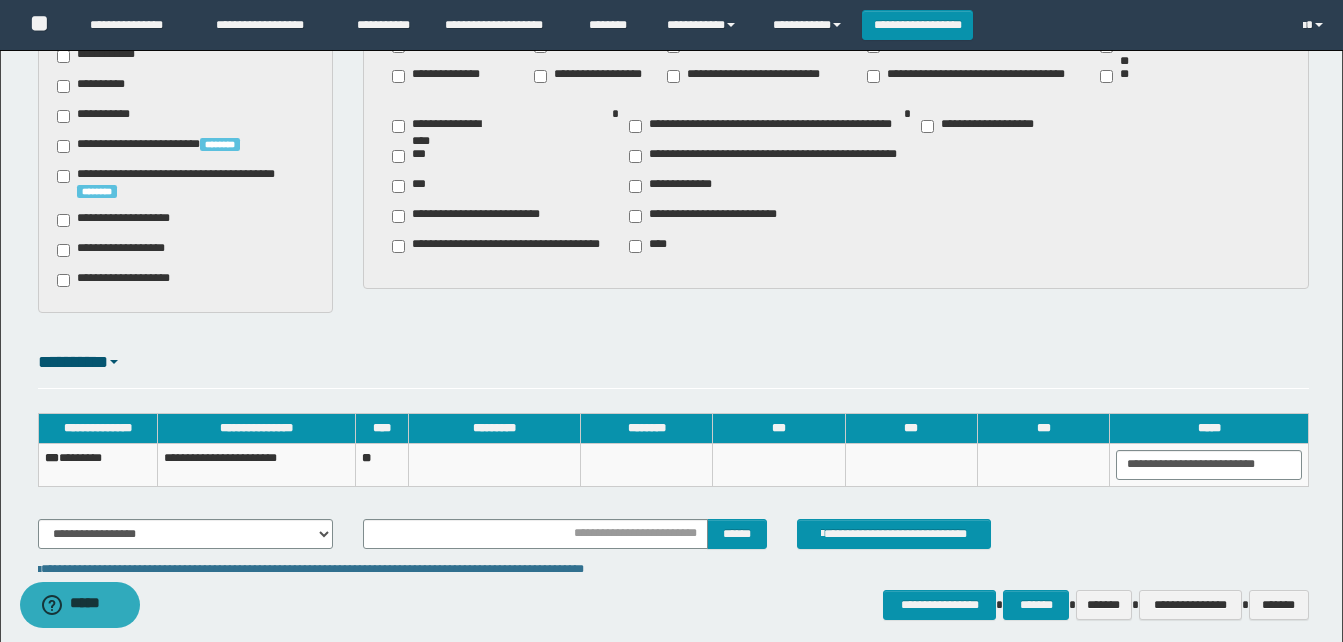 scroll, scrollTop: 1100, scrollLeft: 0, axis: vertical 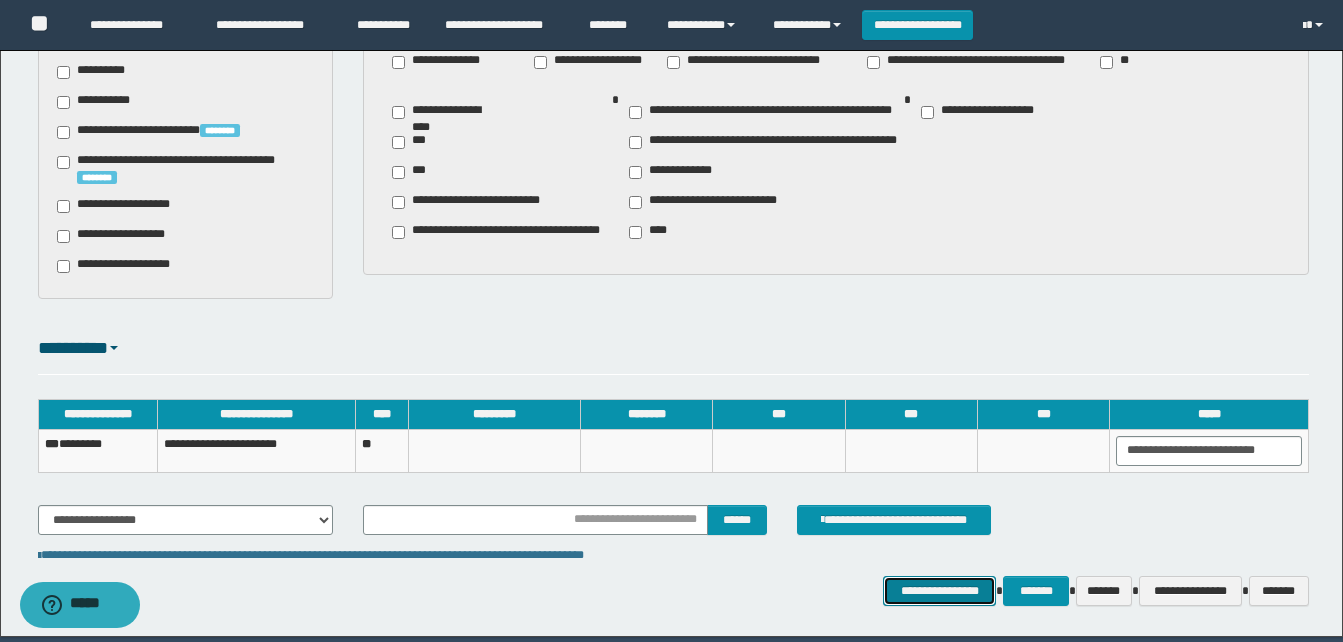 click on "**********" at bounding box center [939, 591] 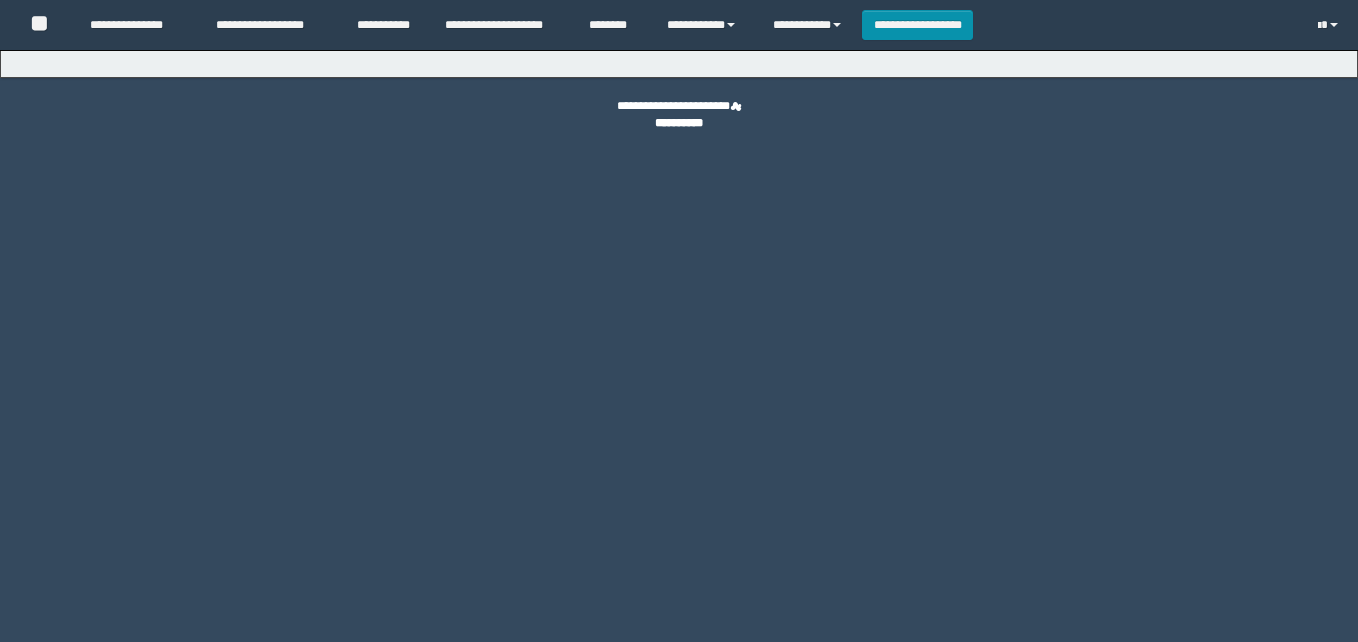 scroll, scrollTop: 0, scrollLeft: 0, axis: both 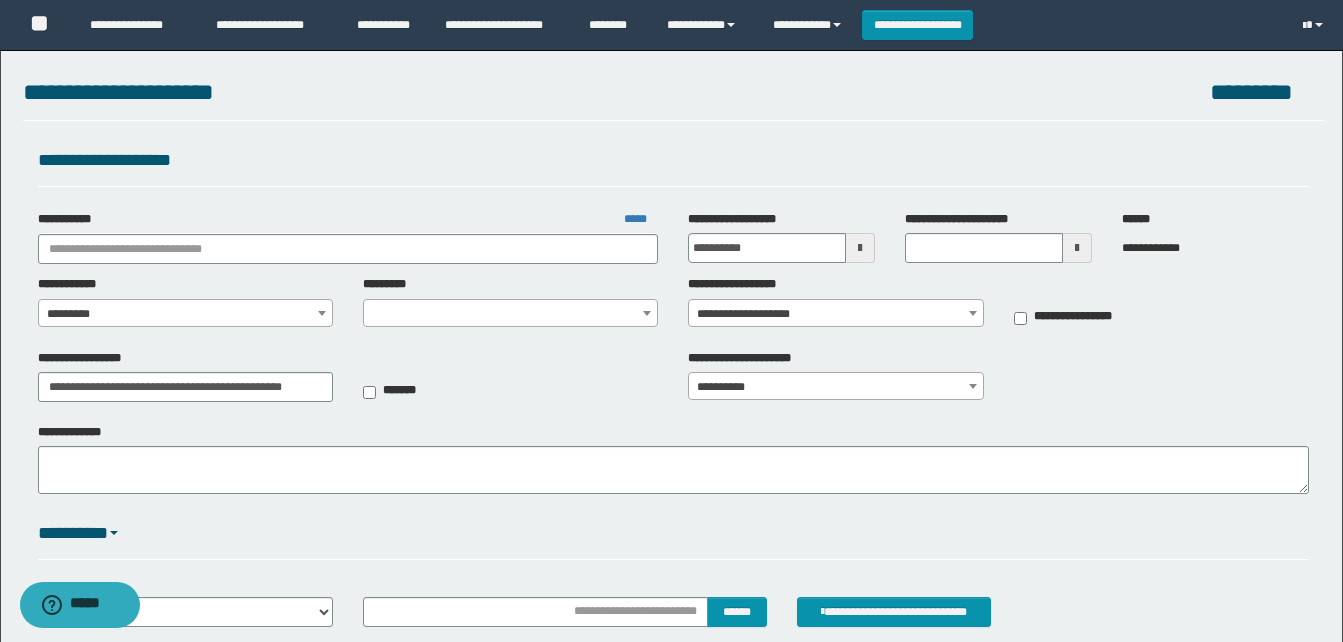 type on "**********" 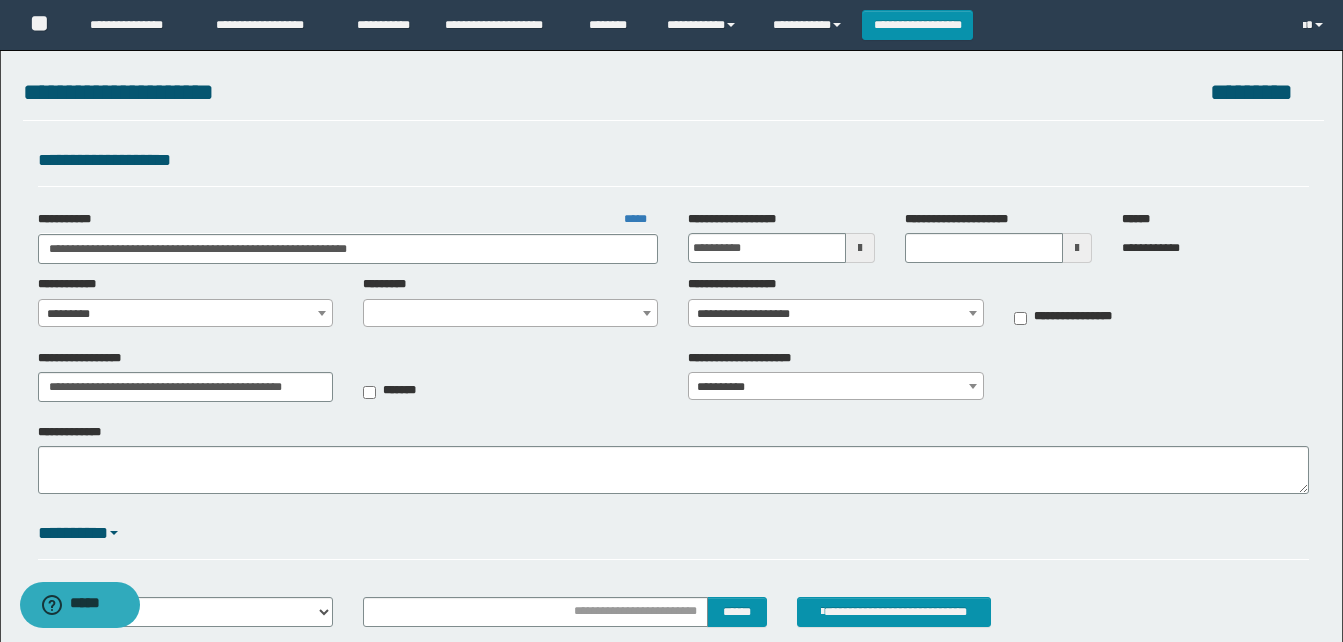 select on "***" 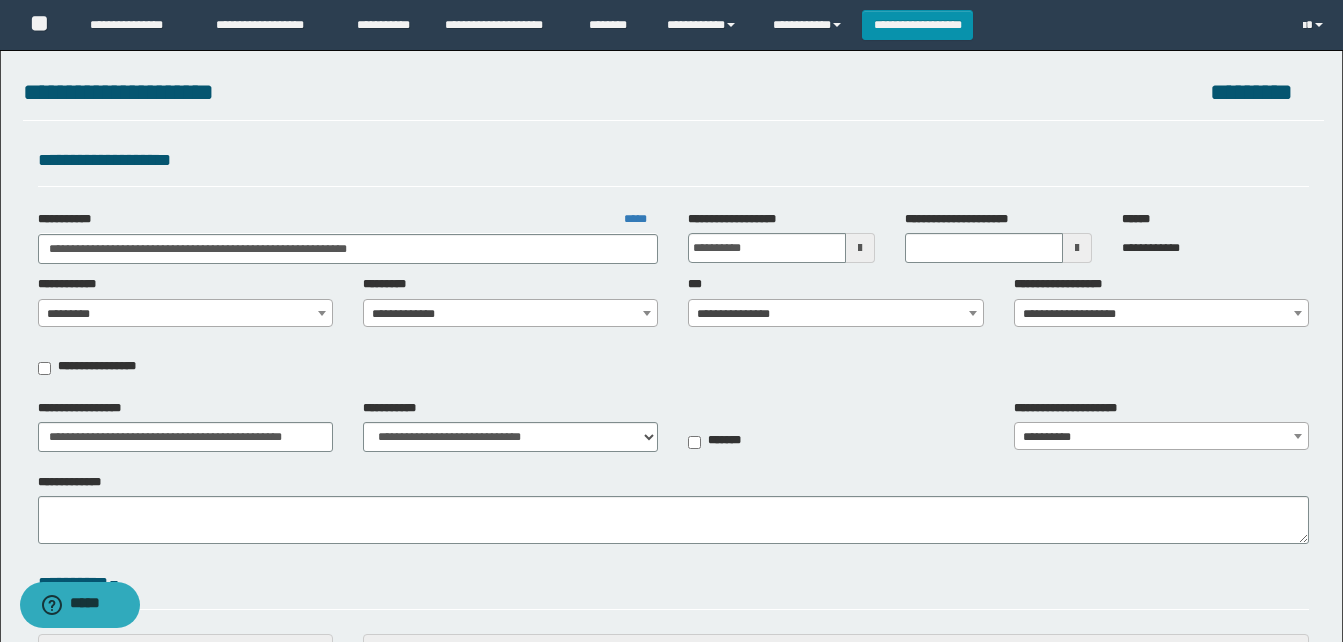 click on "**********" at bounding box center [835, 314] 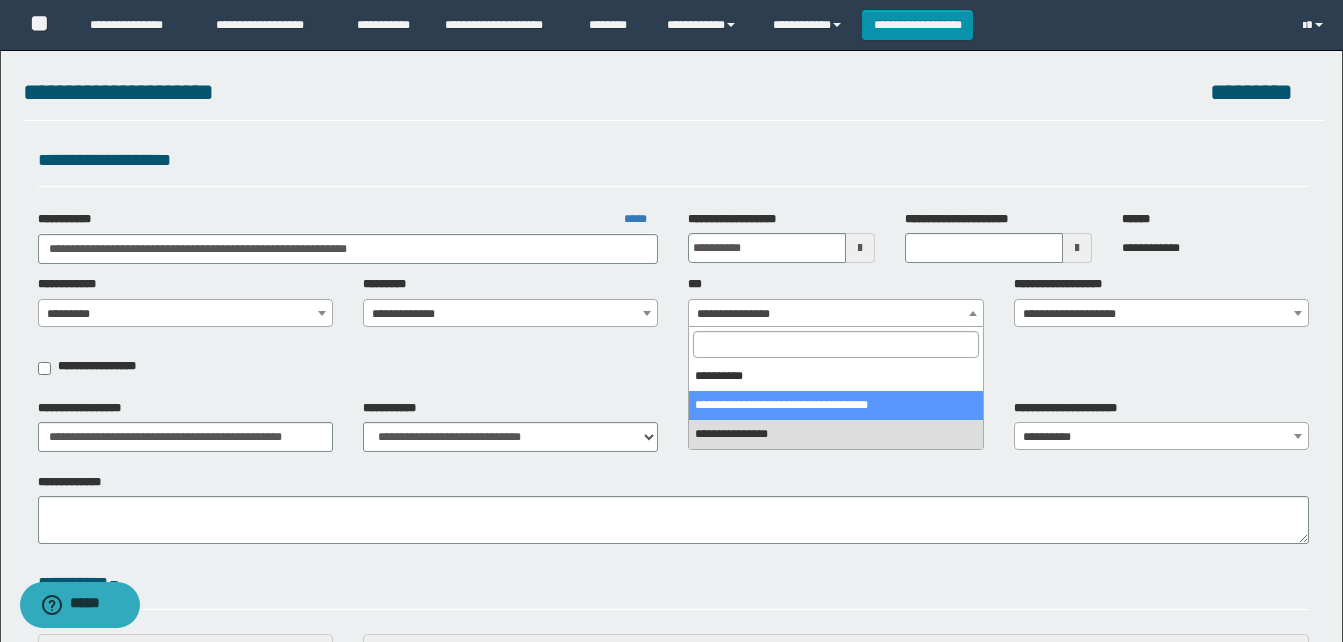 select on "***" 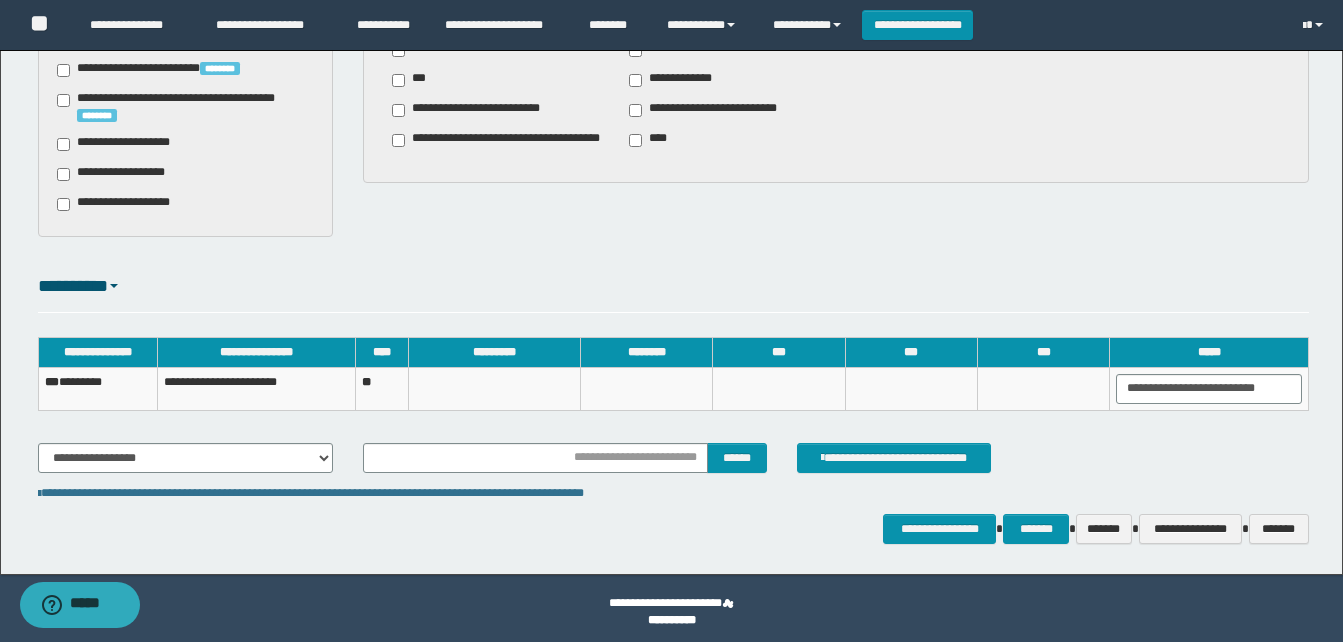 scroll, scrollTop: 1199, scrollLeft: 0, axis: vertical 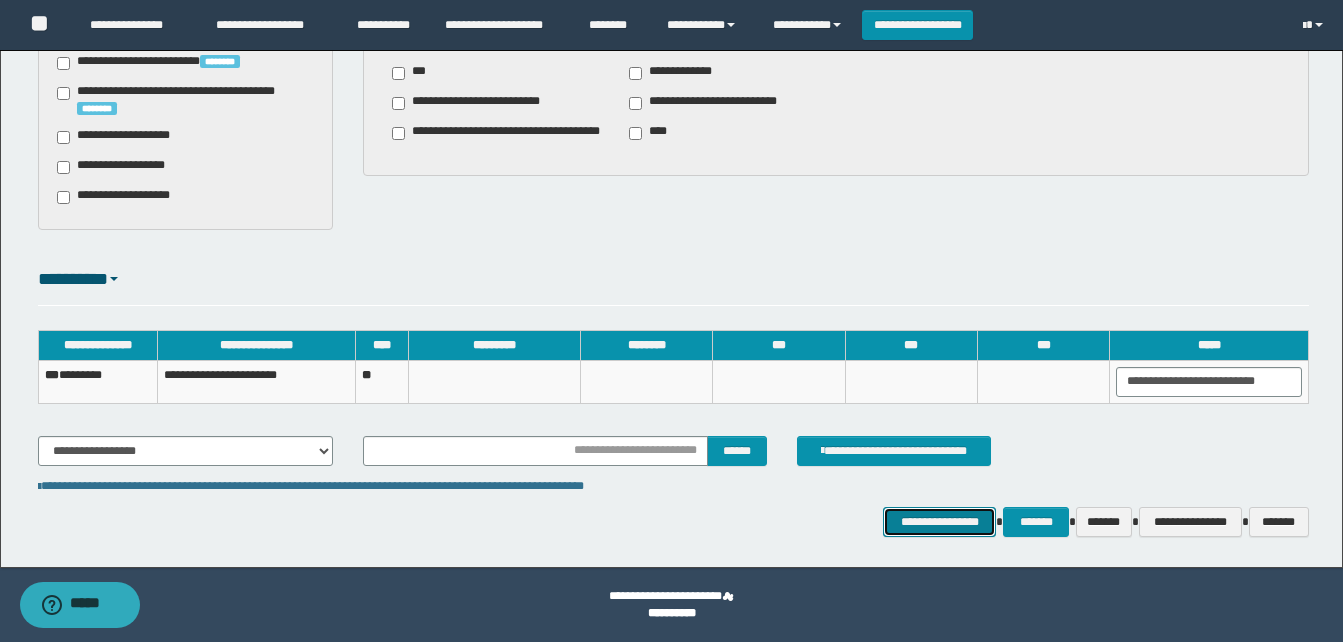 click on "**********" at bounding box center (939, 522) 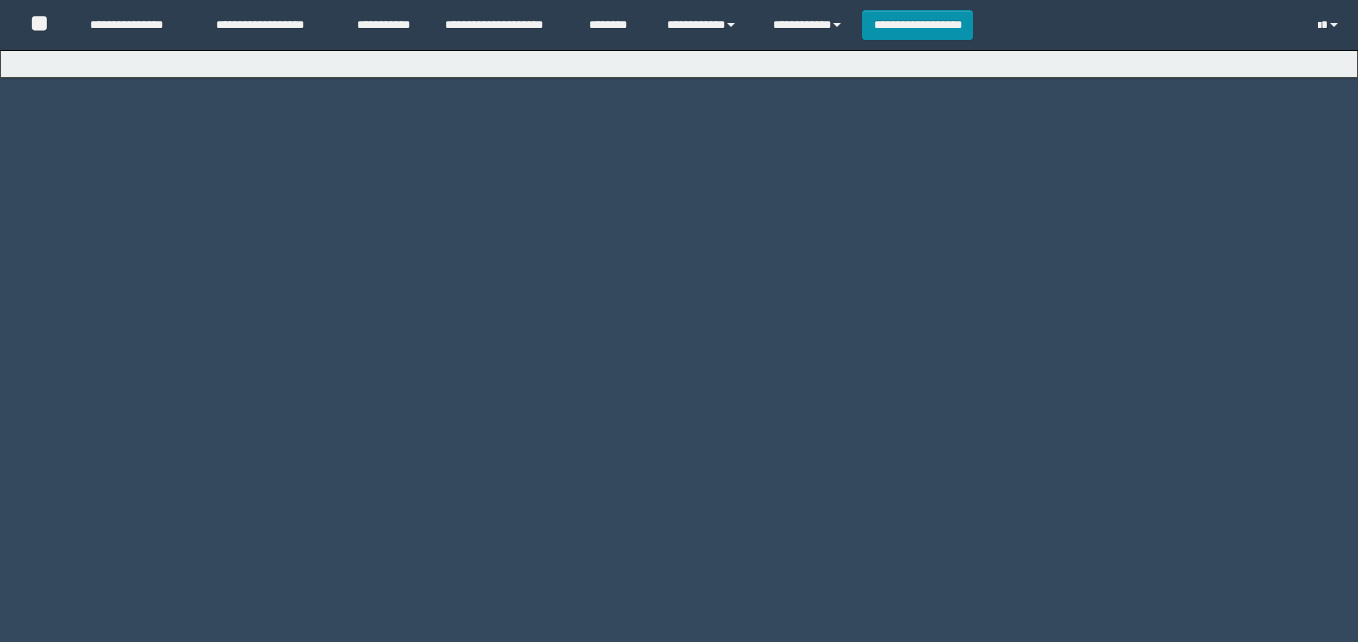 scroll, scrollTop: 0, scrollLeft: 0, axis: both 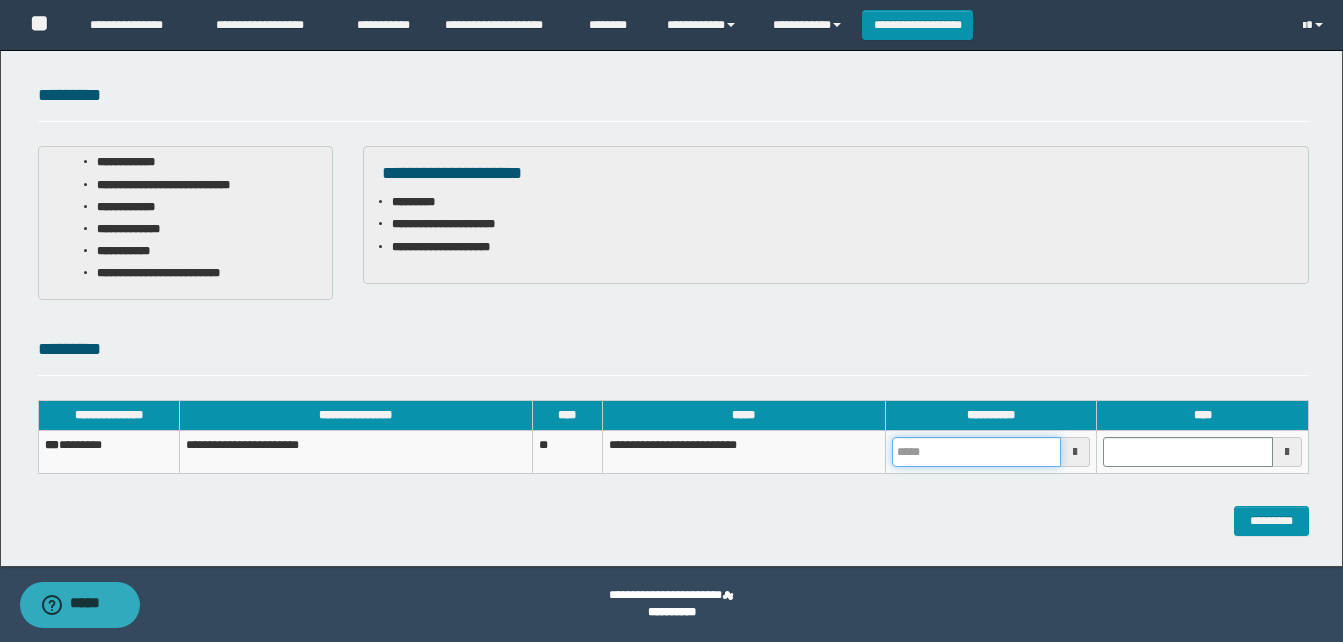 click at bounding box center (977, 452) 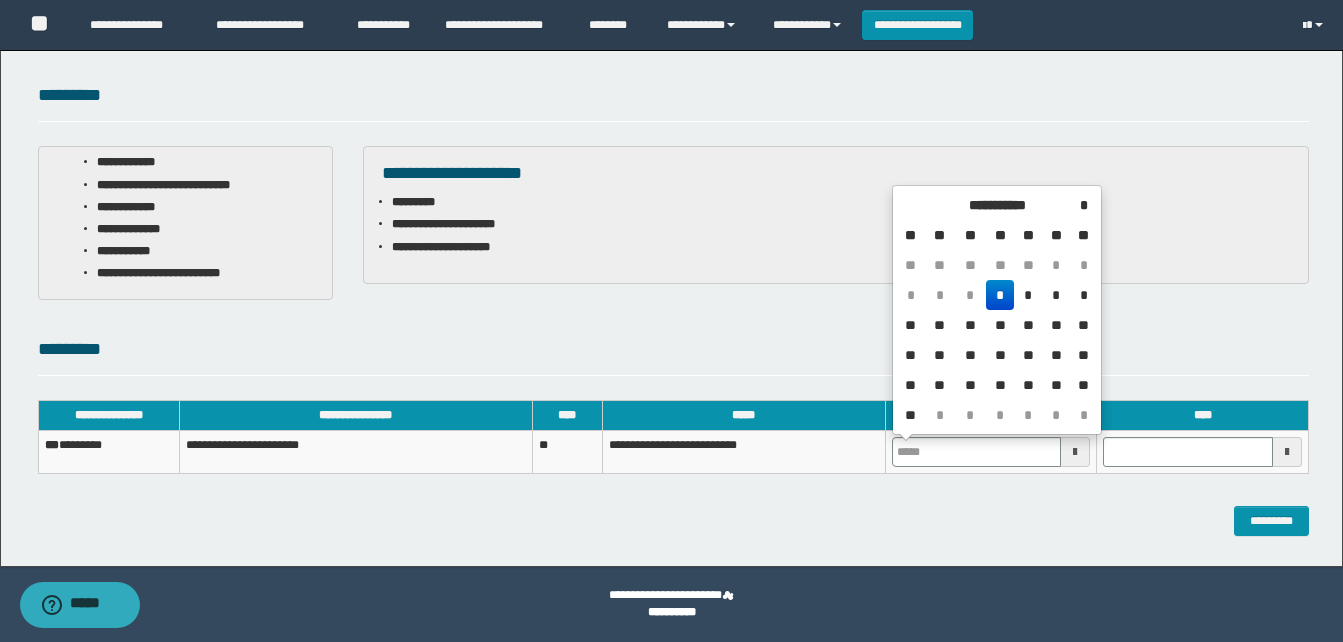 click on "*" at bounding box center (1000, 295) 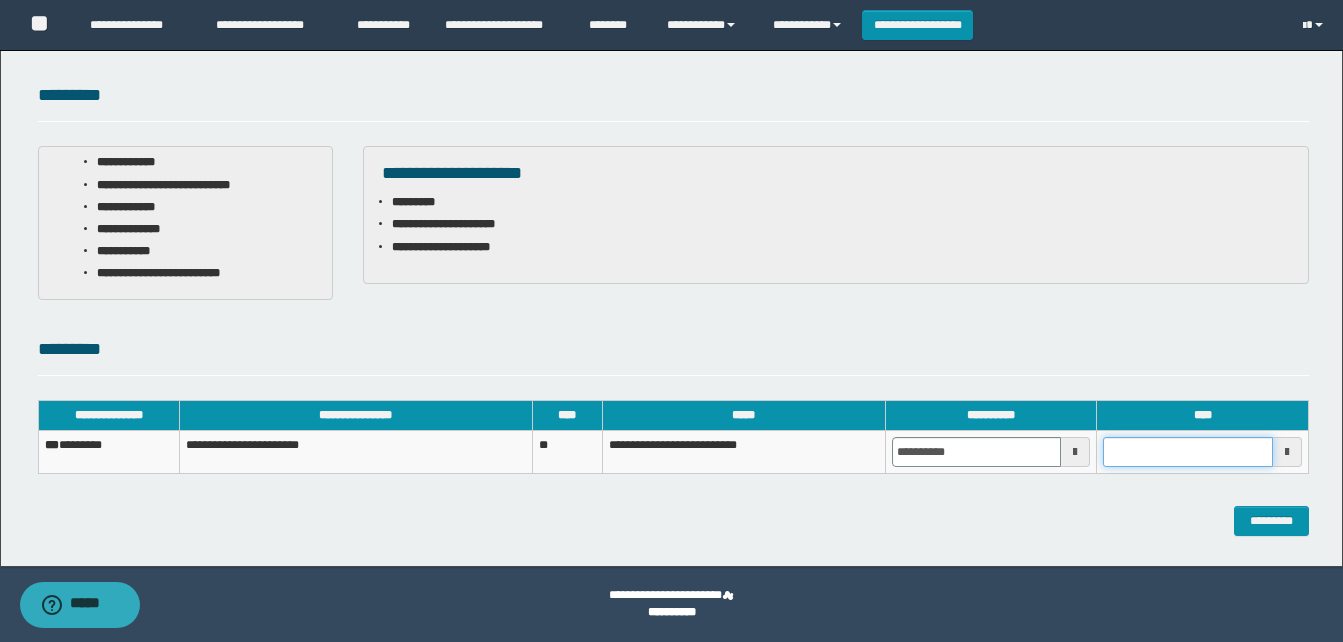 click at bounding box center [1188, 452] 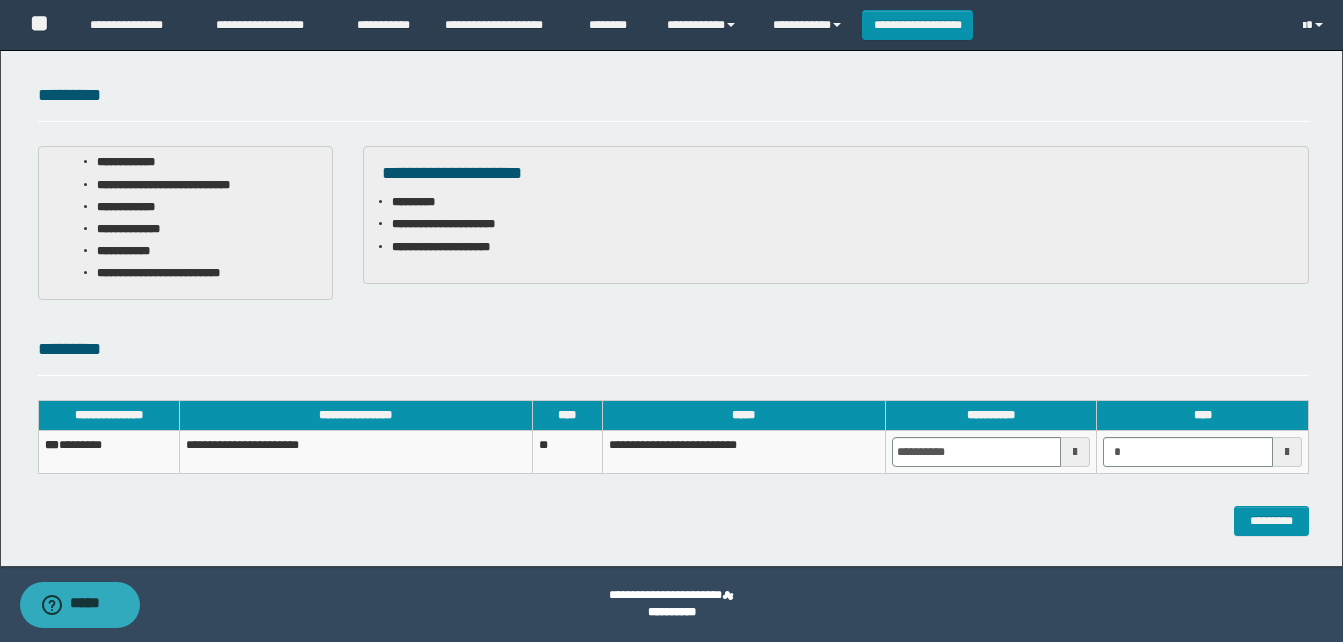 type on "*******" 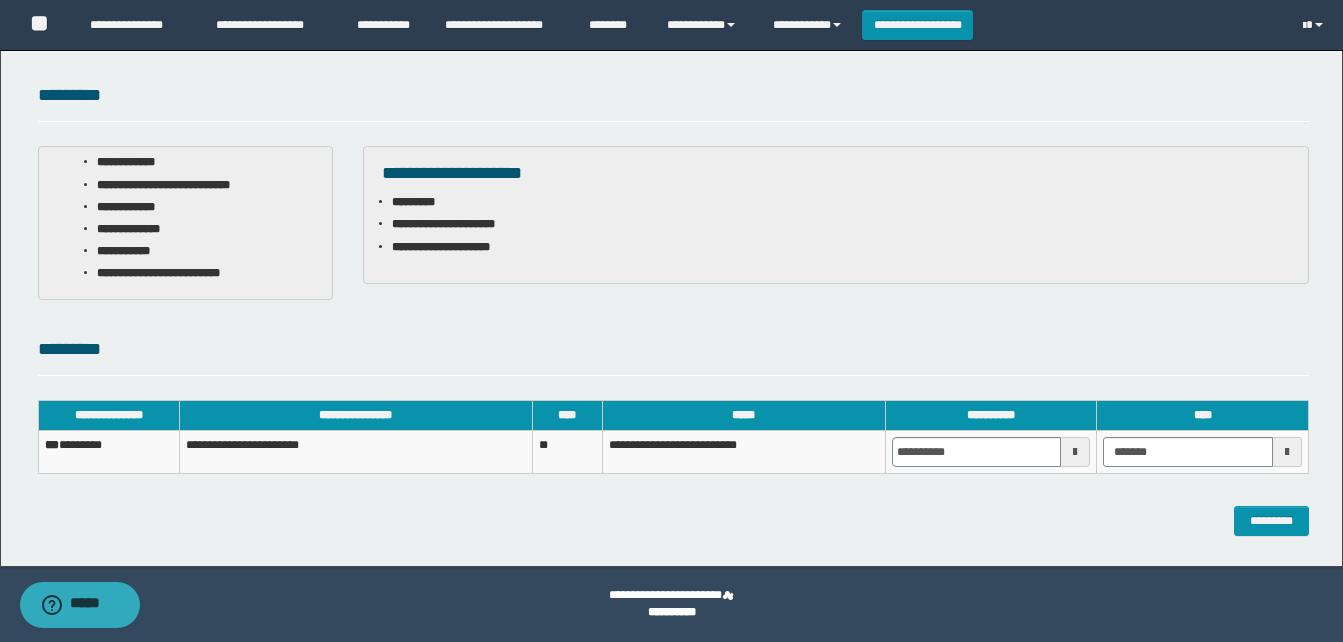 click on "**********" at bounding box center (671, 199) 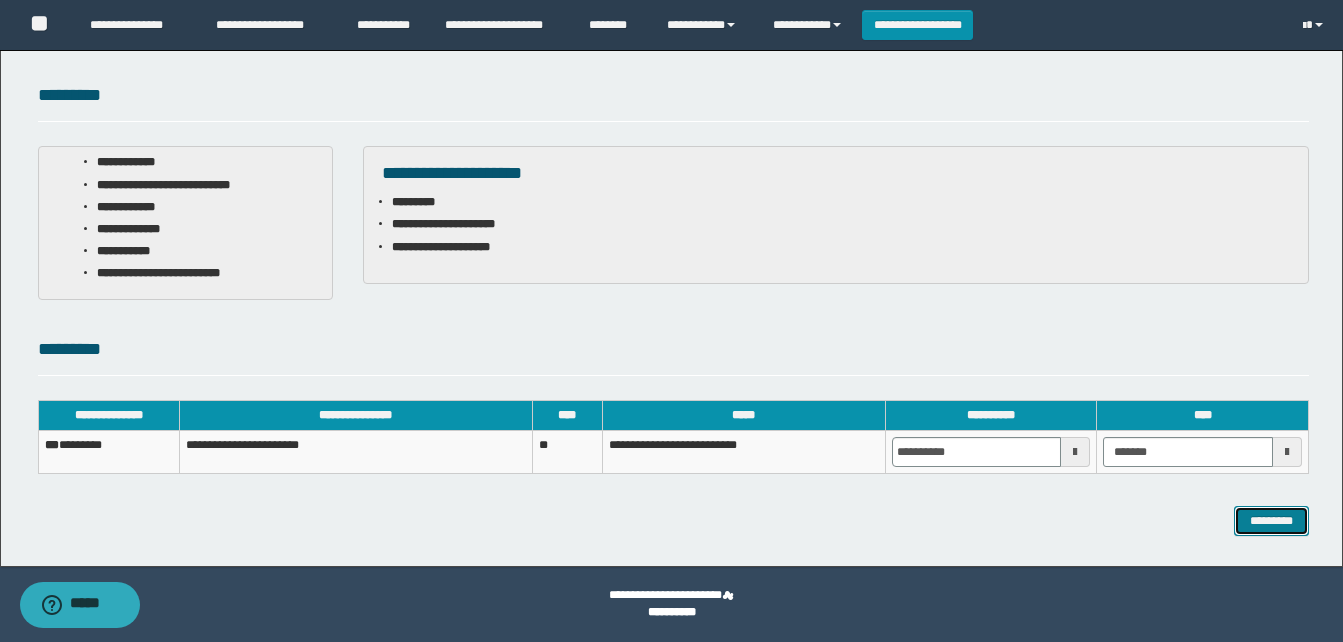 click on "*********" at bounding box center [1271, 521] 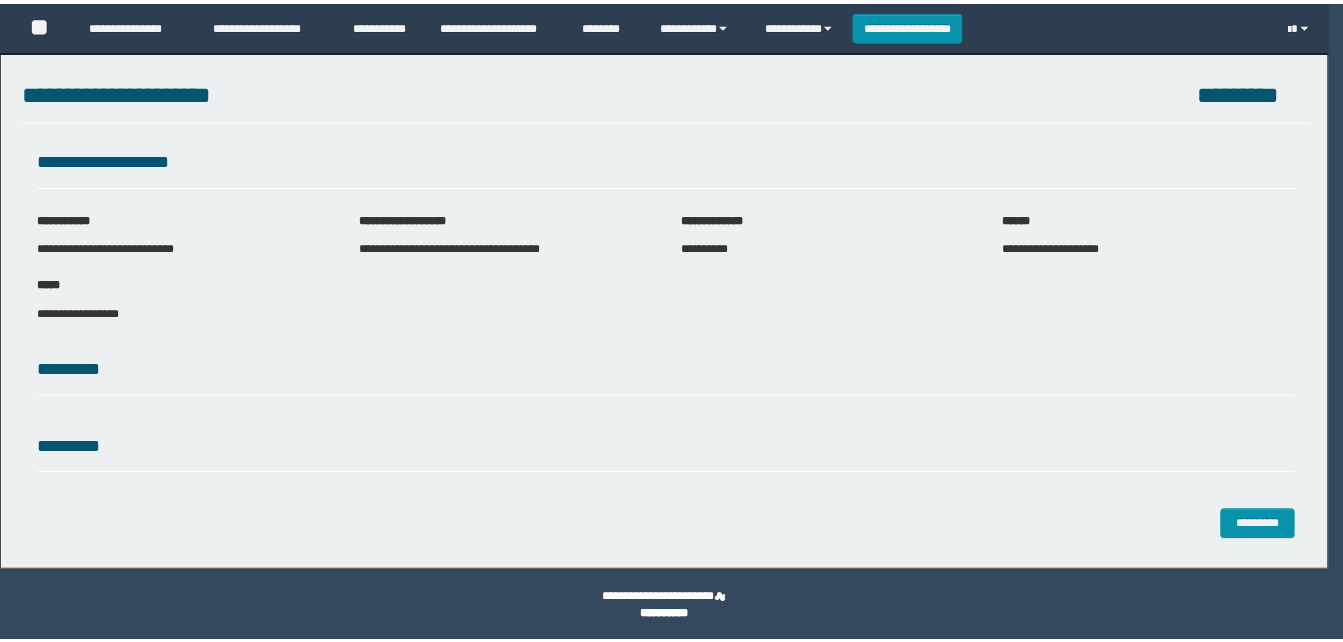 scroll, scrollTop: 0, scrollLeft: 0, axis: both 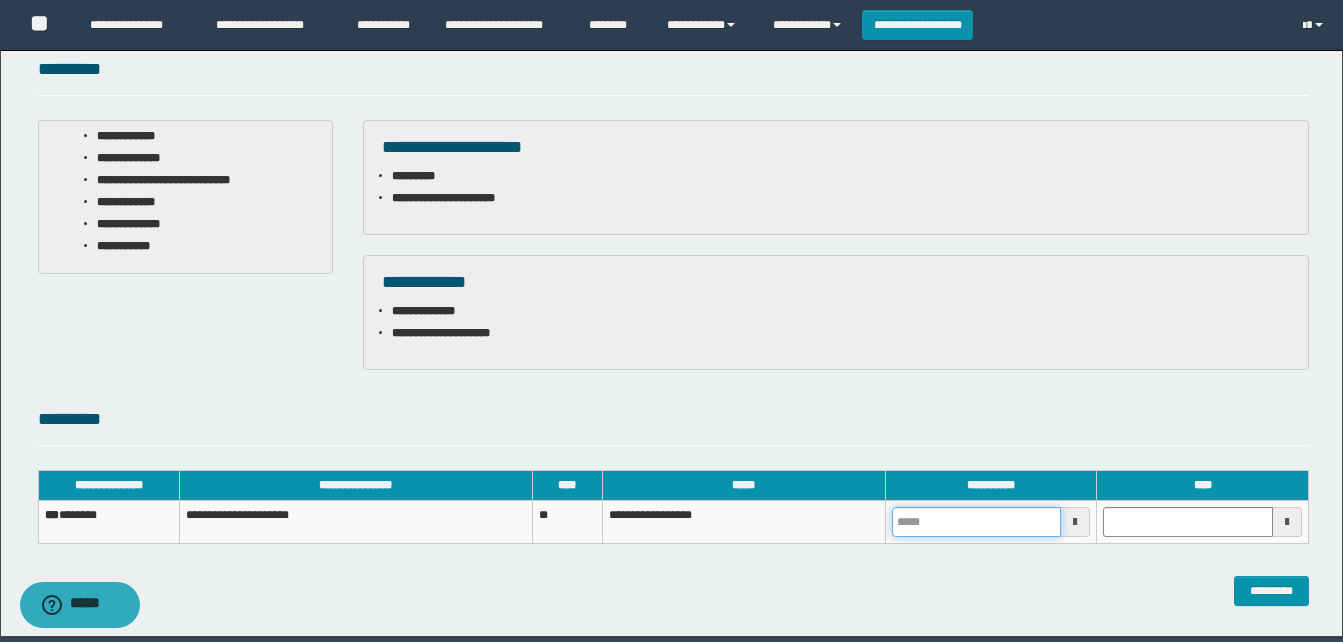 click on "**********" at bounding box center [671, 21] 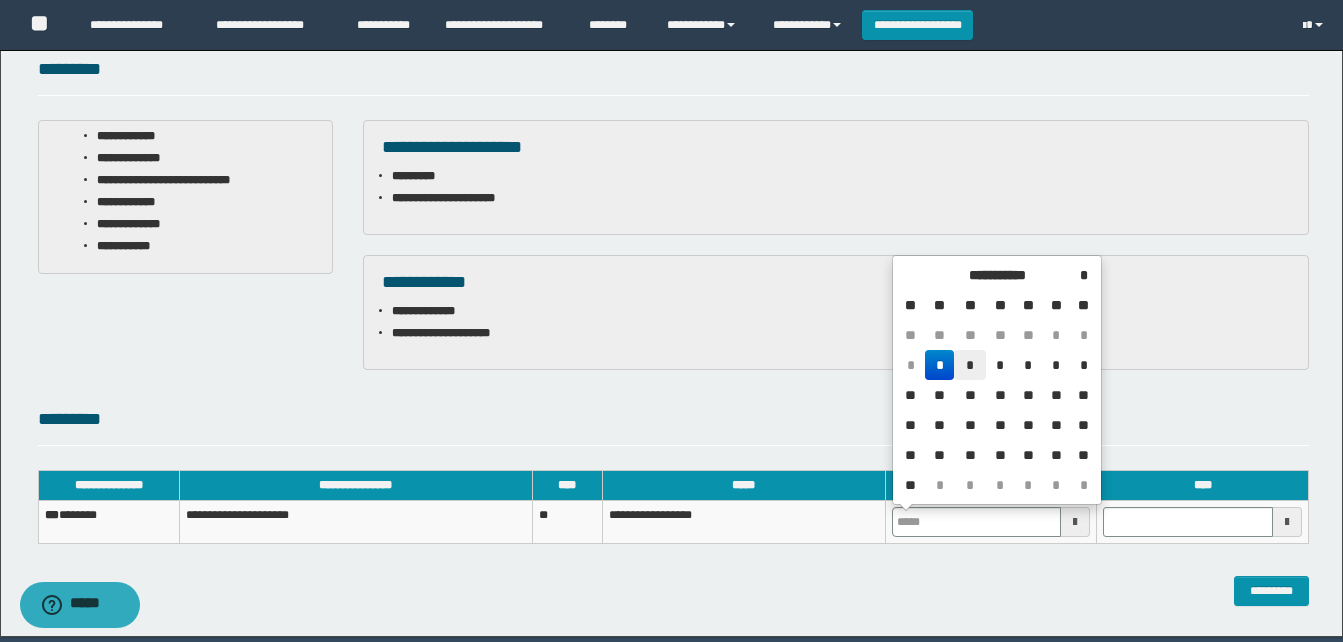 click on "*" at bounding box center [970, 365] 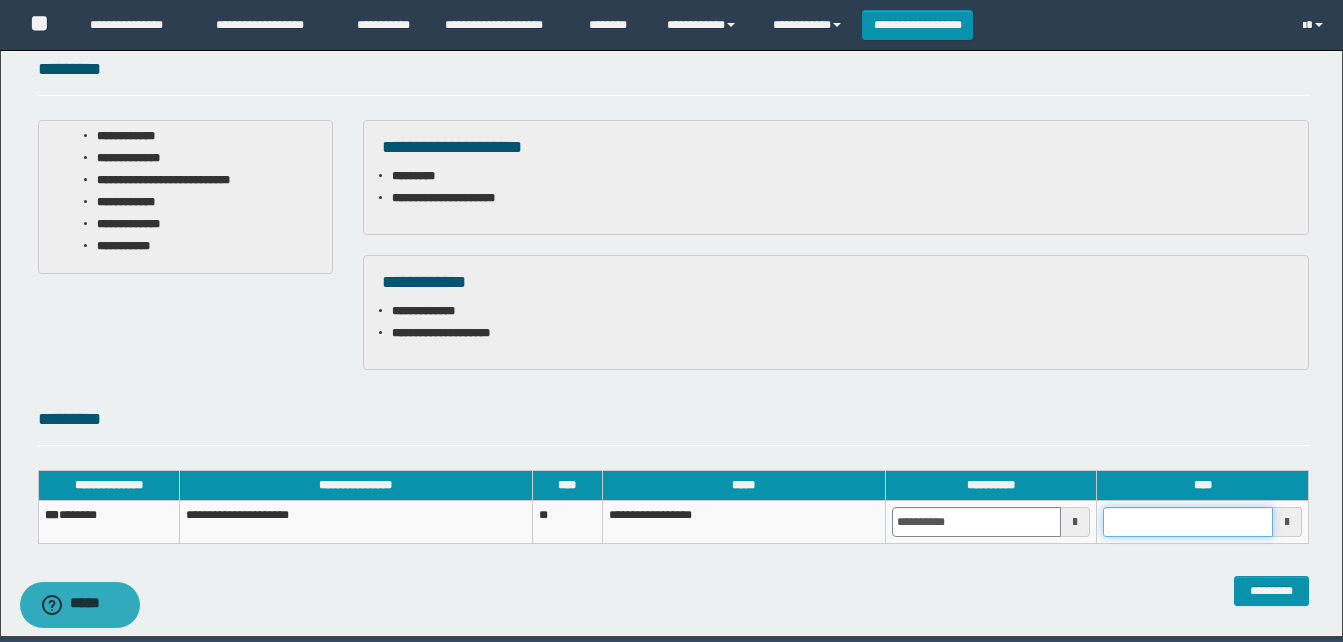 click at bounding box center [1188, 522] 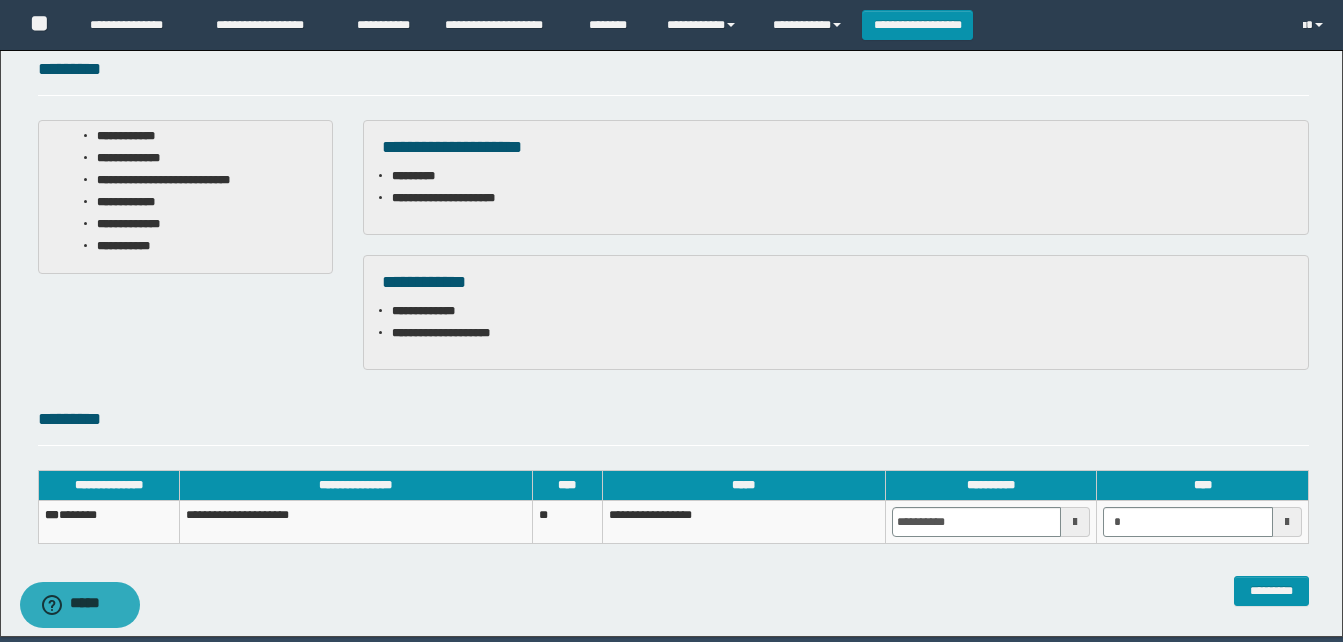 type on "*******" 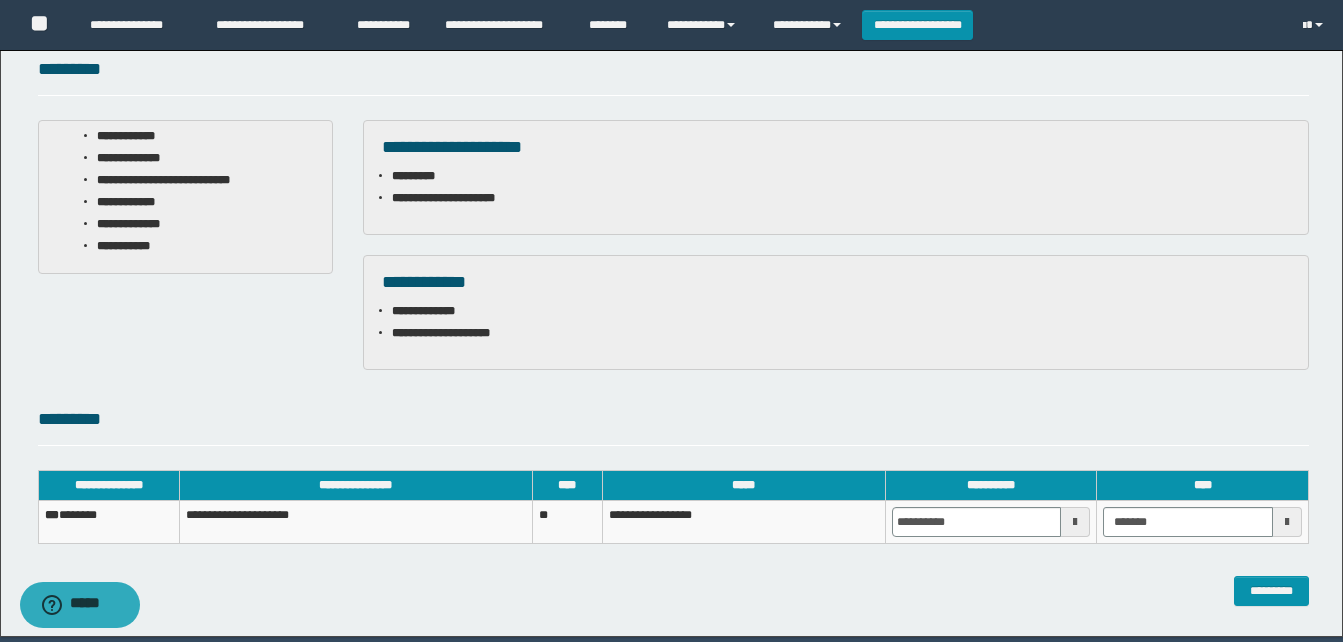 click on "*********" at bounding box center (673, 591) 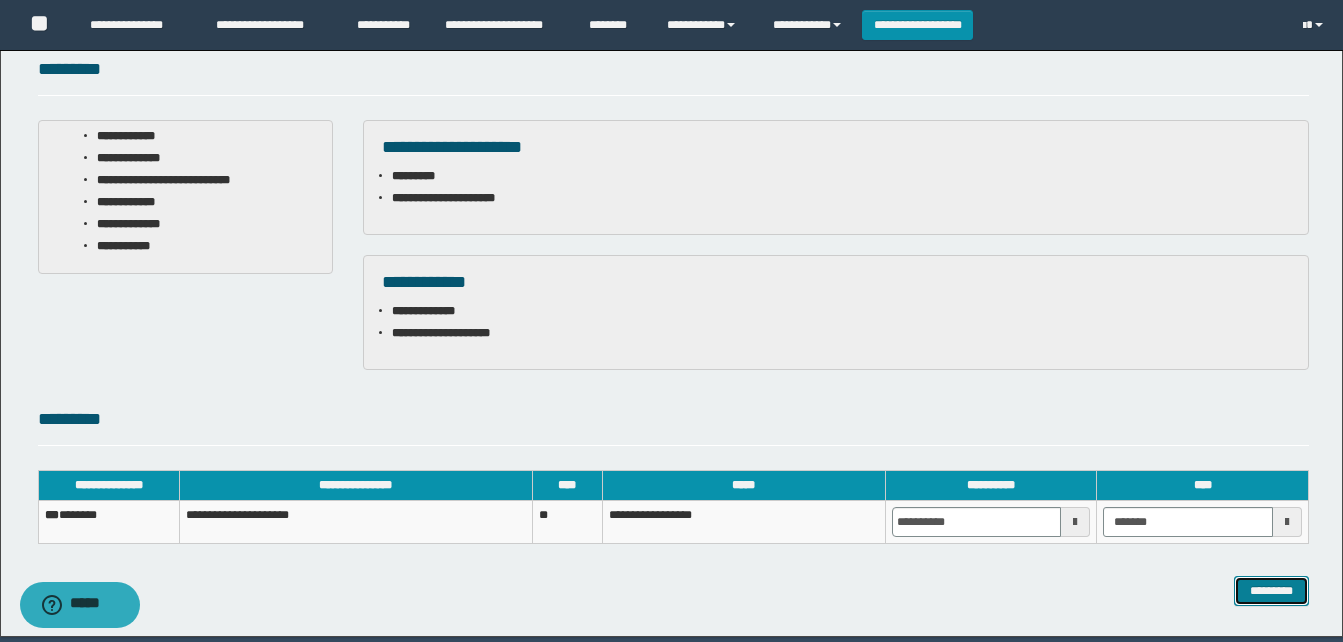click on "*********" at bounding box center [1271, 591] 